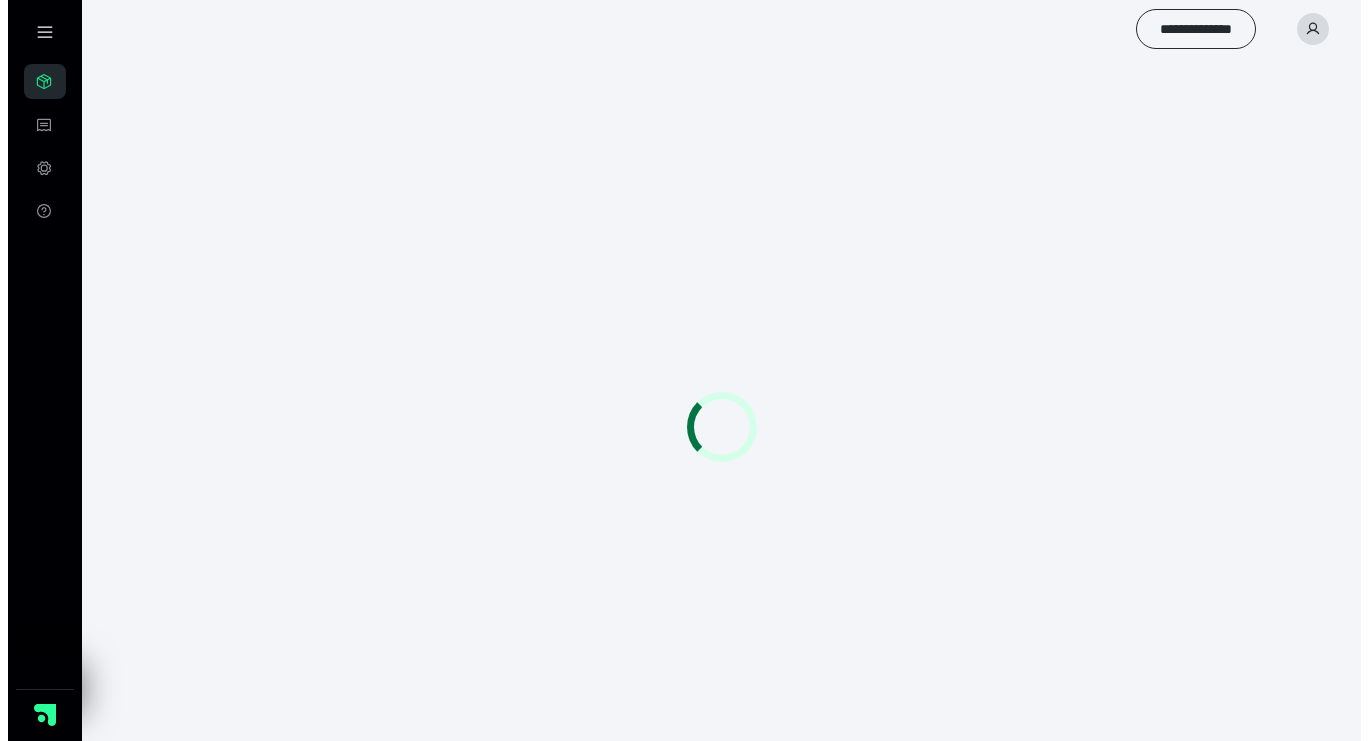 scroll, scrollTop: 0, scrollLeft: 0, axis: both 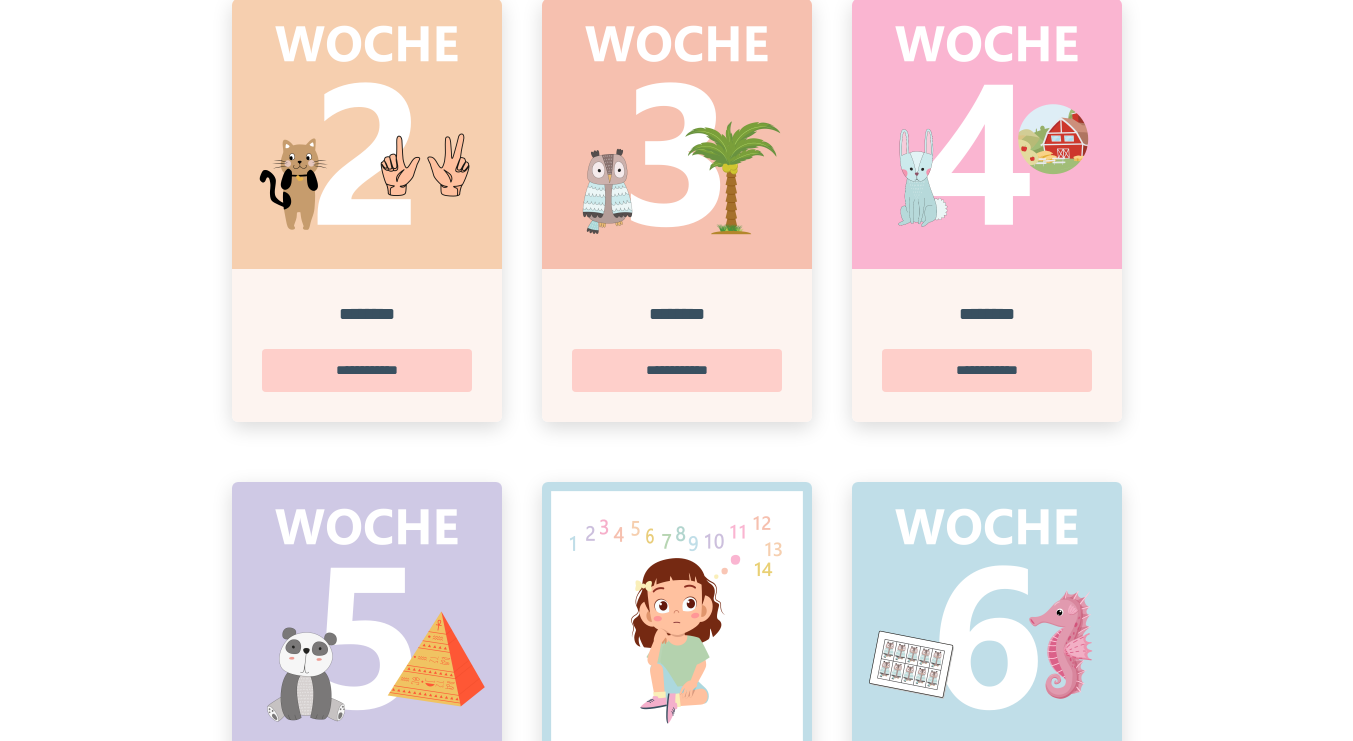 click at bounding box center [367, 617] 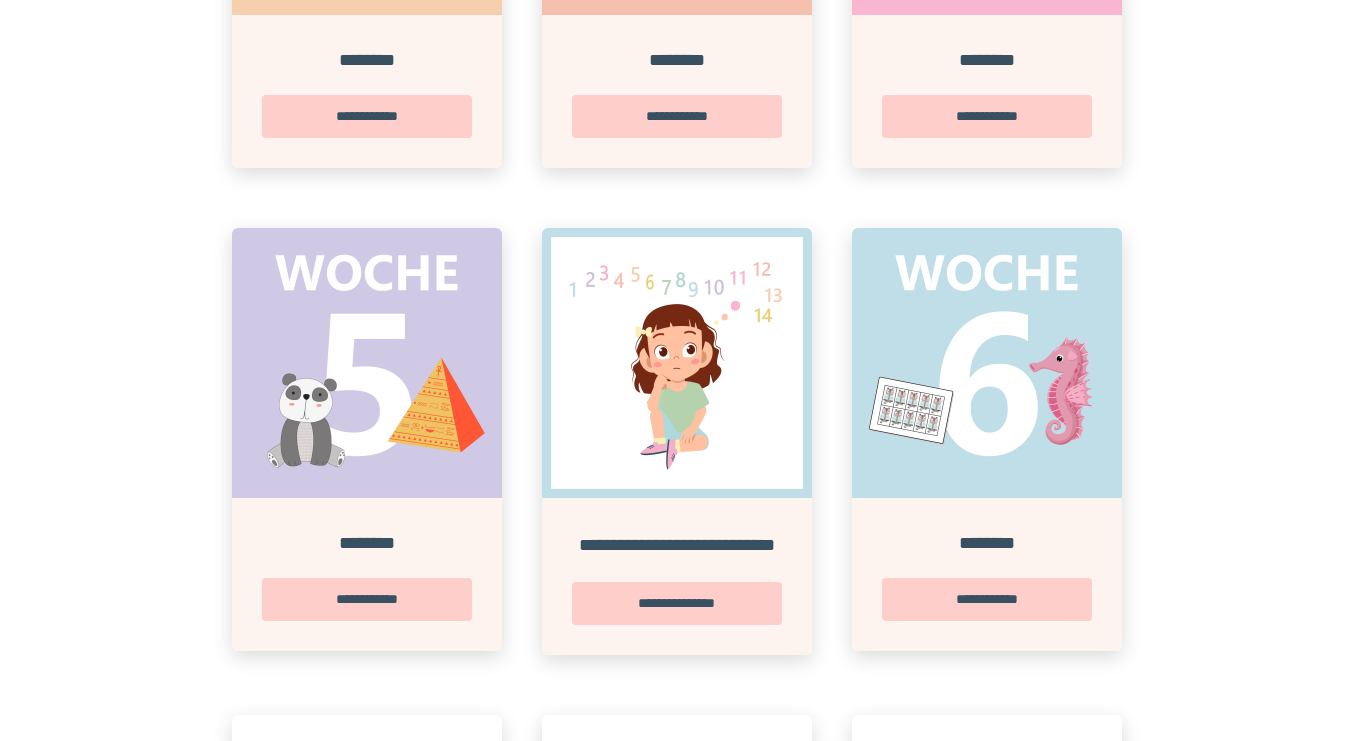 scroll, scrollTop: 1590, scrollLeft: 0, axis: vertical 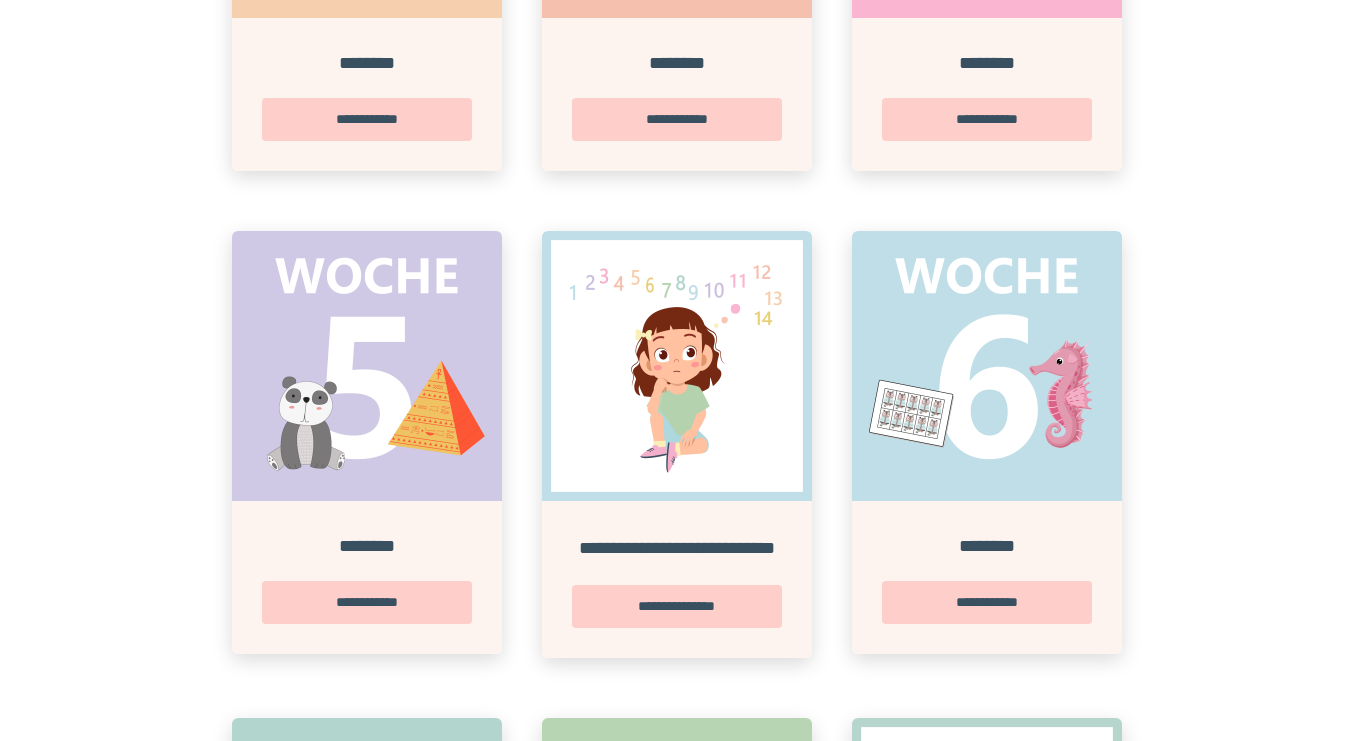 click on "**********" at bounding box center (367, 602) 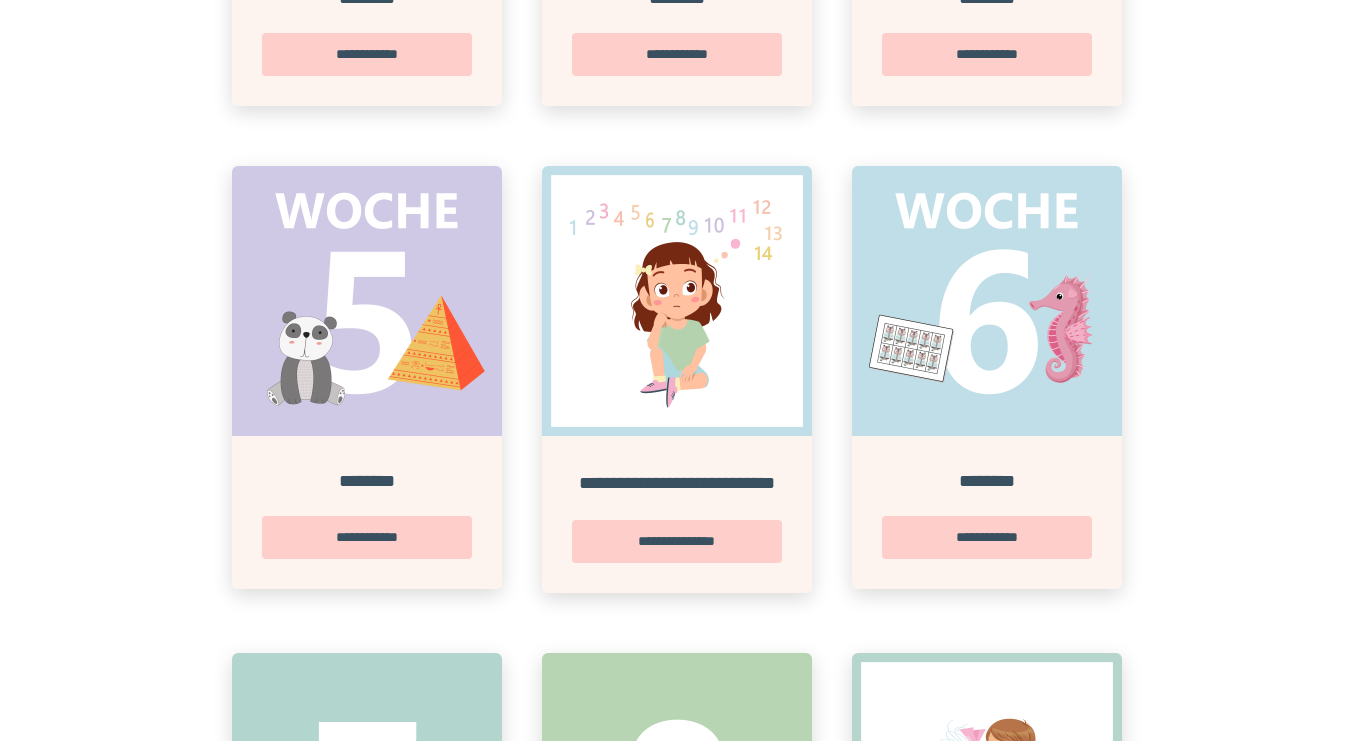 scroll, scrollTop: 0, scrollLeft: 0, axis: both 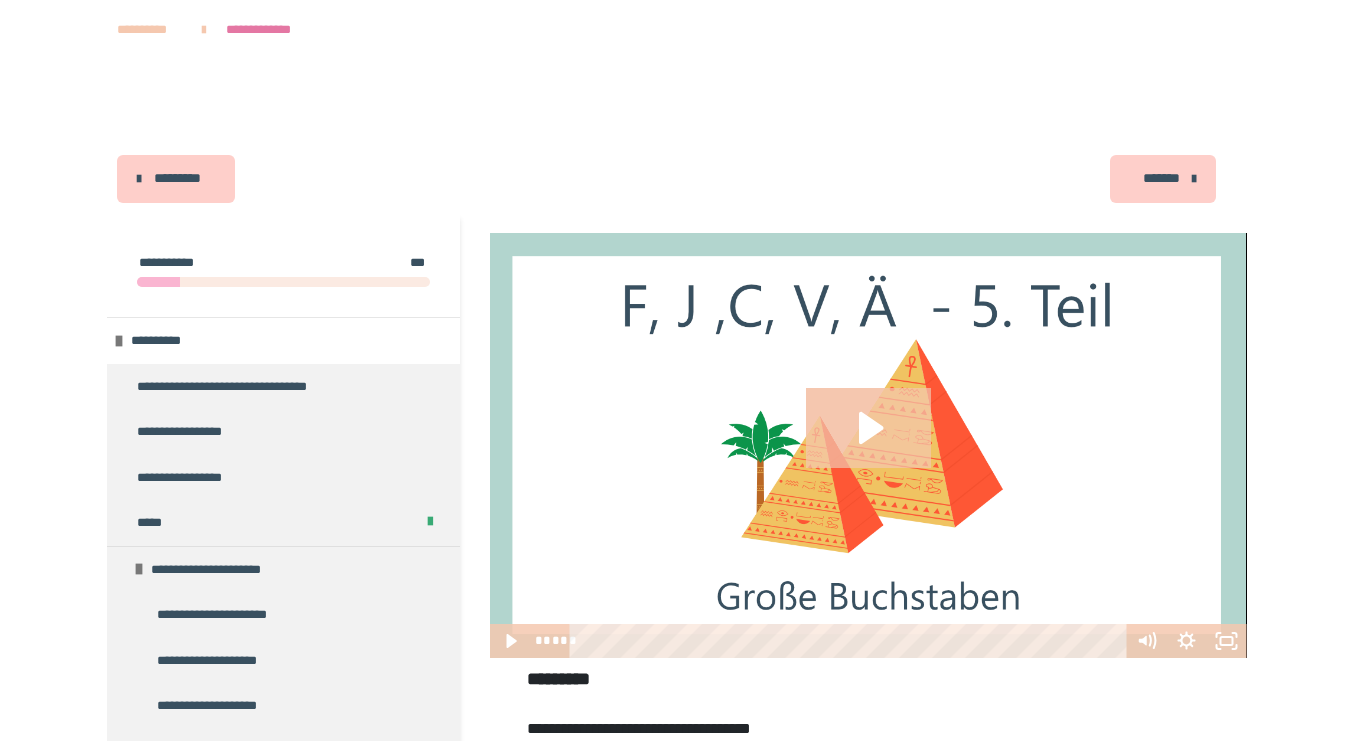 click at bounding box center (1194, 179) 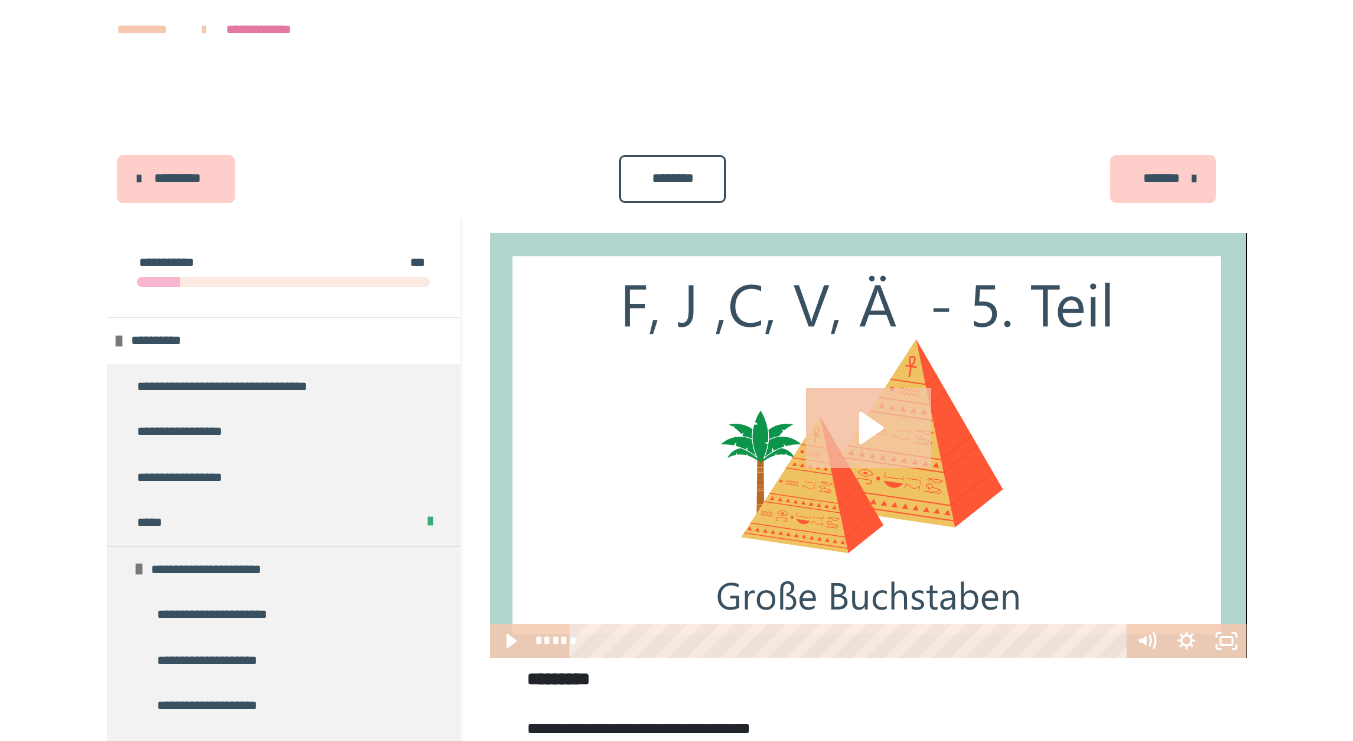 click on "*******" at bounding box center [1161, 178] 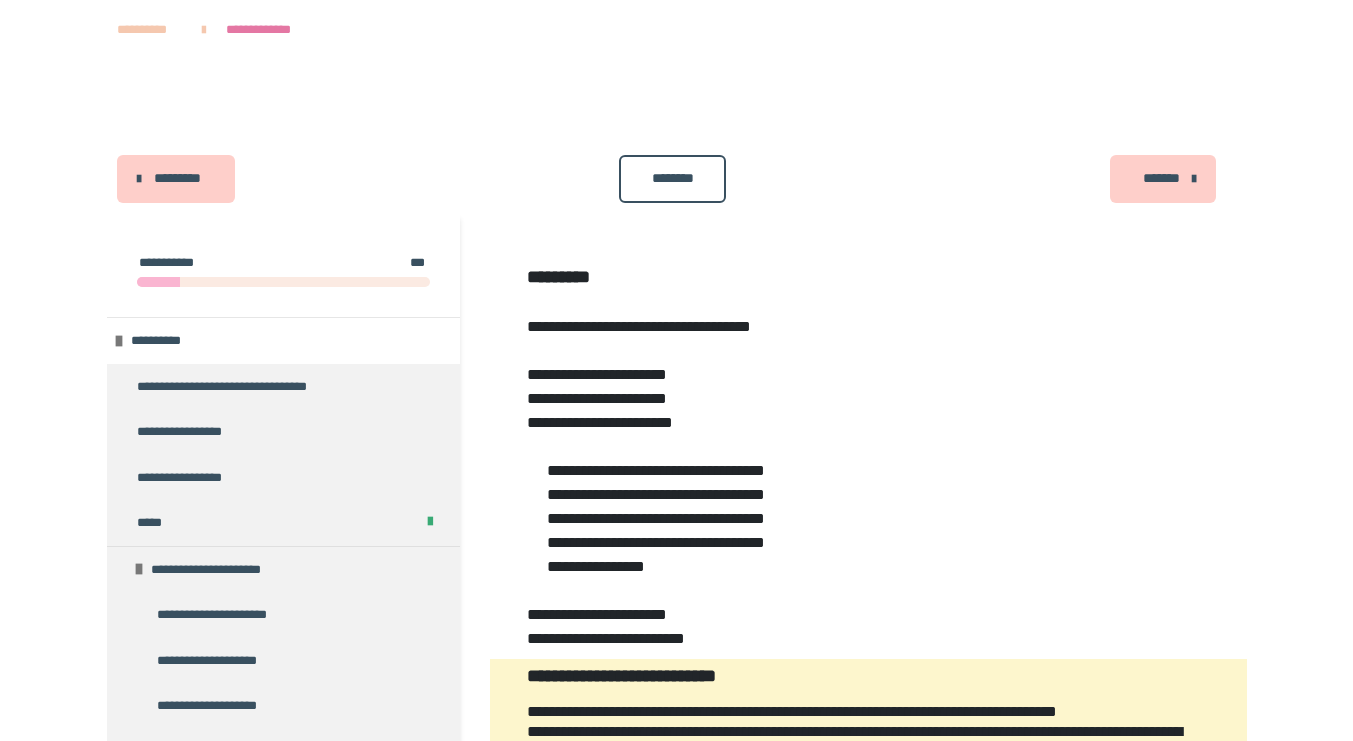 click on "*******" at bounding box center (1163, 179) 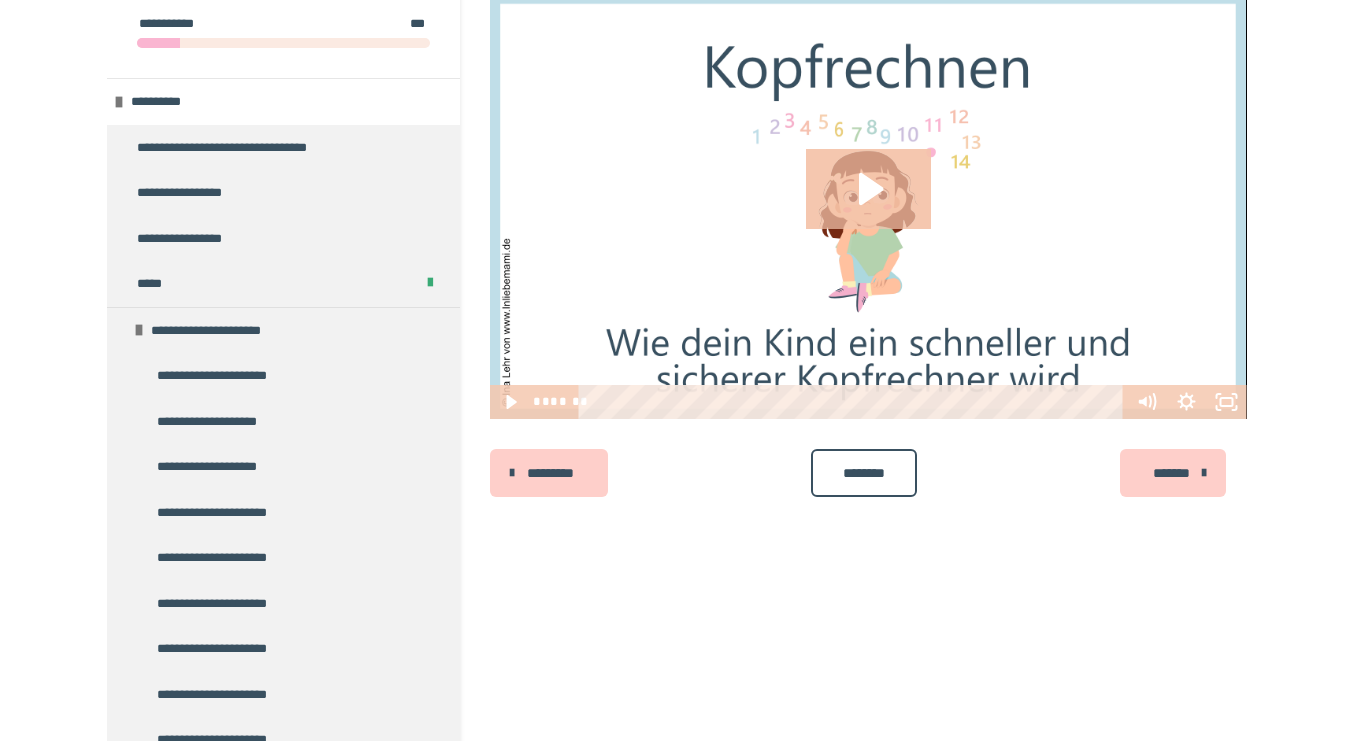 scroll, scrollTop: 0, scrollLeft: 0, axis: both 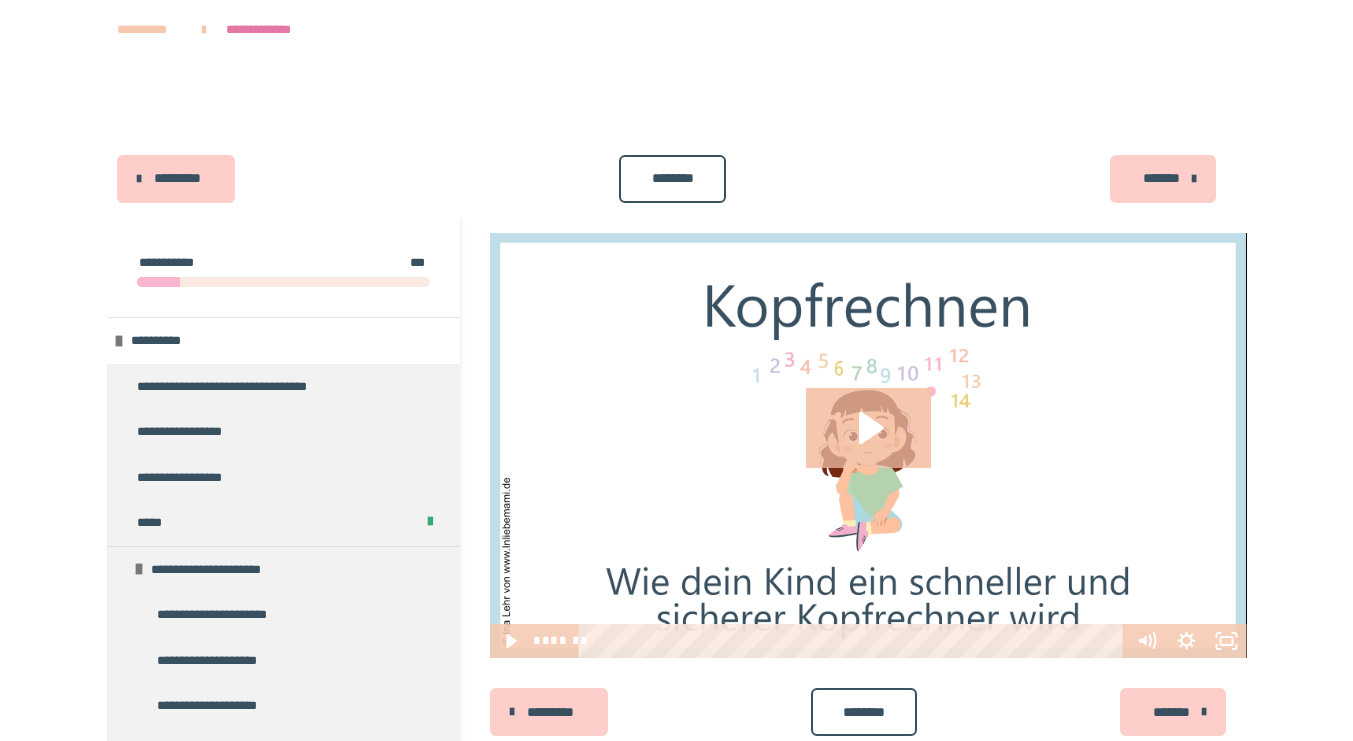 click on "*********" at bounding box center (178, 178) 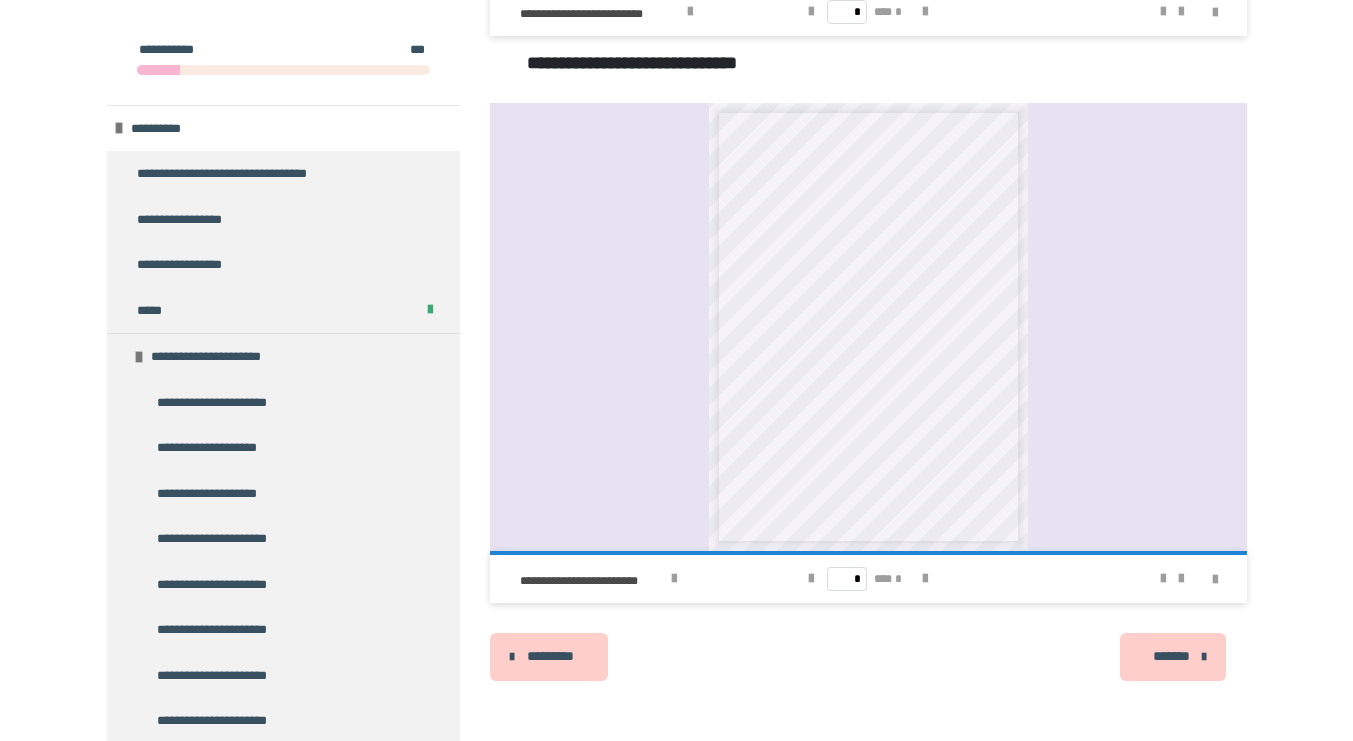 scroll, scrollTop: 2578, scrollLeft: 0, axis: vertical 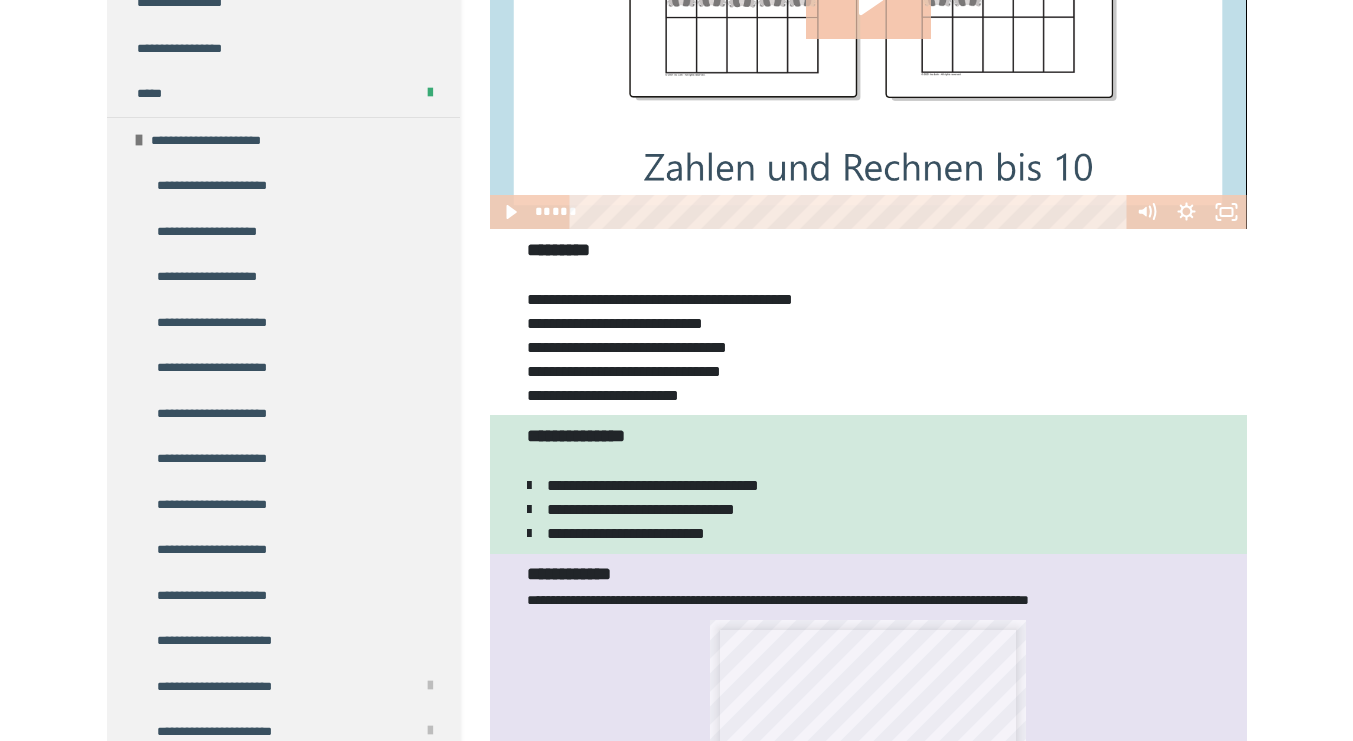 click at bounding box center (868, 17) 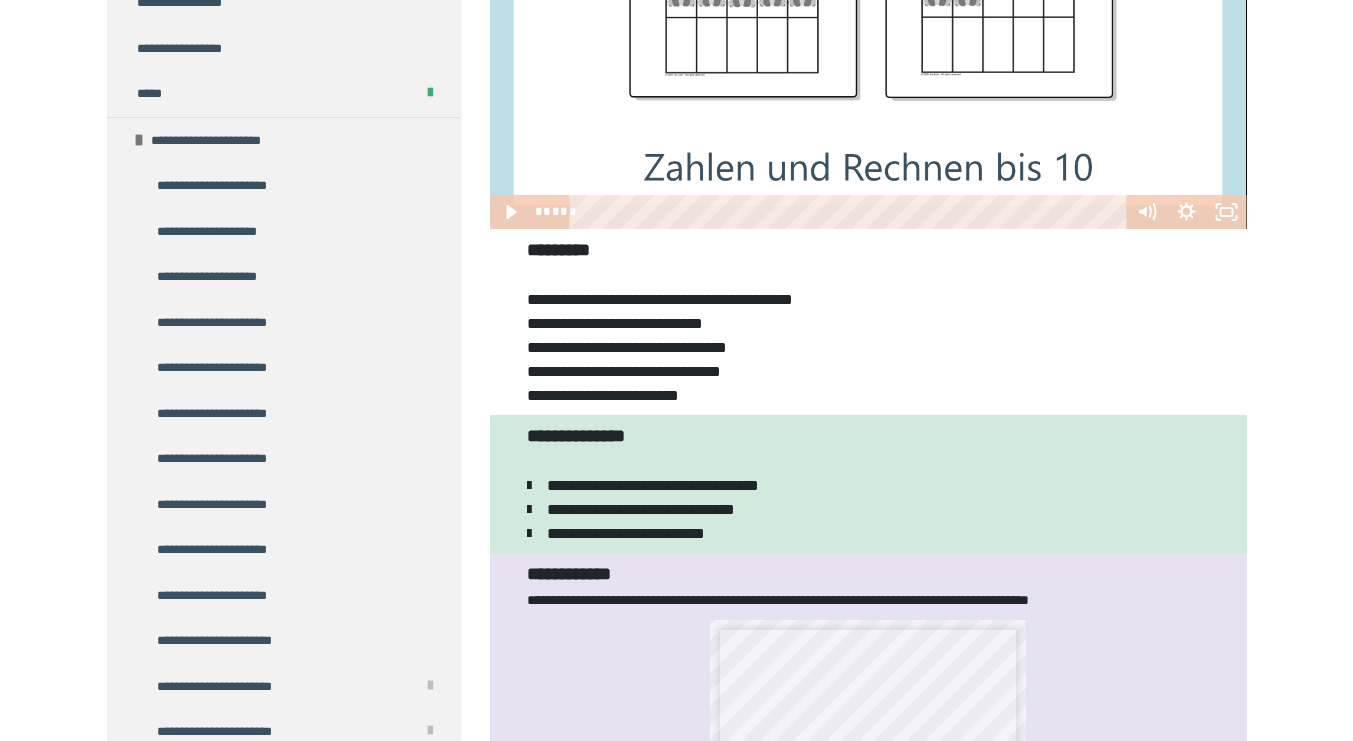 scroll, scrollTop: 7, scrollLeft: 0, axis: vertical 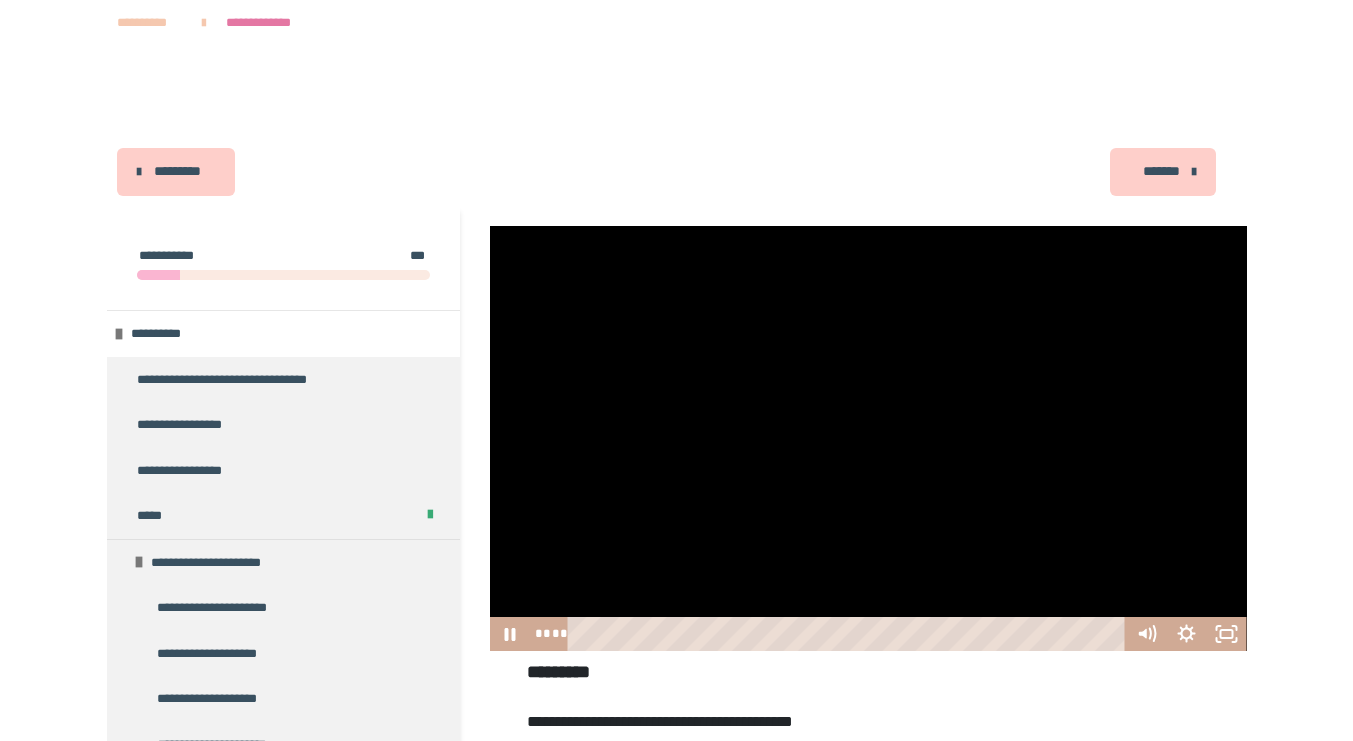 click on "*******" at bounding box center [1161, 171] 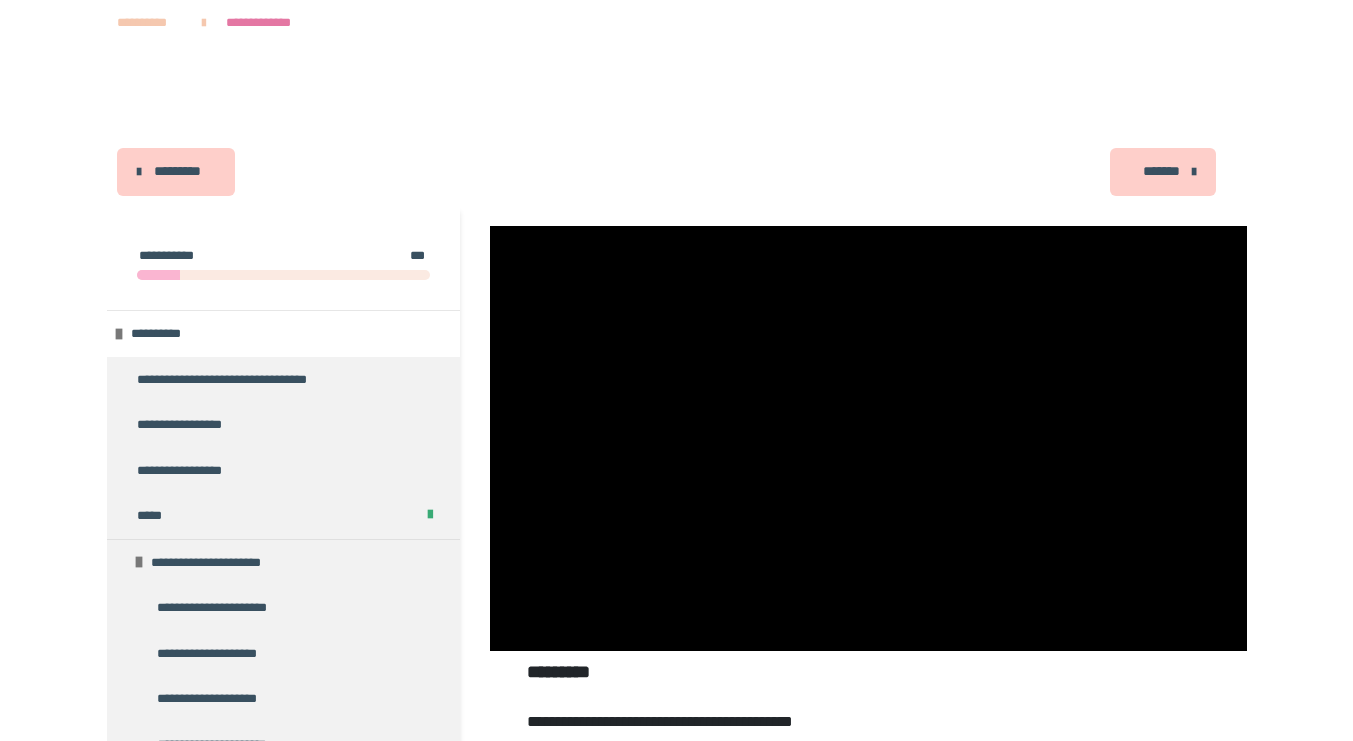 click on "*******" at bounding box center [1161, 171] 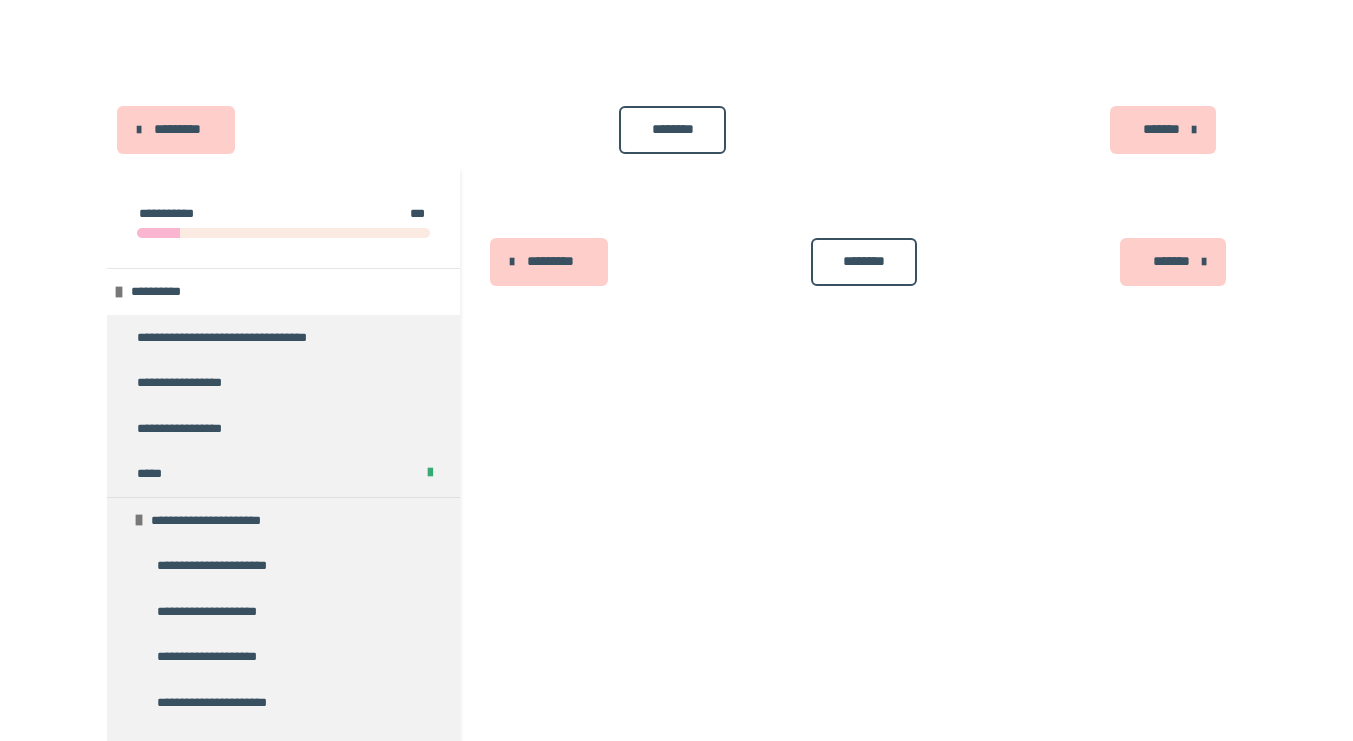 scroll, scrollTop: 26, scrollLeft: 0, axis: vertical 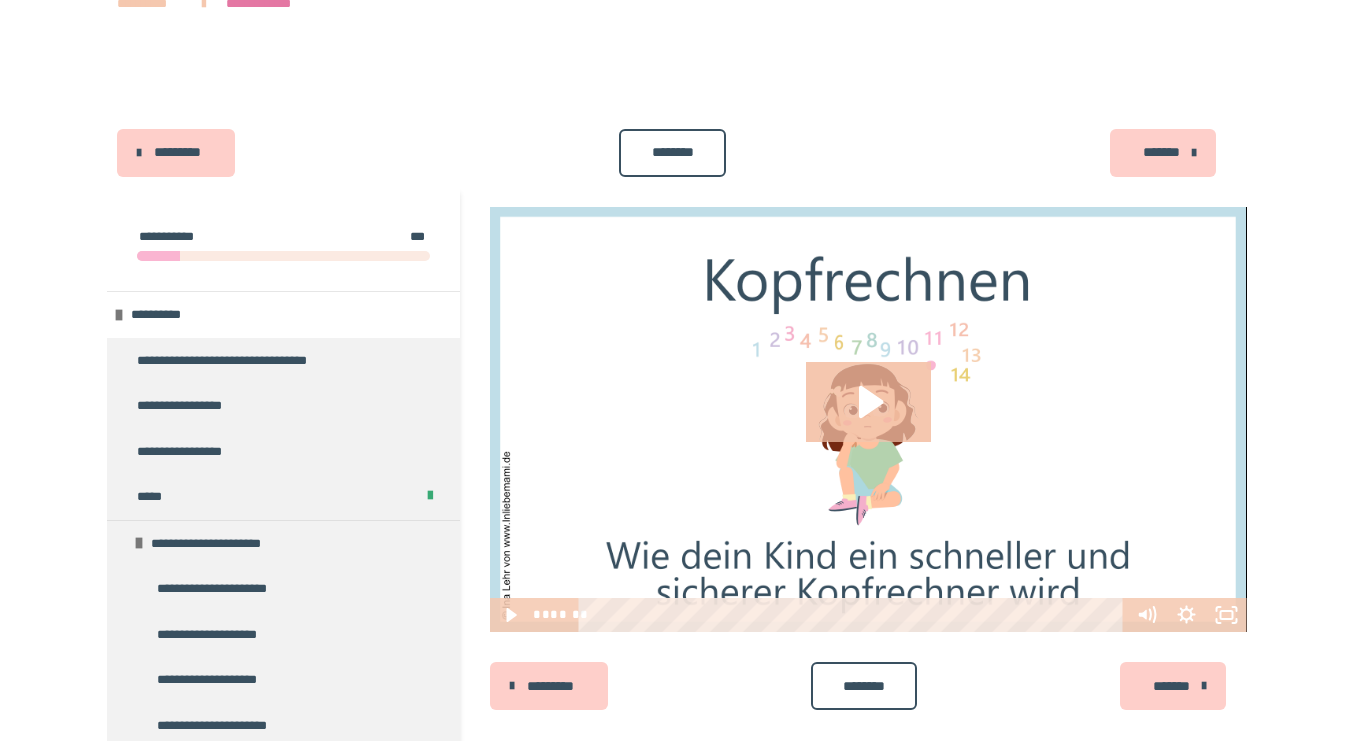 click on "*******" at bounding box center [1163, 153] 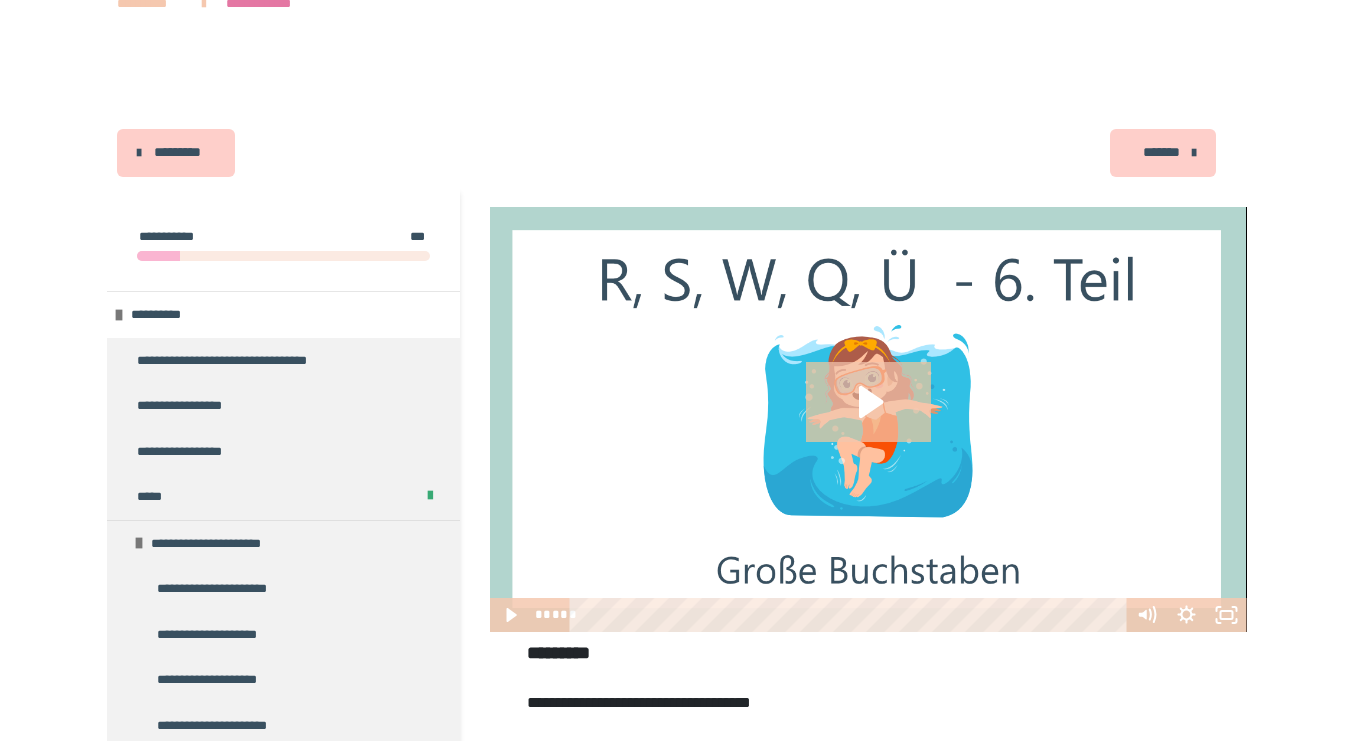 click on "*******" at bounding box center (1161, 152) 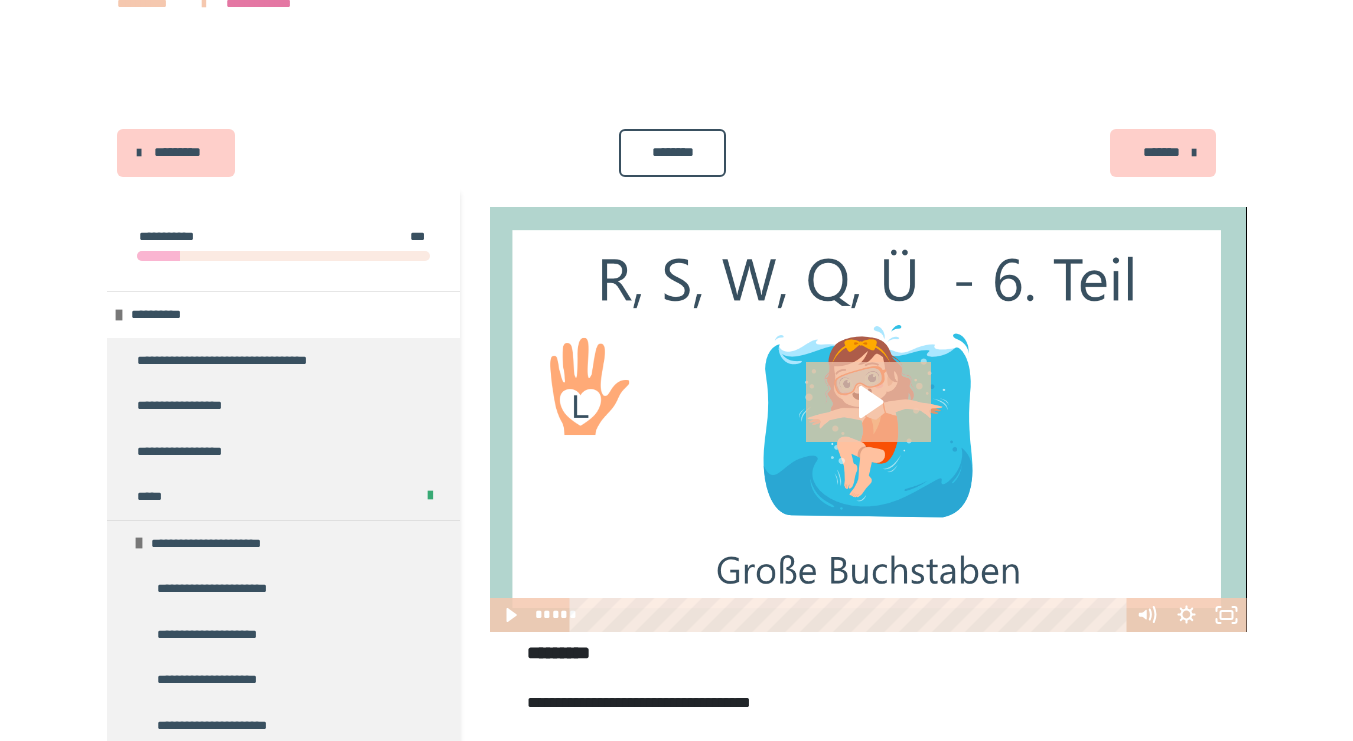 click on "*******" at bounding box center [1161, 152] 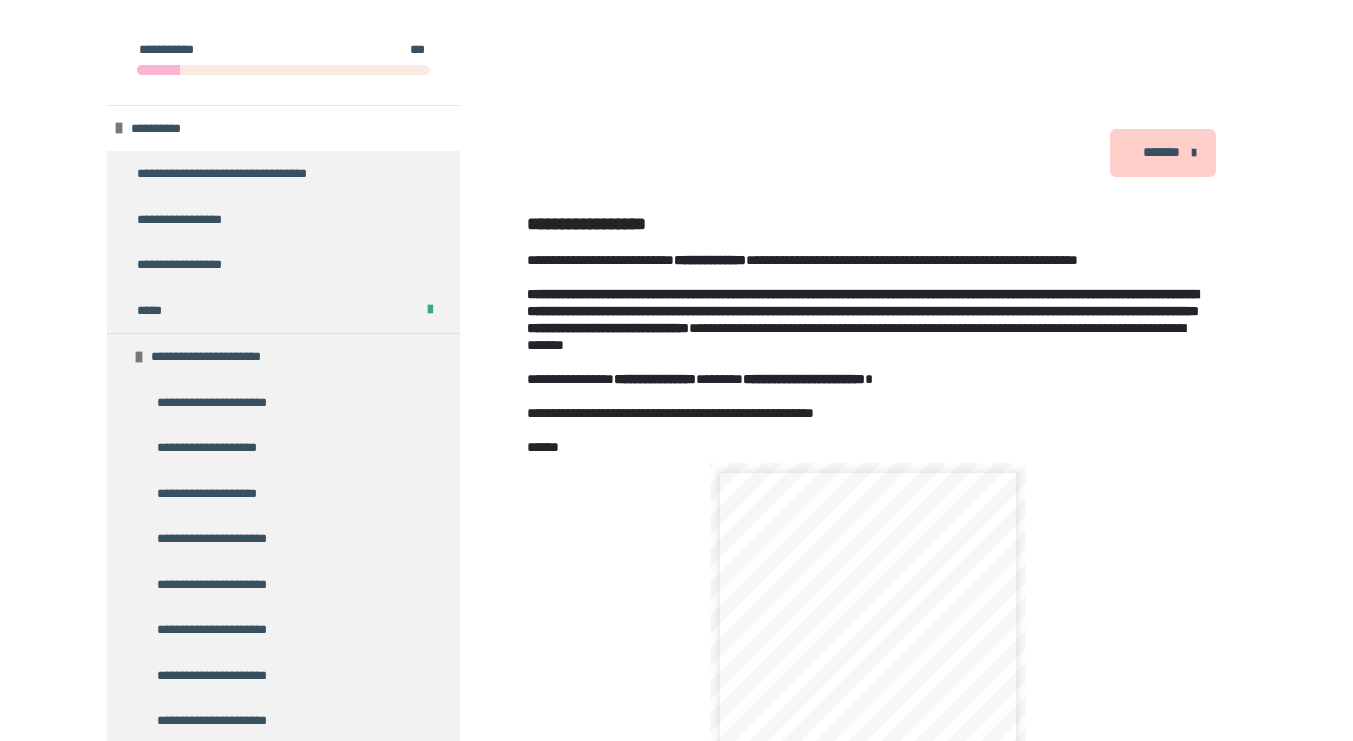 click 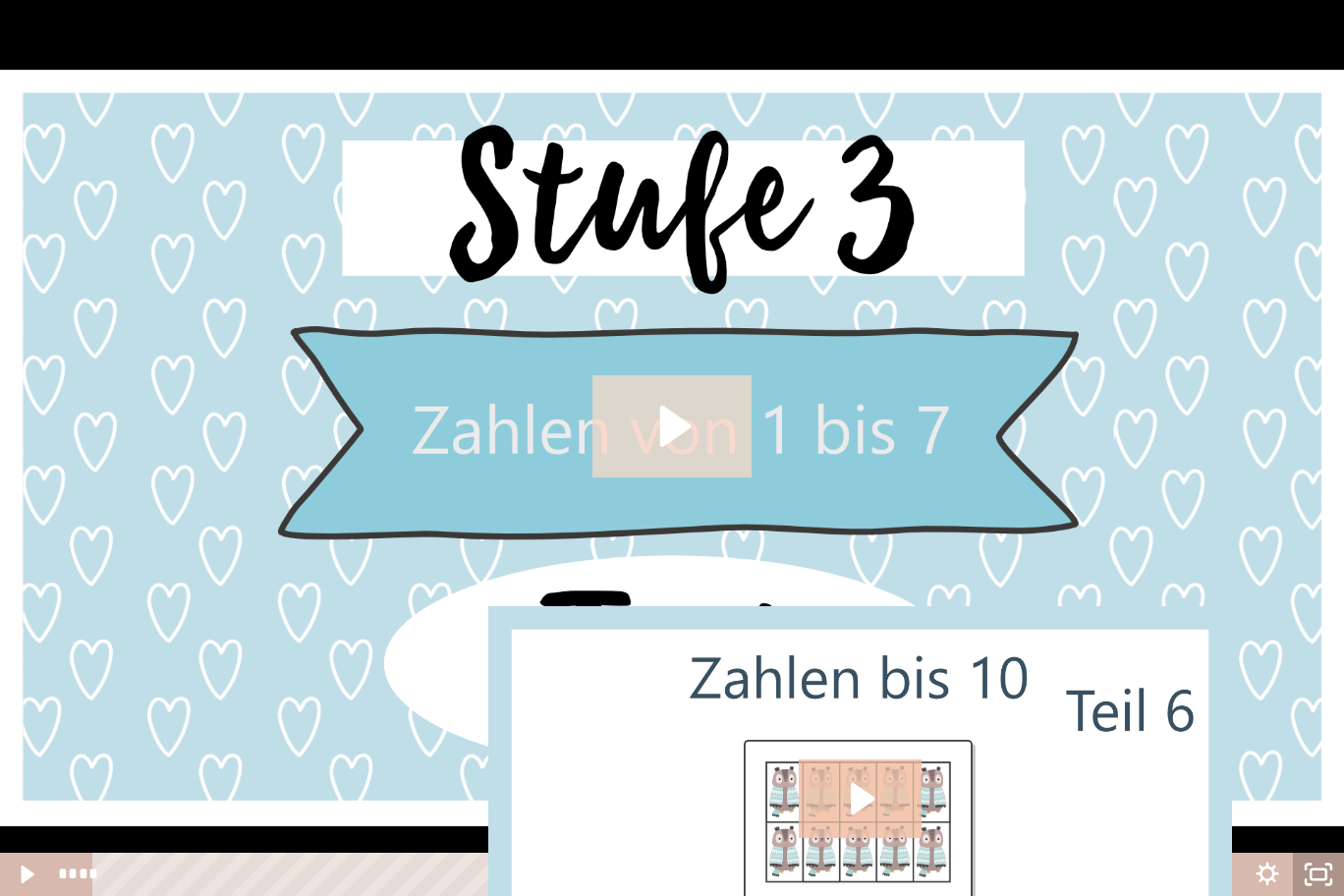 click 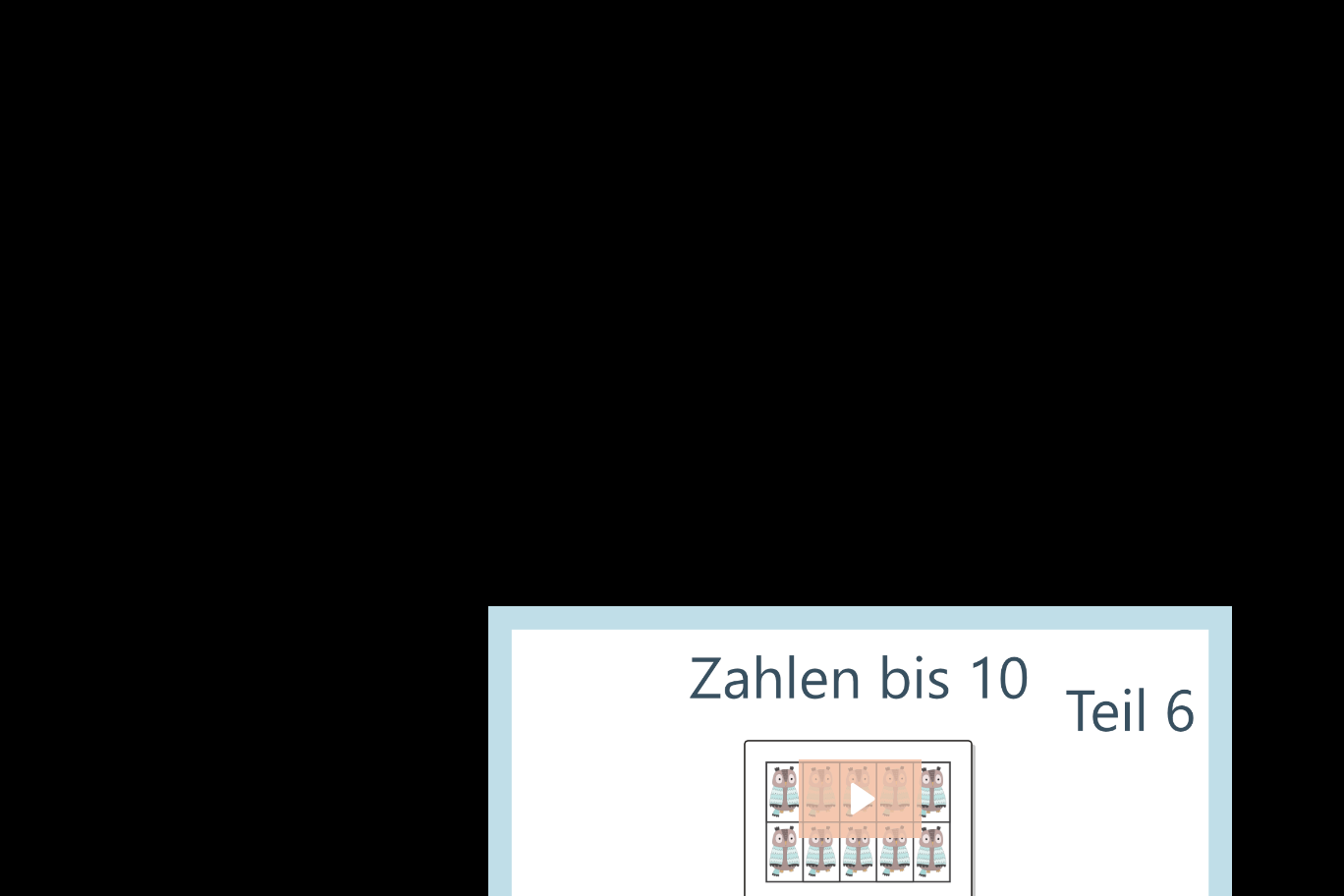 click at bounding box center [672, 448] 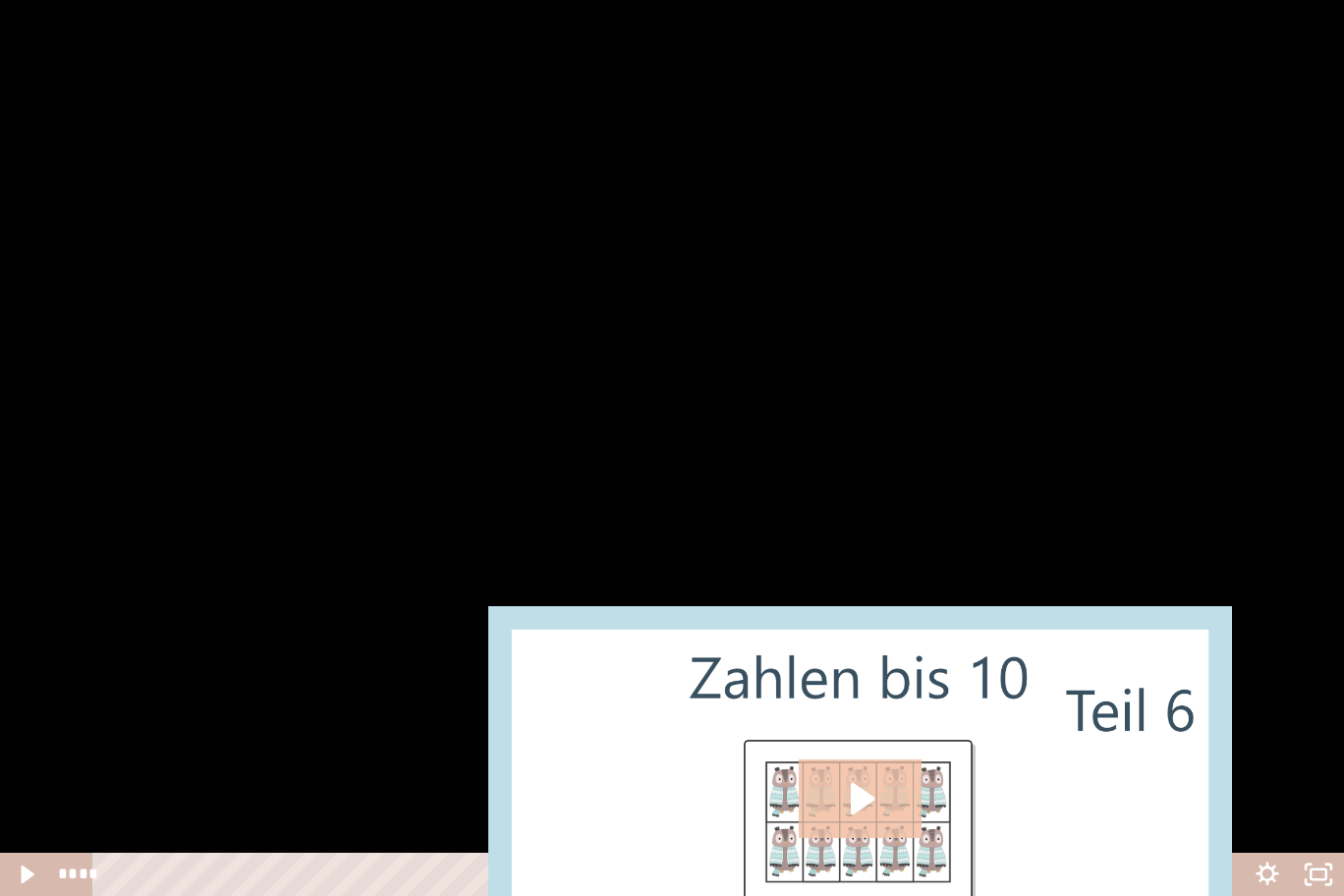 click at bounding box center (672, 448) 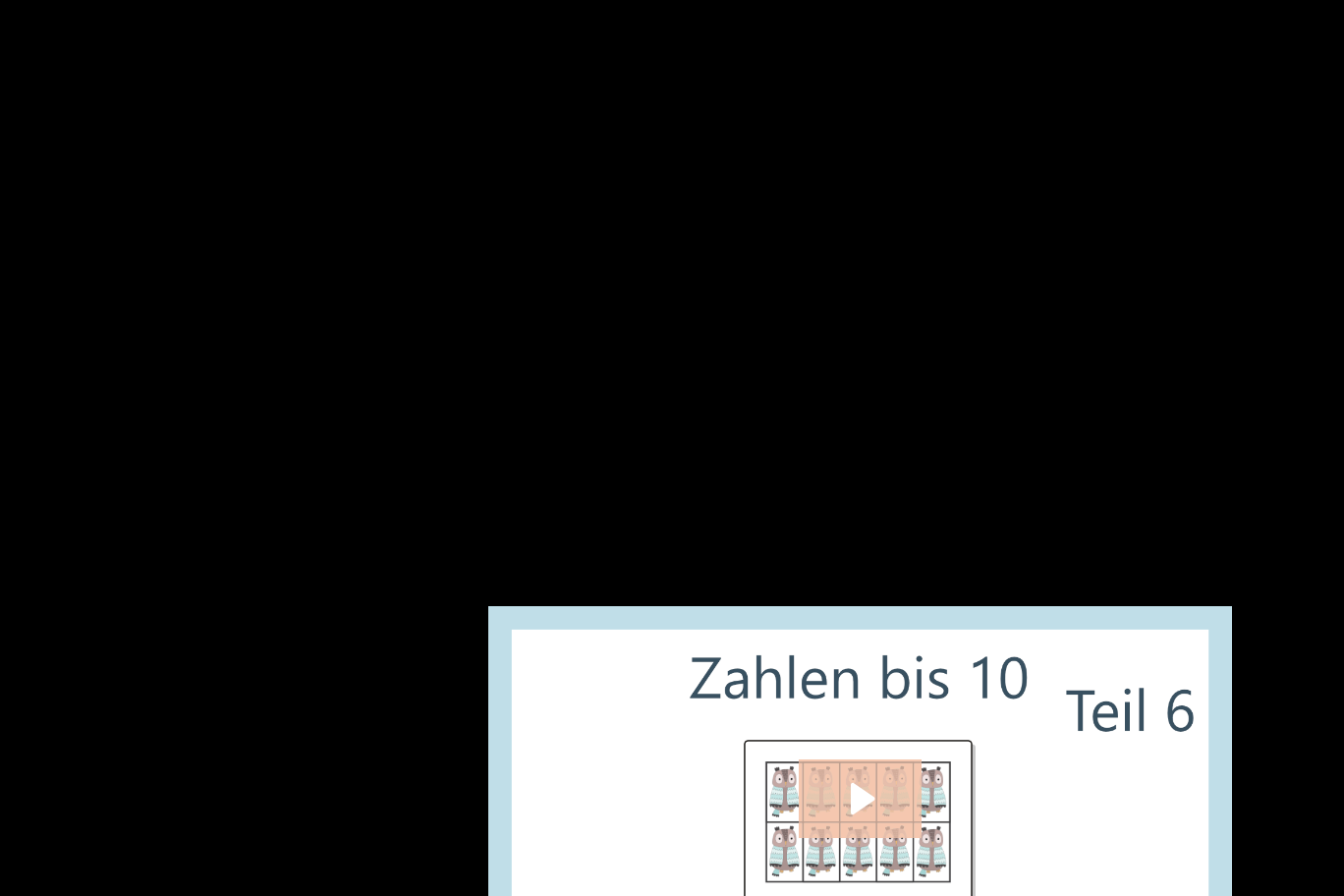 click at bounding box center [672, 448] 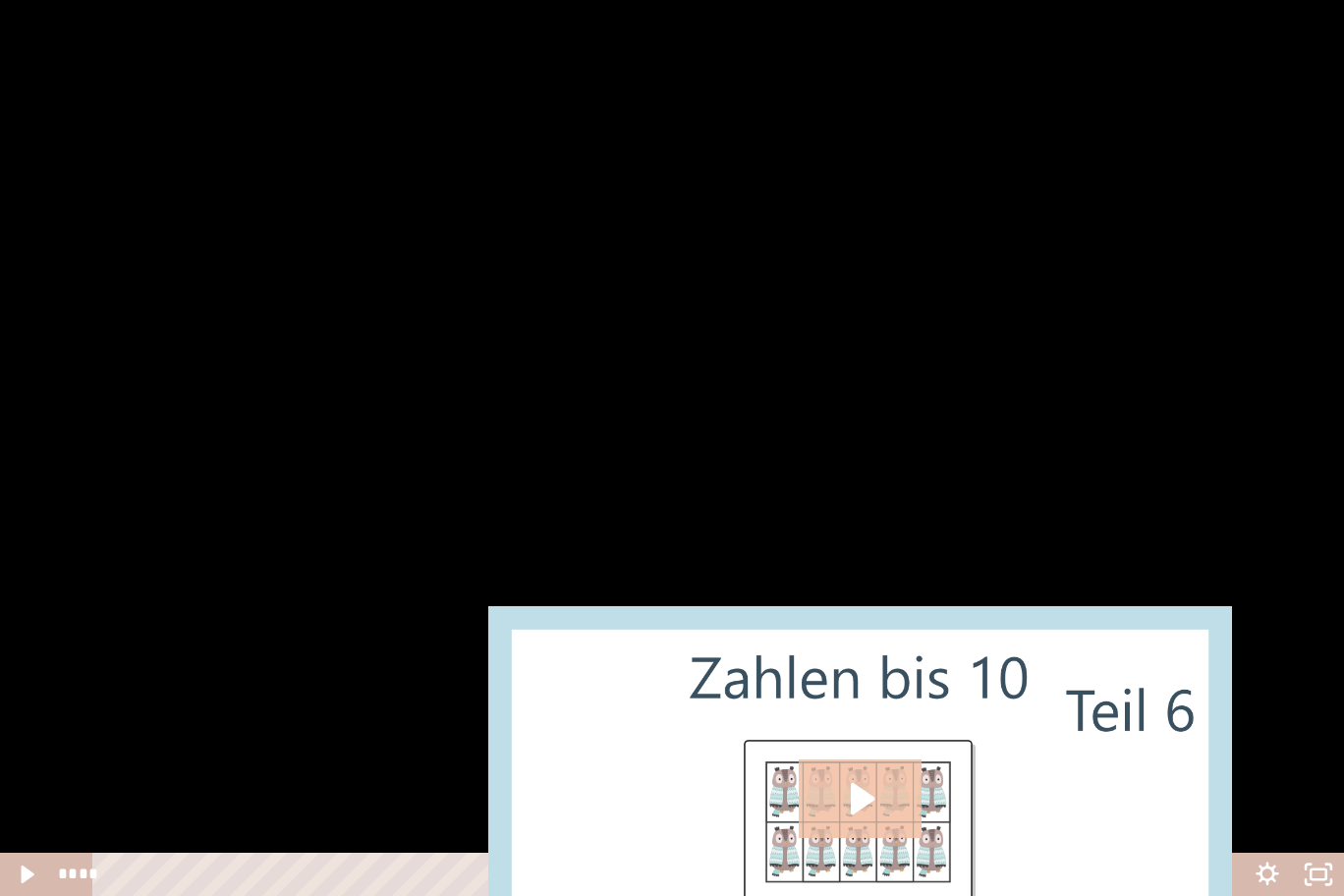 click at bounding box center (672, 448) 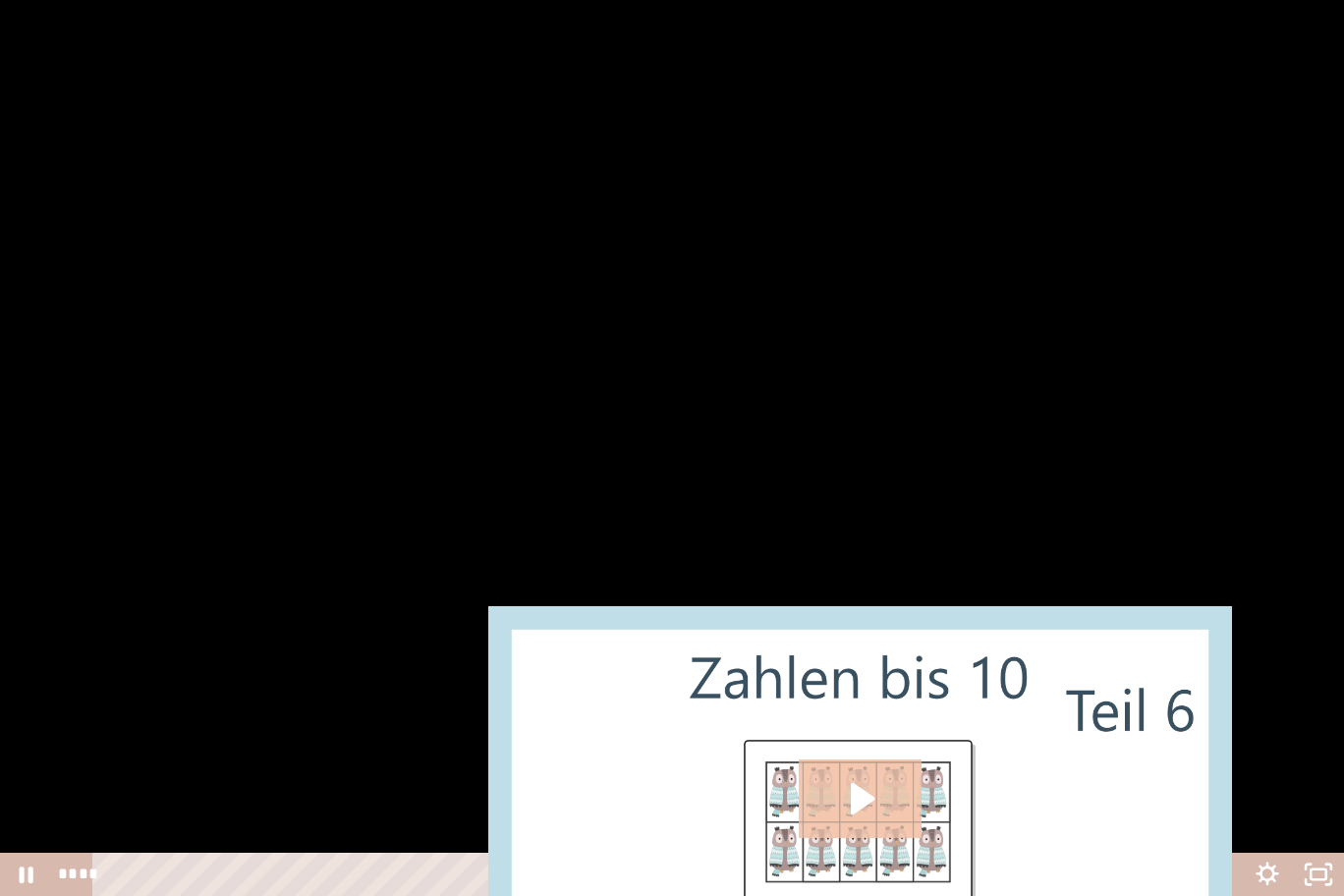 click at bounding box center (672, 448) 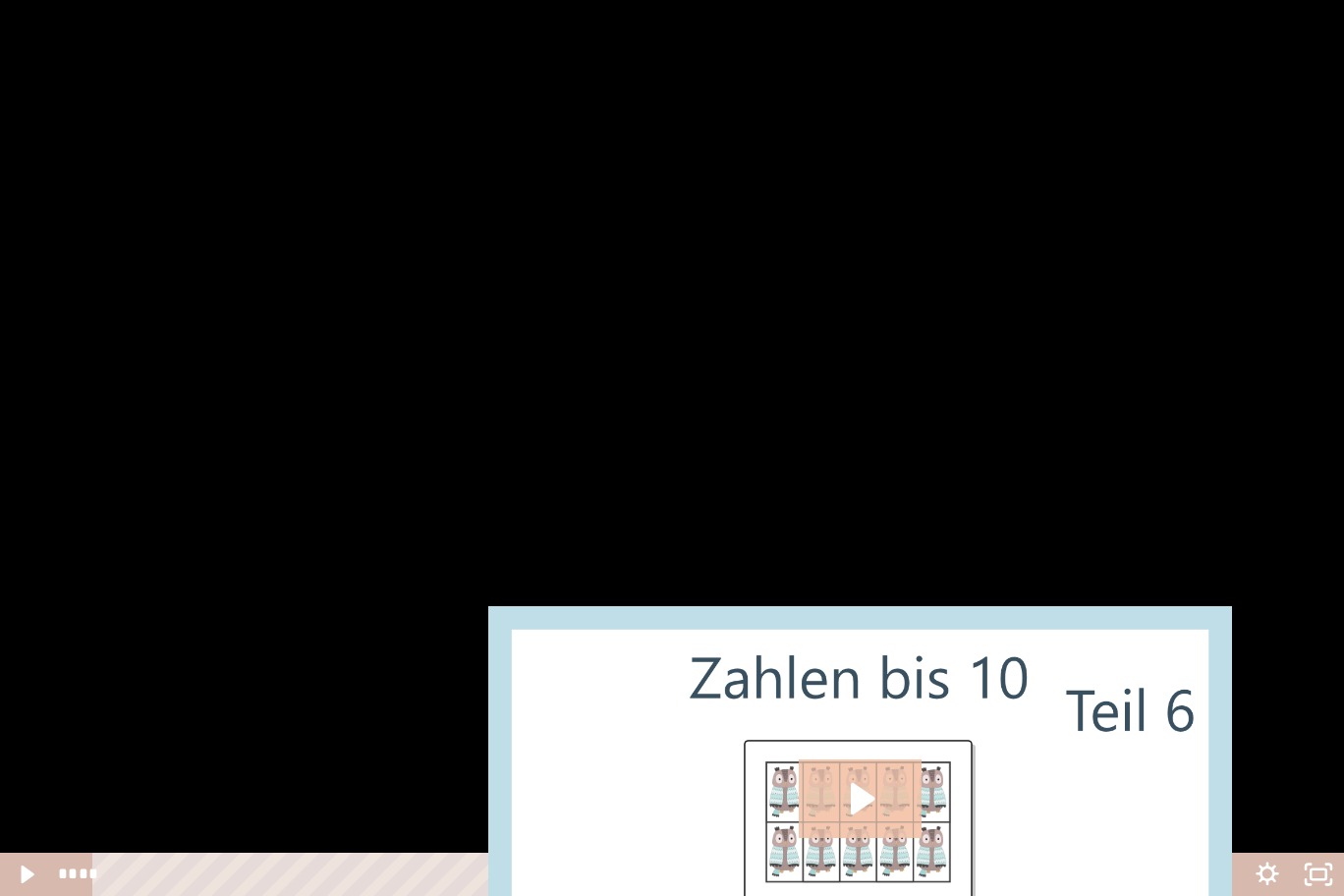 click at bounding box center (672, 448) 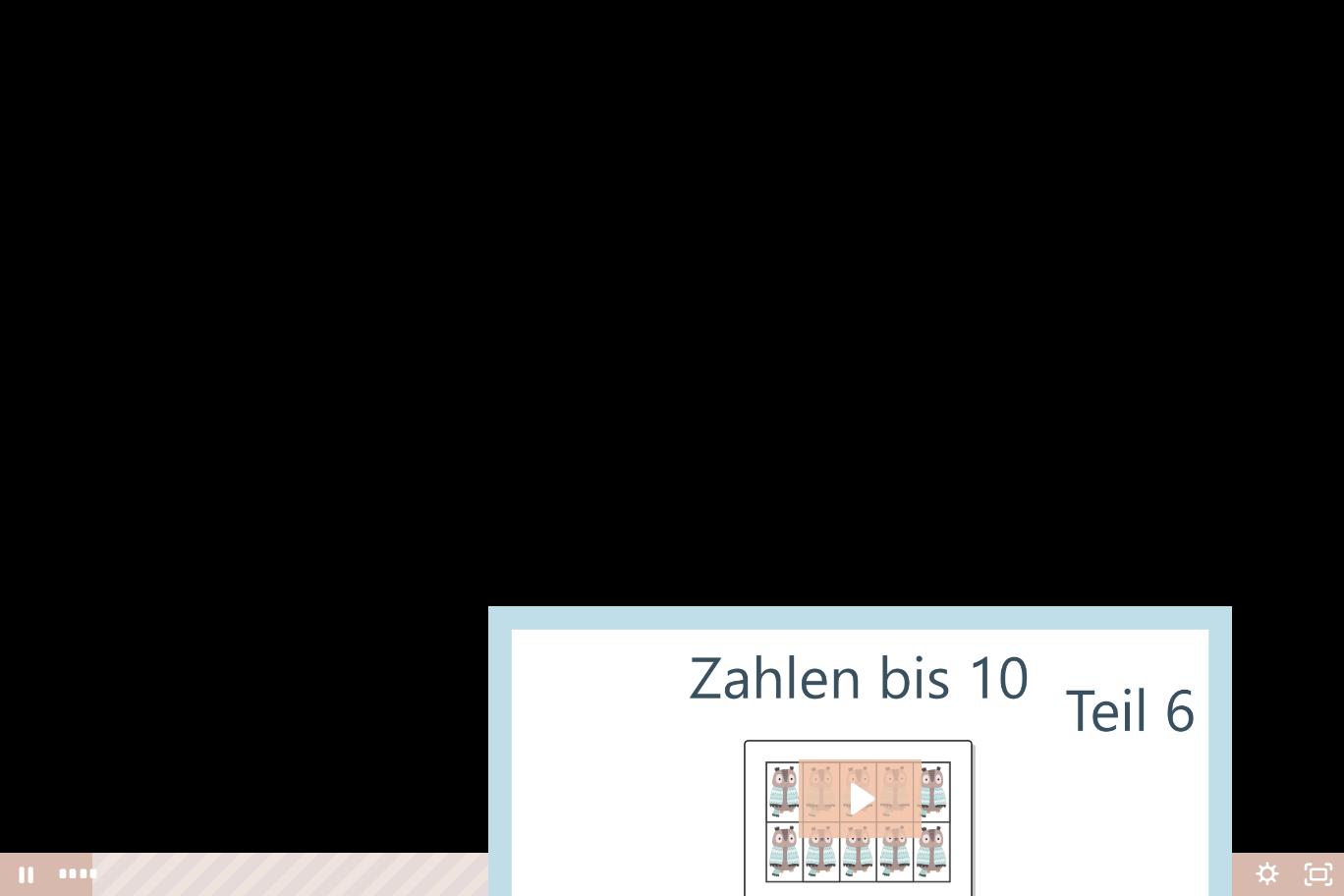 click at bounding box center (672, 448) 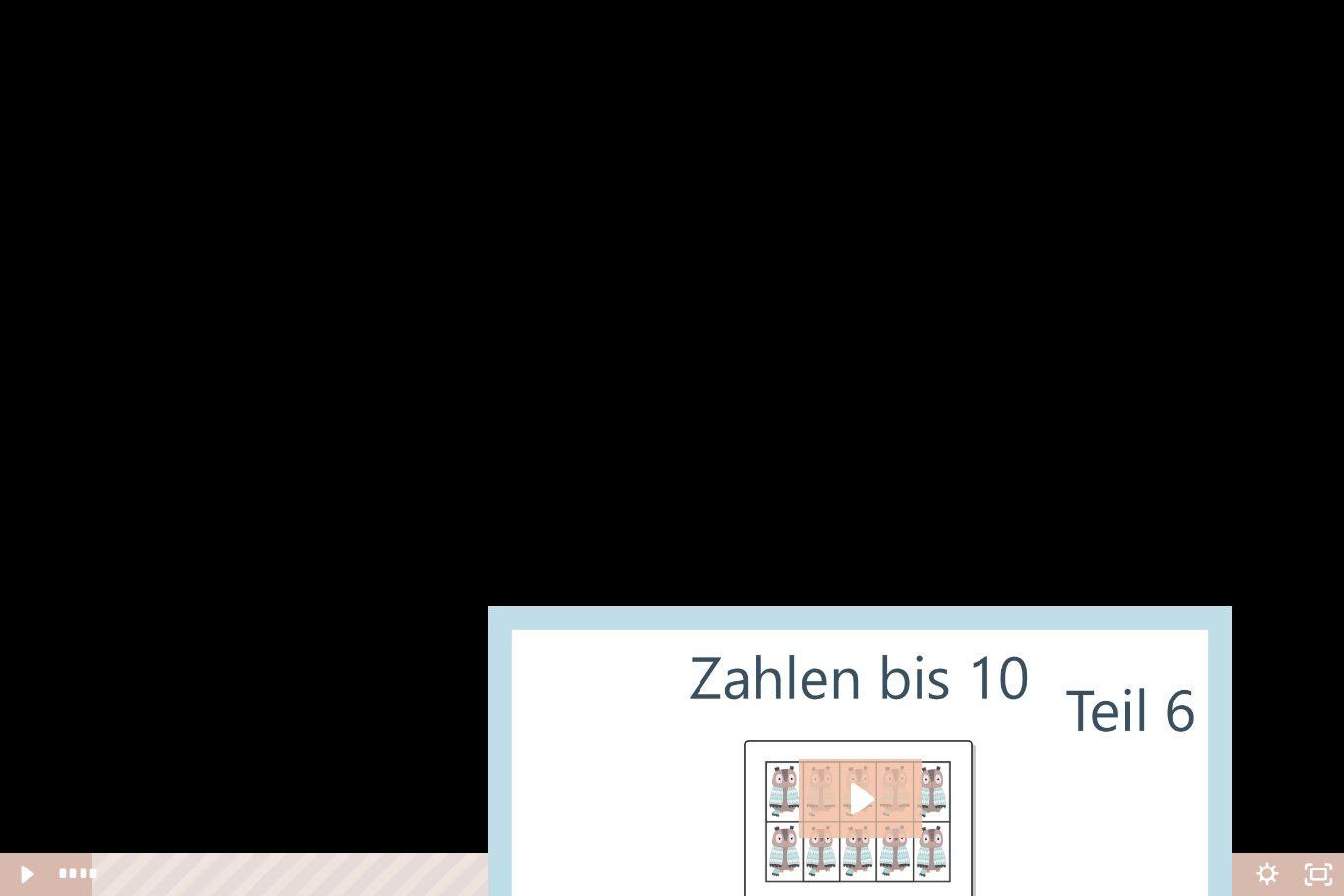 click at bounding box center [672, 448] 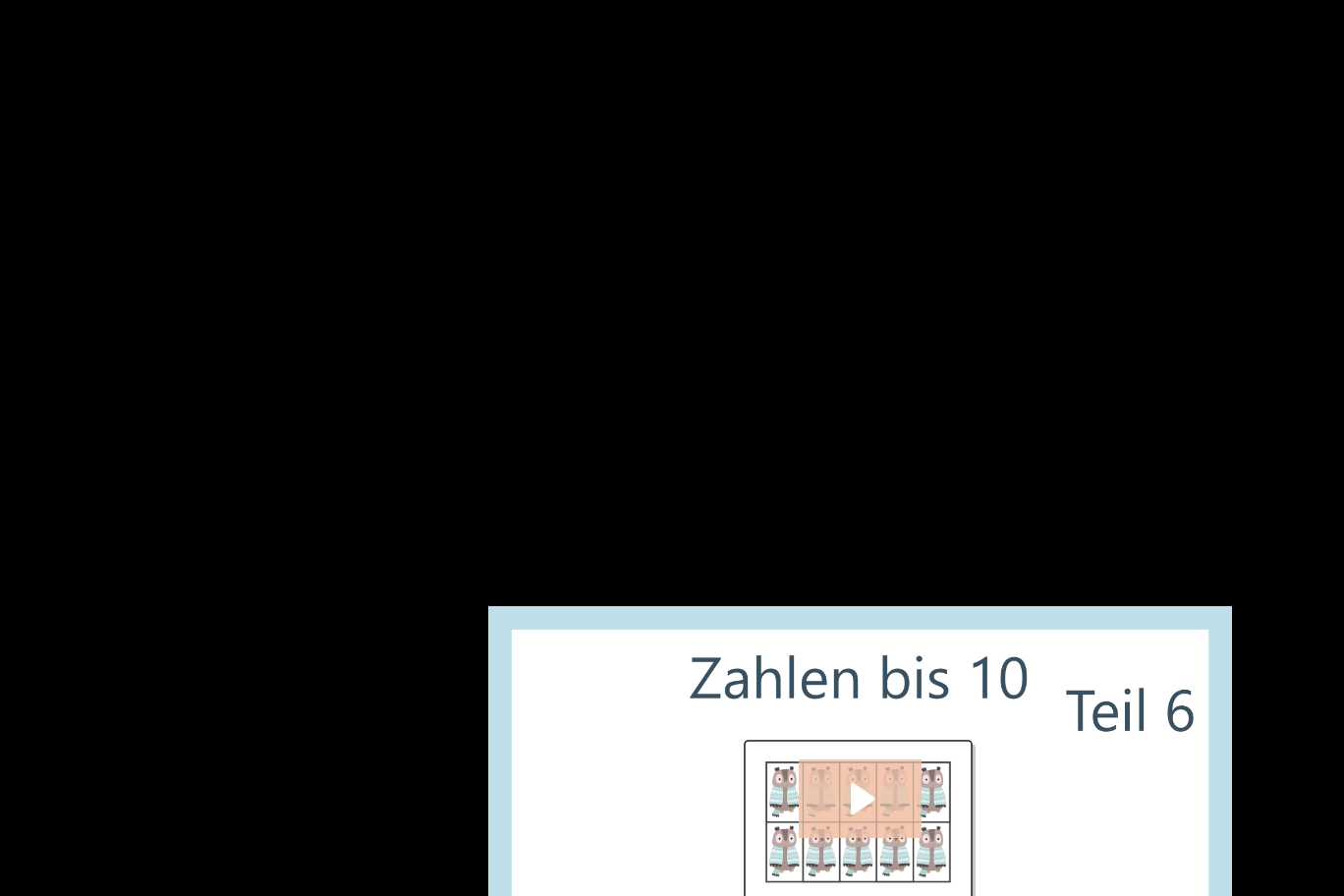 click at bounding box center [672, 448] 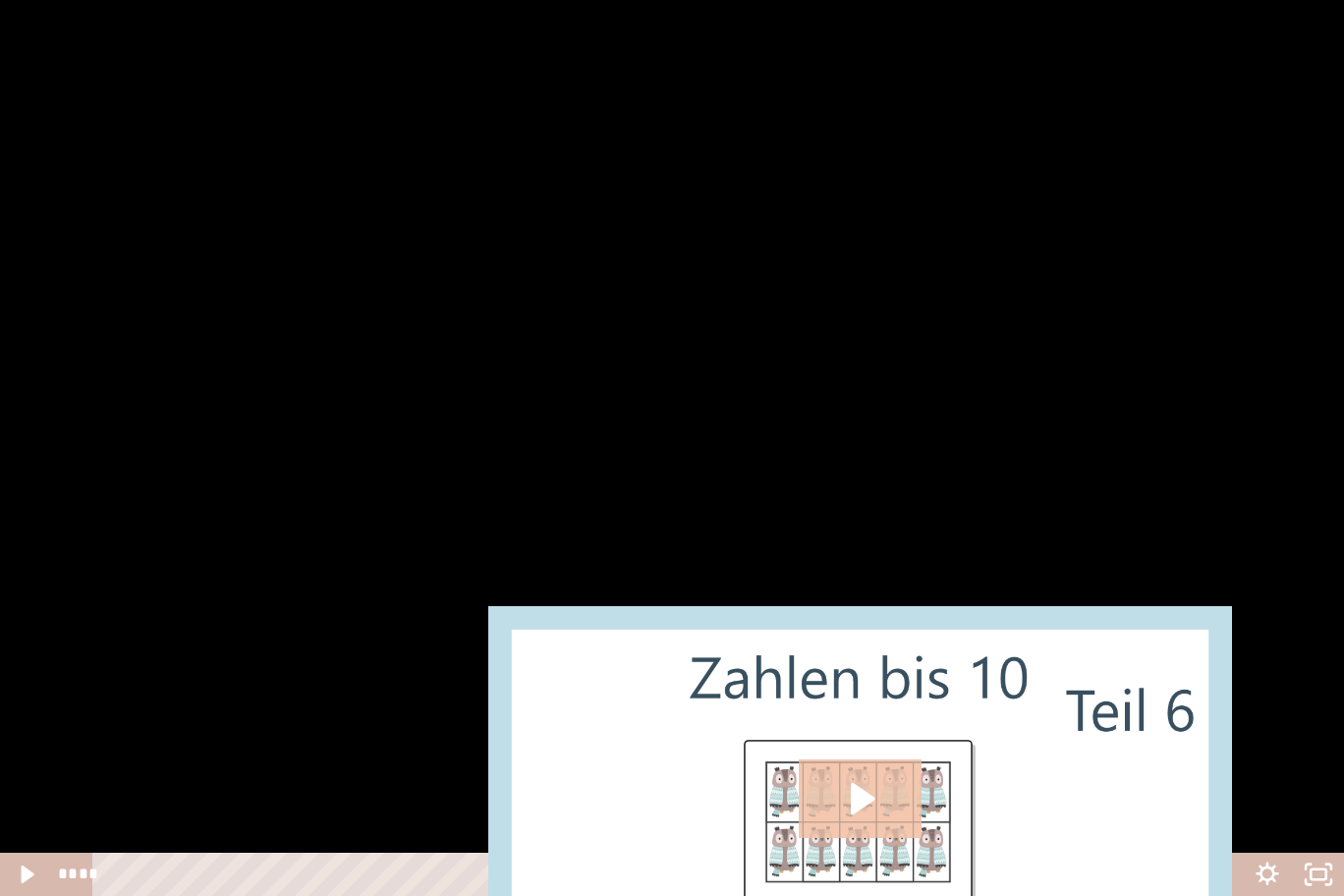 click at bounding box center (672, 448) 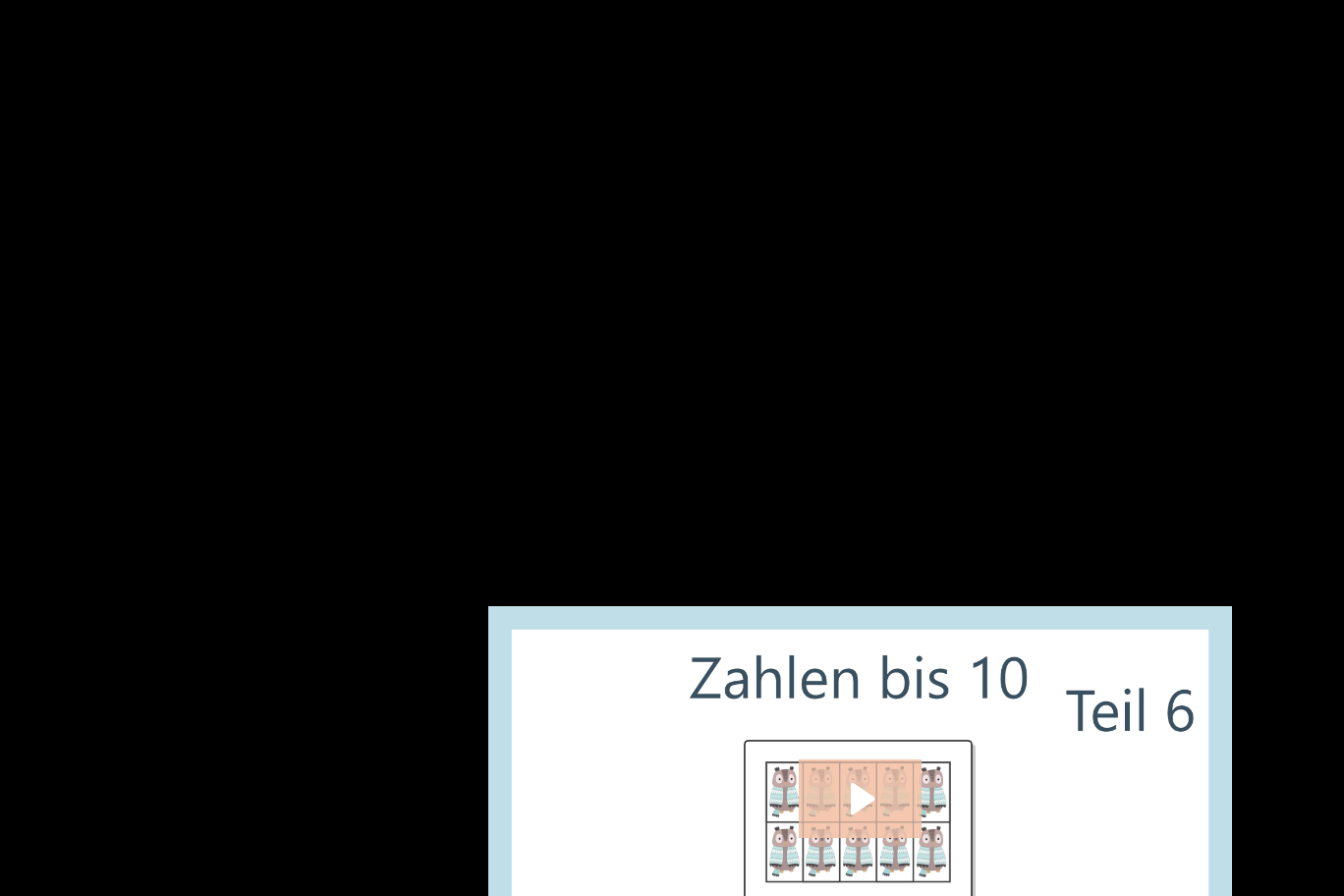 click at bounding box center [672, 448] 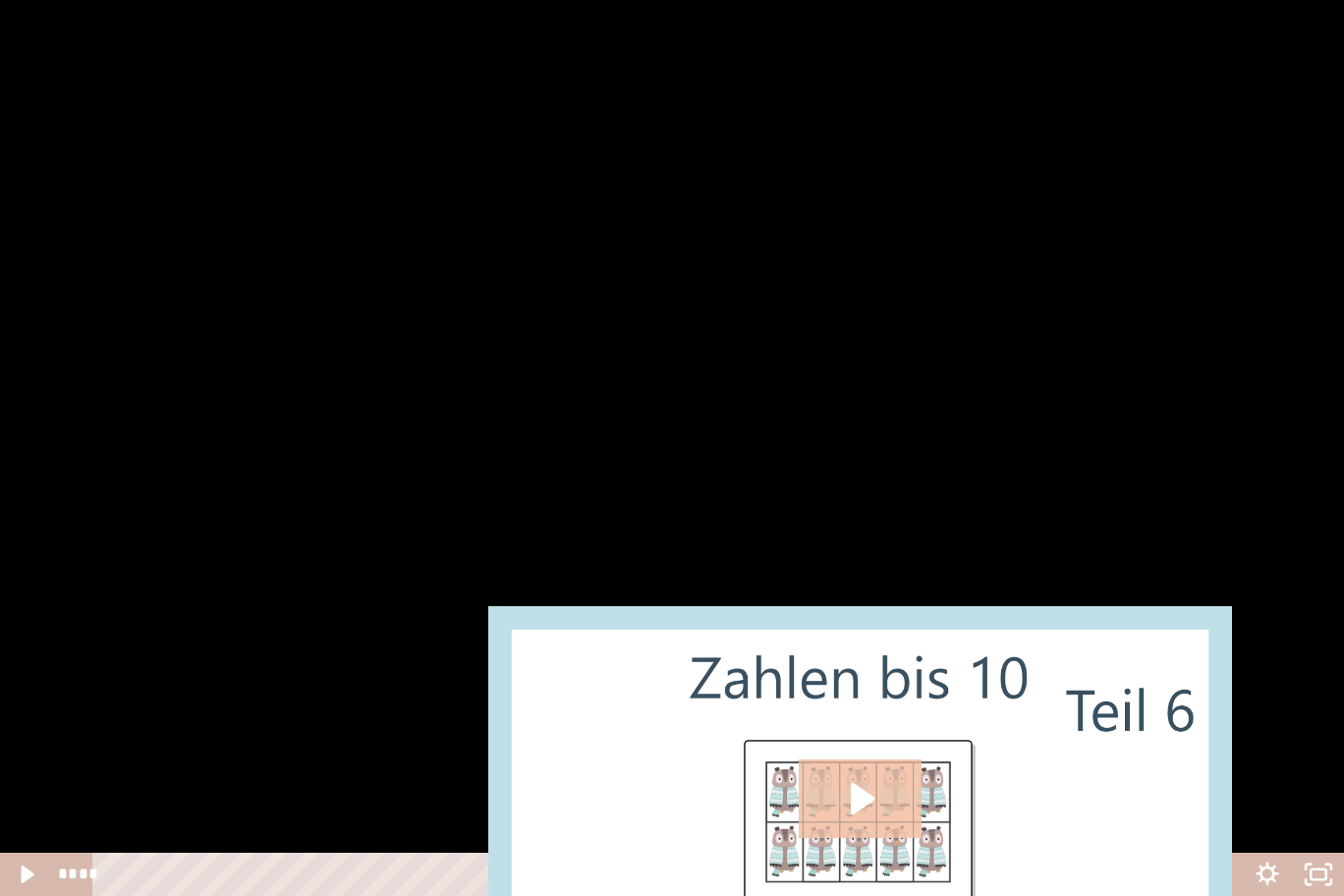 click at bounding box center (672, 448) 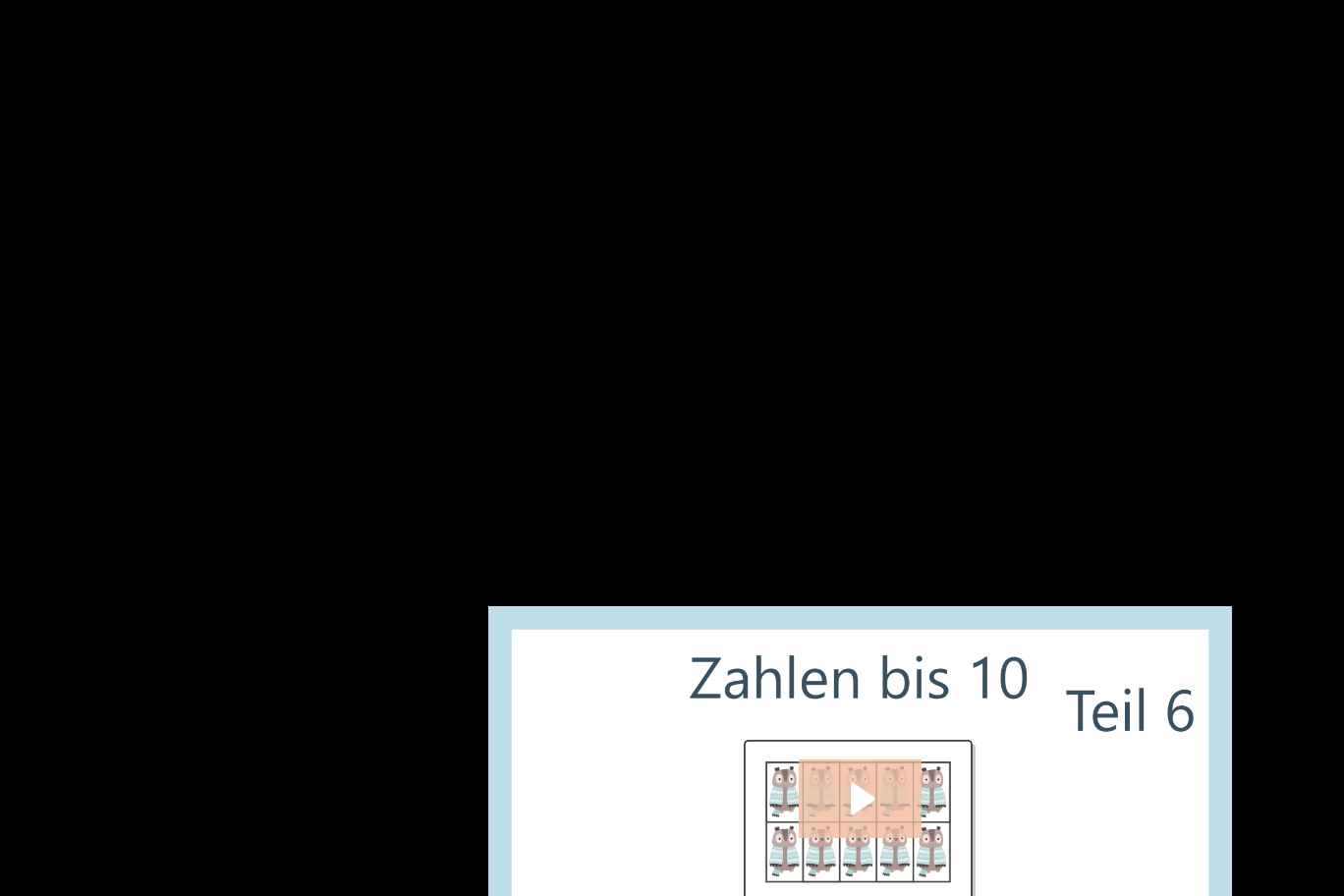 click at bounding box center [672, 448] 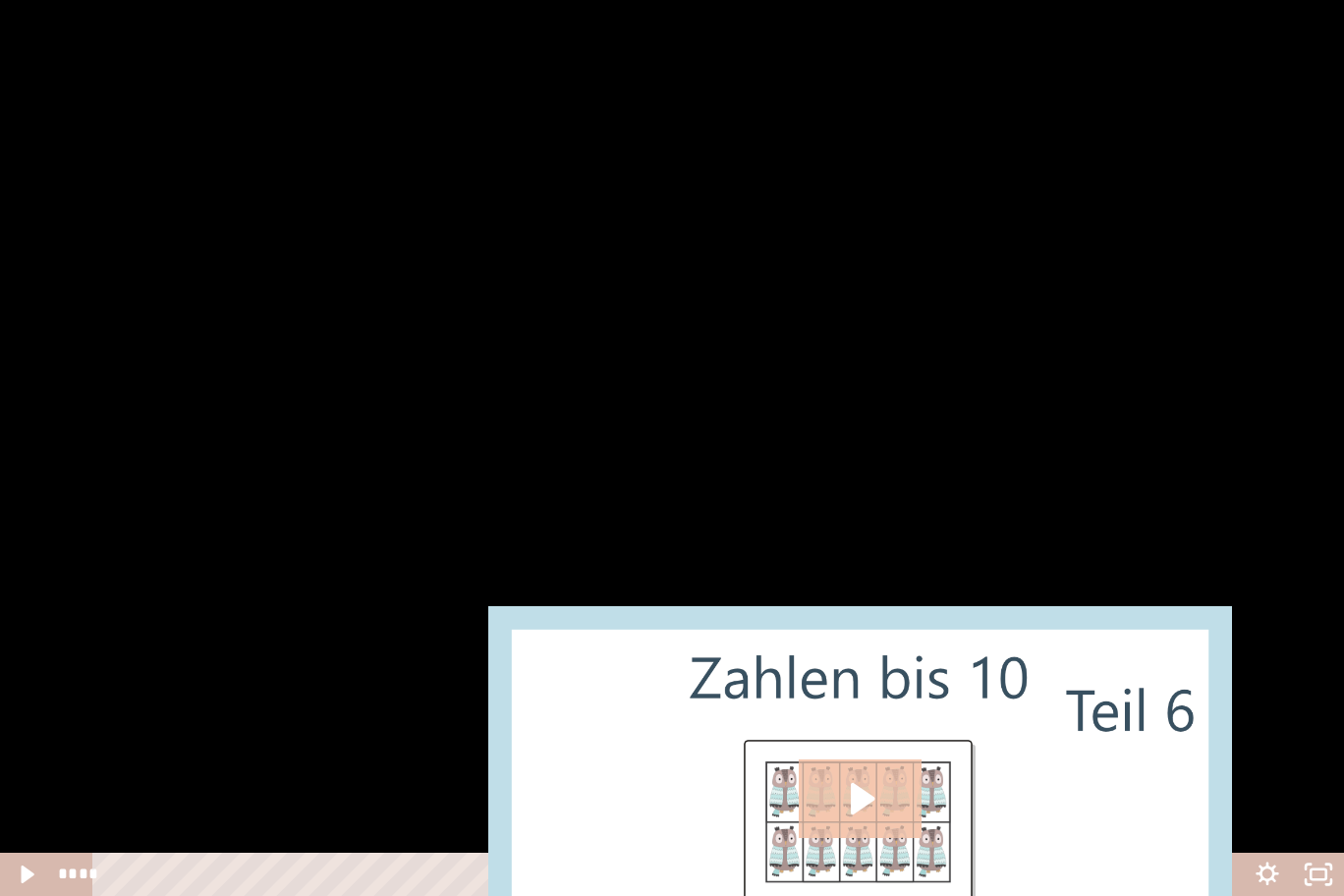 click at bounding box center [672, 448] 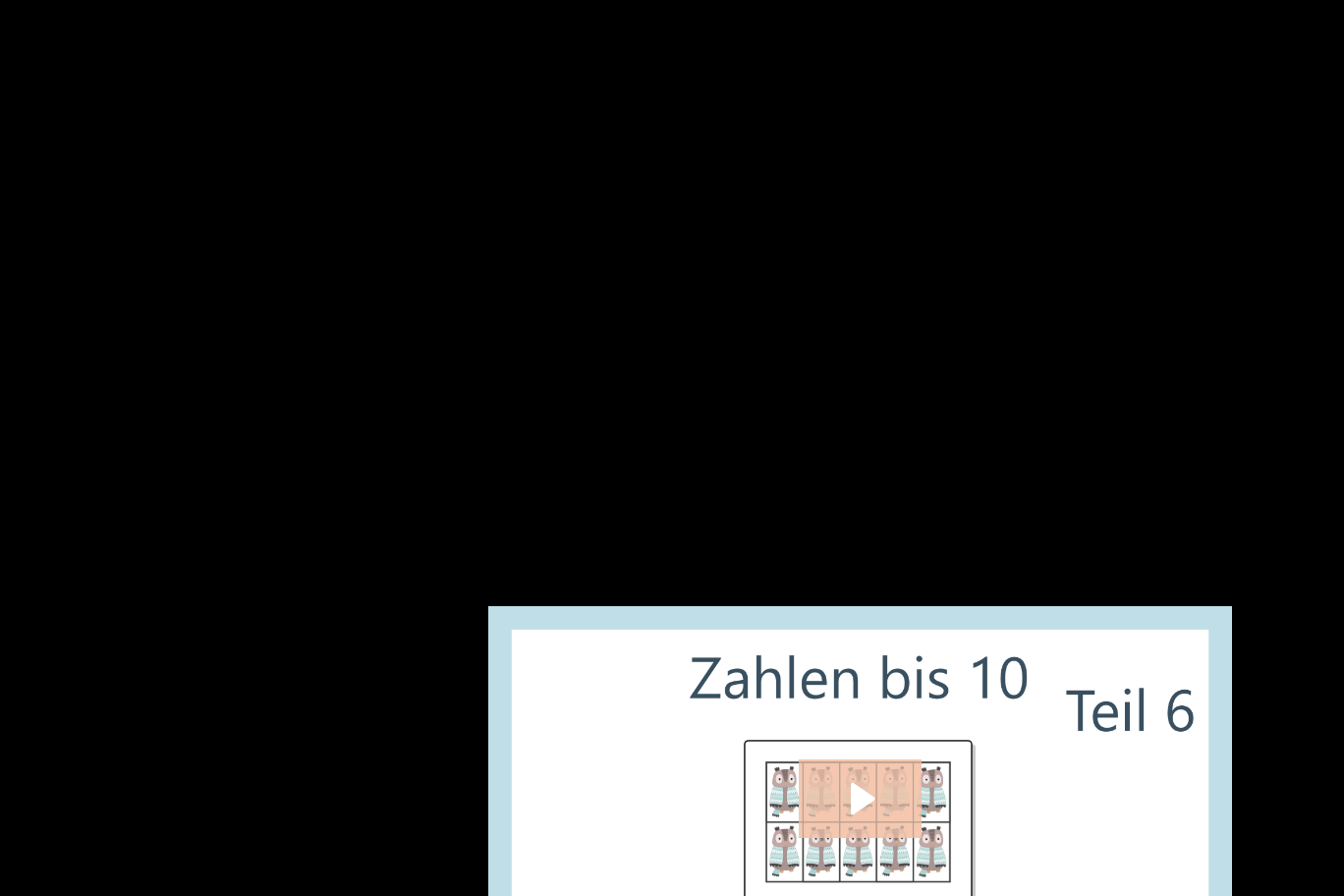 click at bounding box center [672, 448] 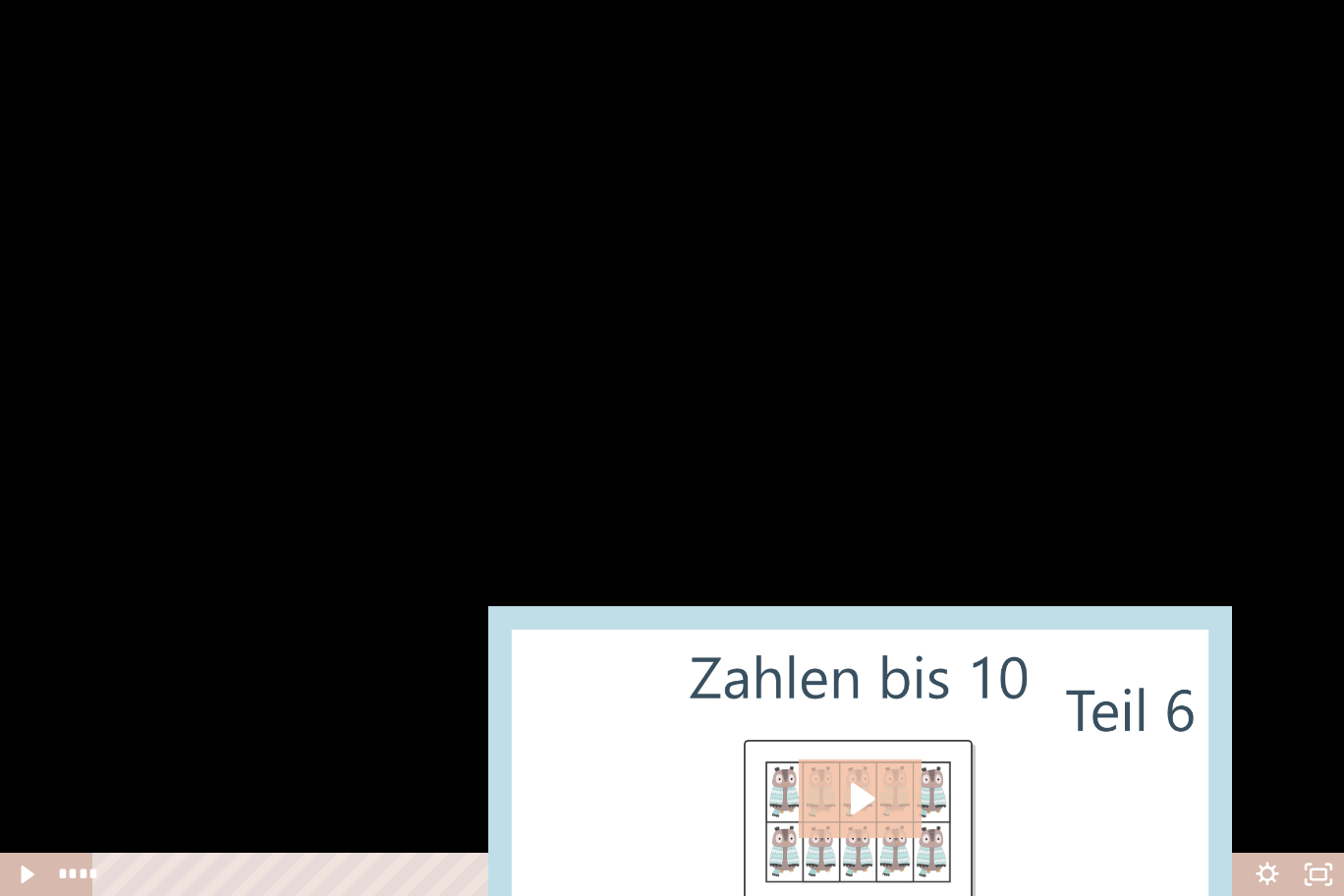 click 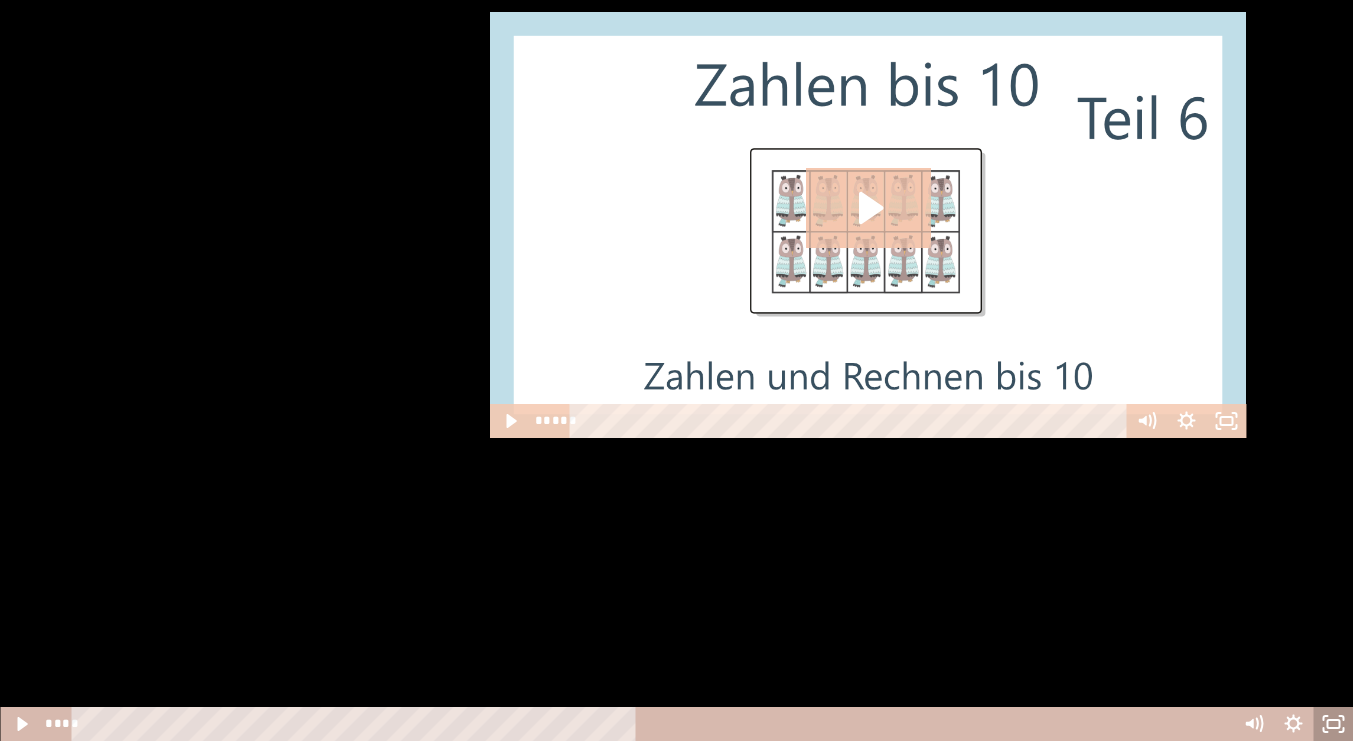 scroll, scrollTop: 1963, scrollLeft: 0, axis: vertical 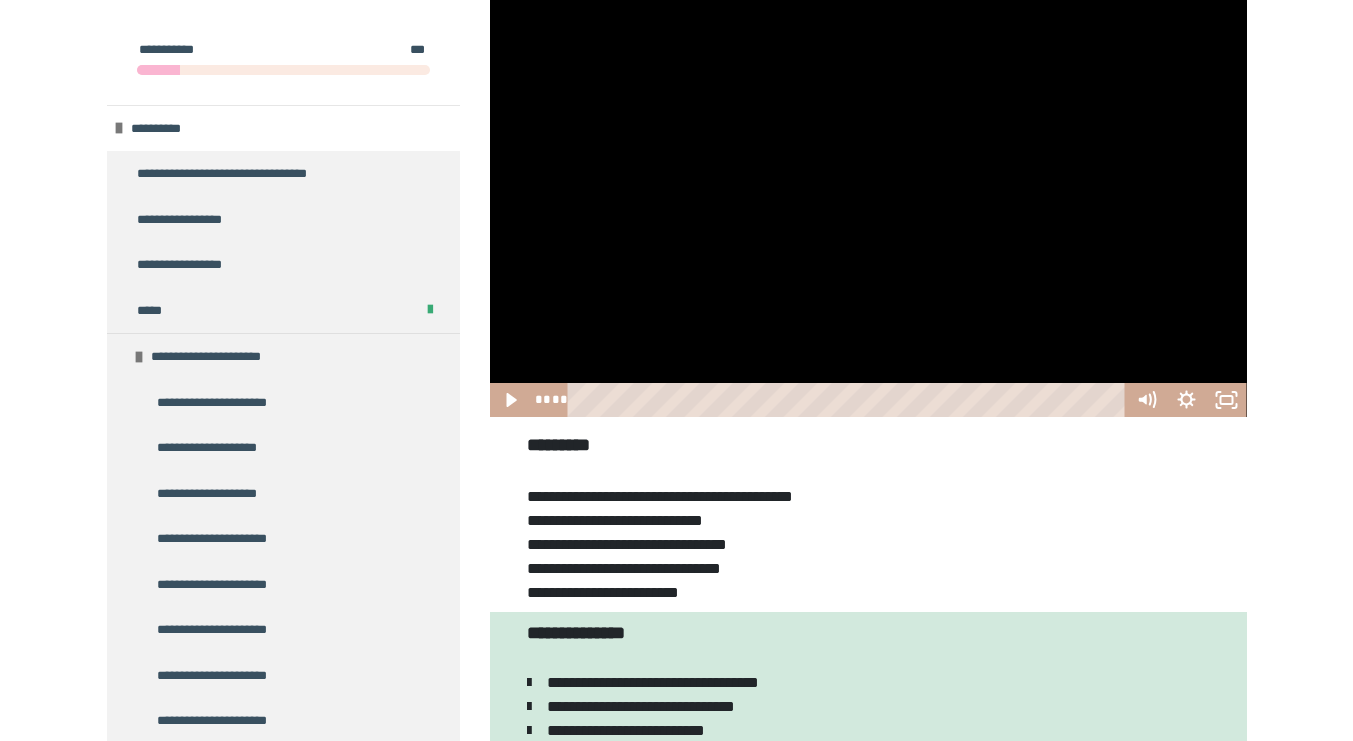 click at bounding box center [849, 400] 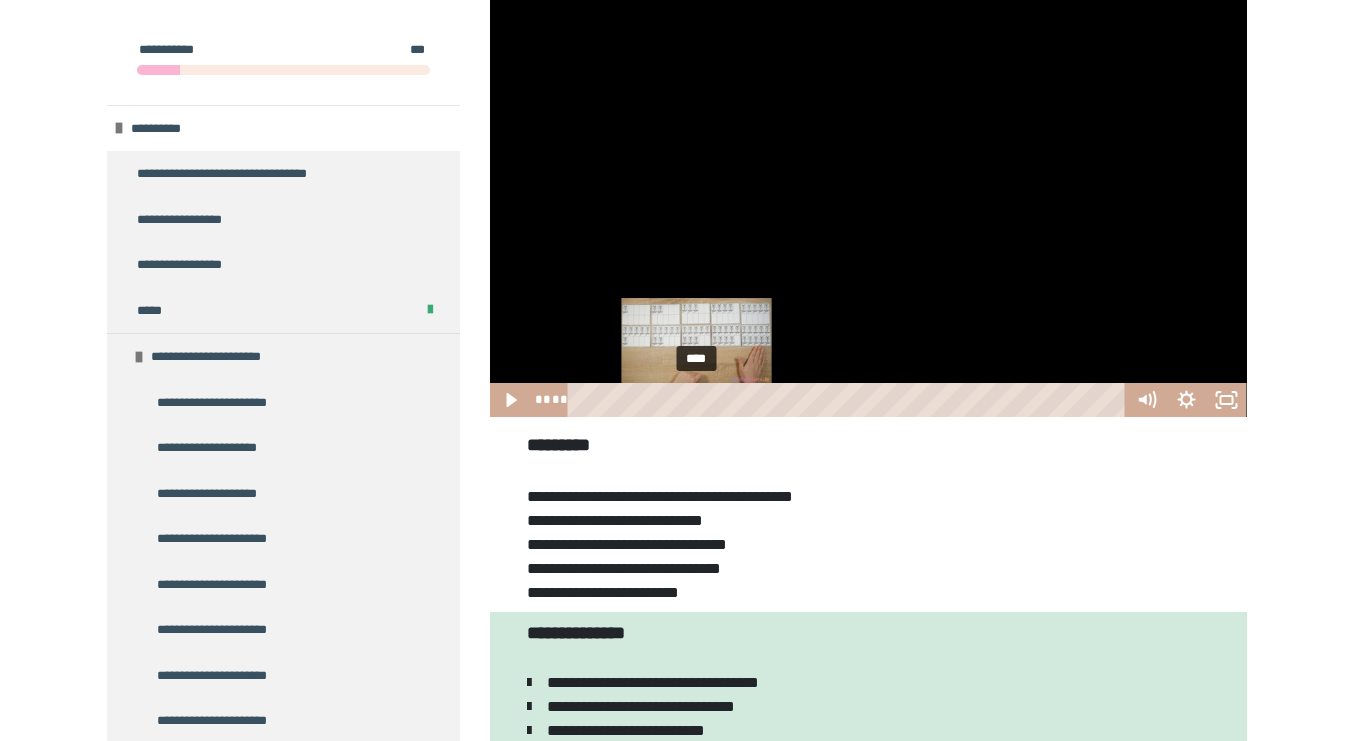 click on "****" at bounding box center (849, 400) 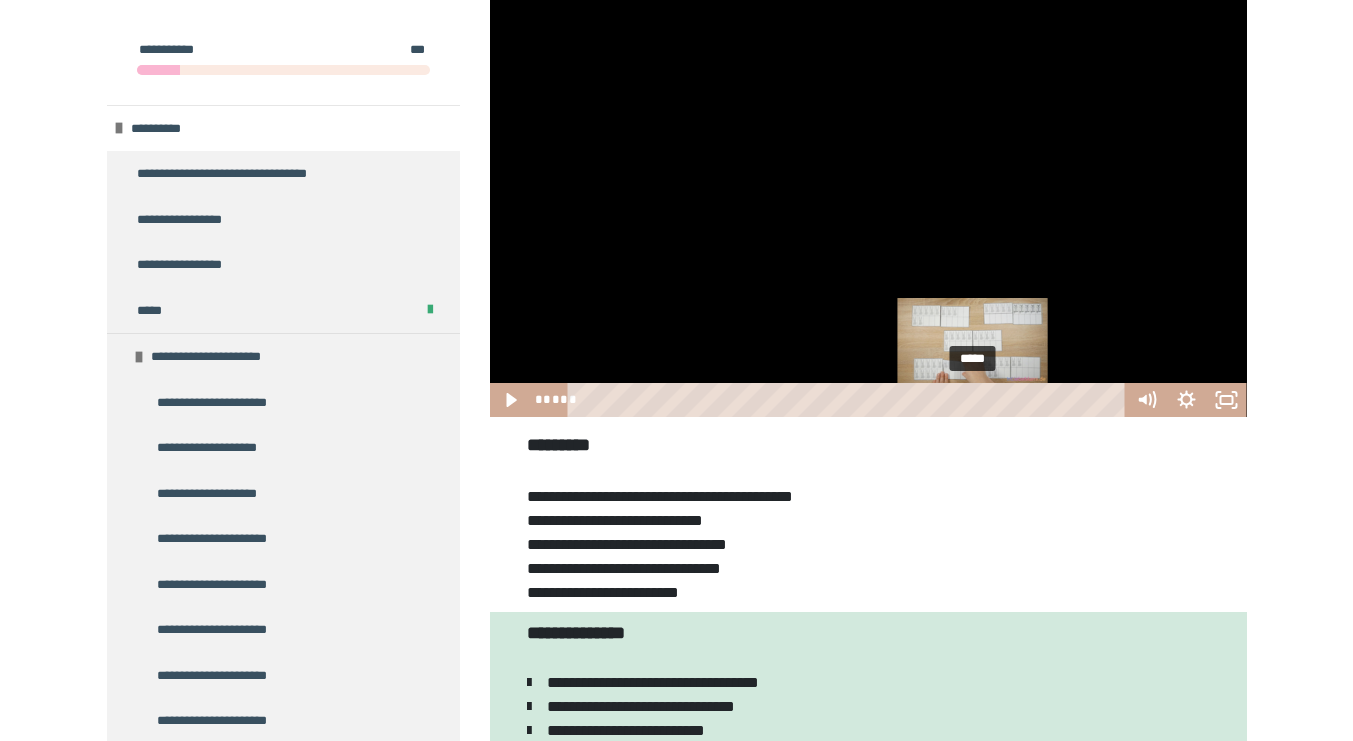 click on "*****" at bounding box center [849, 400] 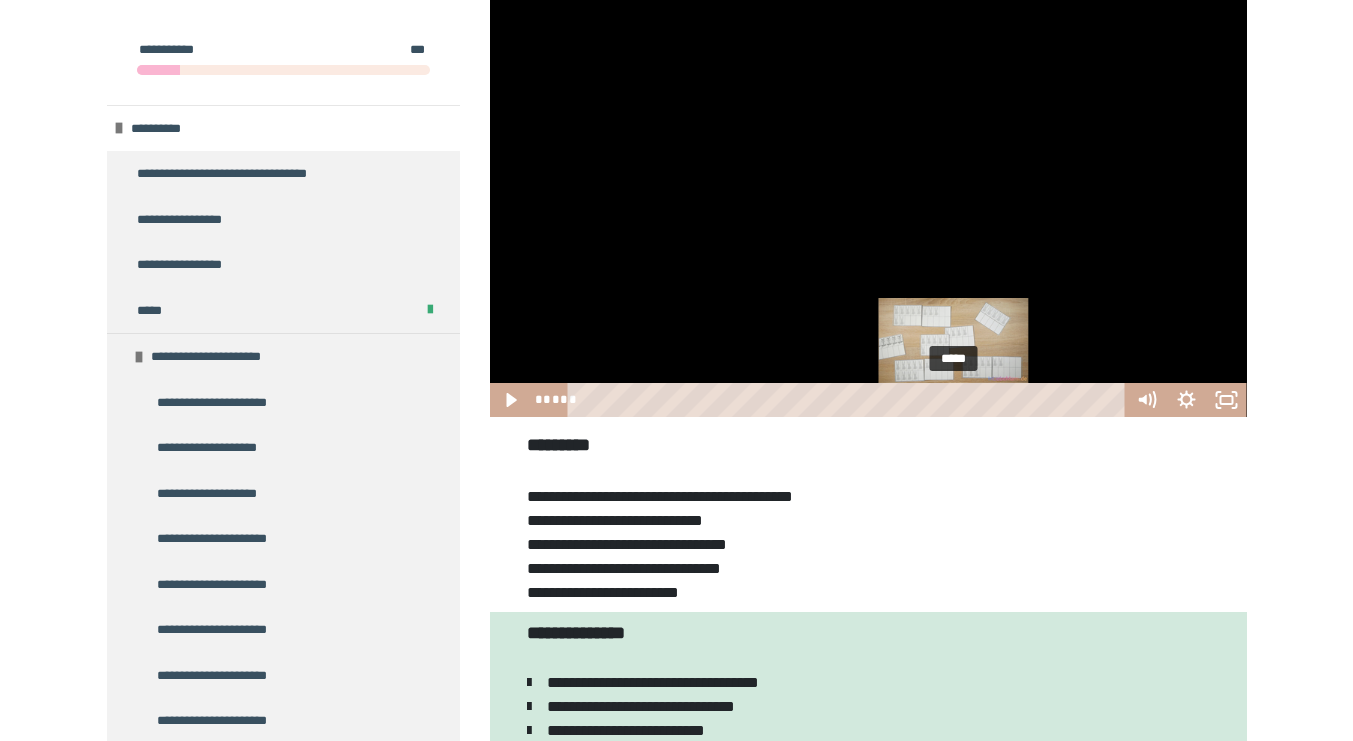 click on "*****" at bounding box center [849, 400] 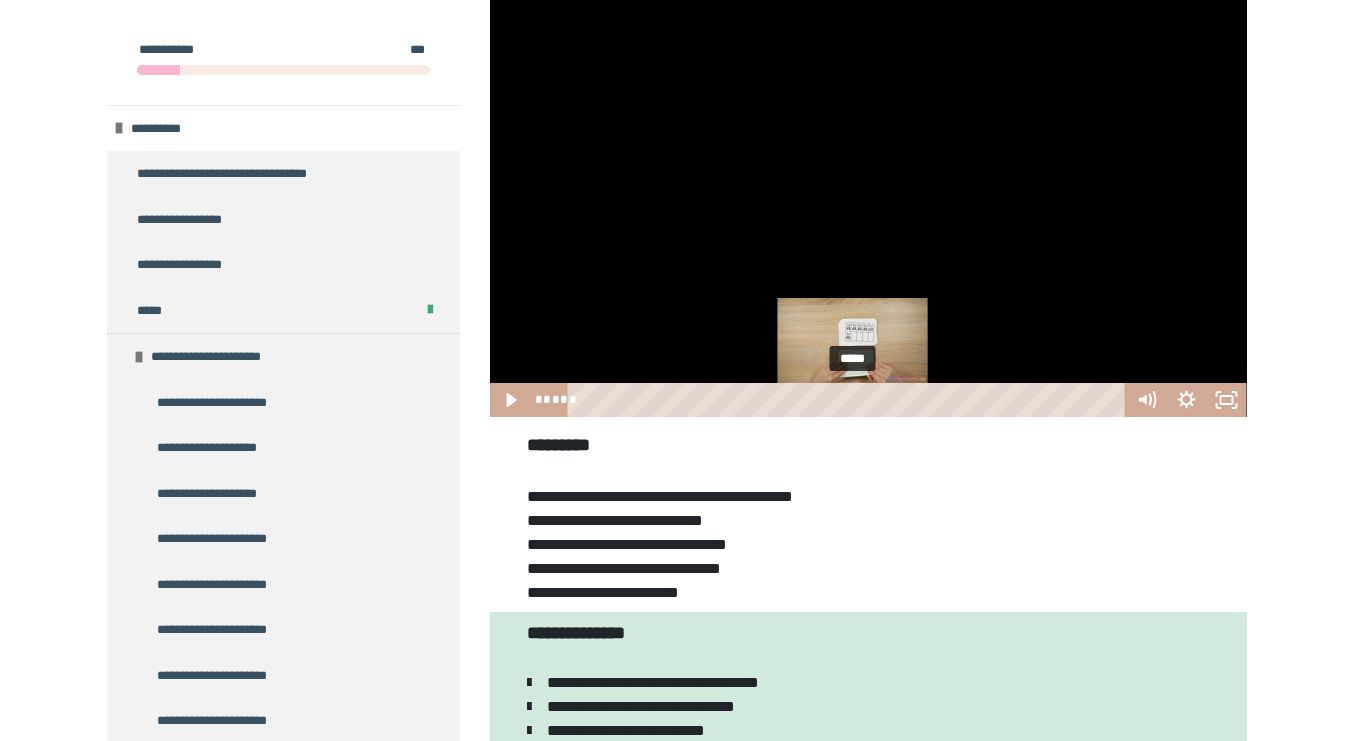 click on "*****" at bounding box center (849, 400) 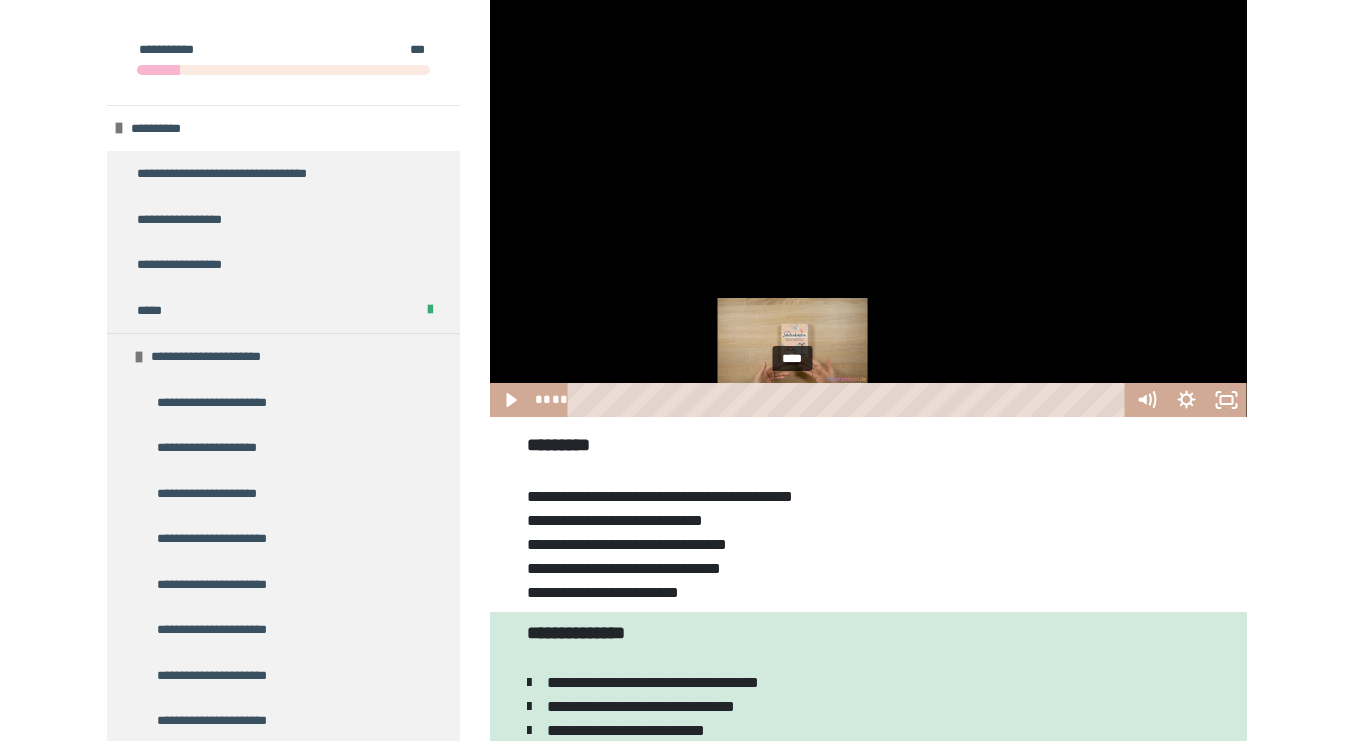 click on "****" at bounding box center [849, 400] 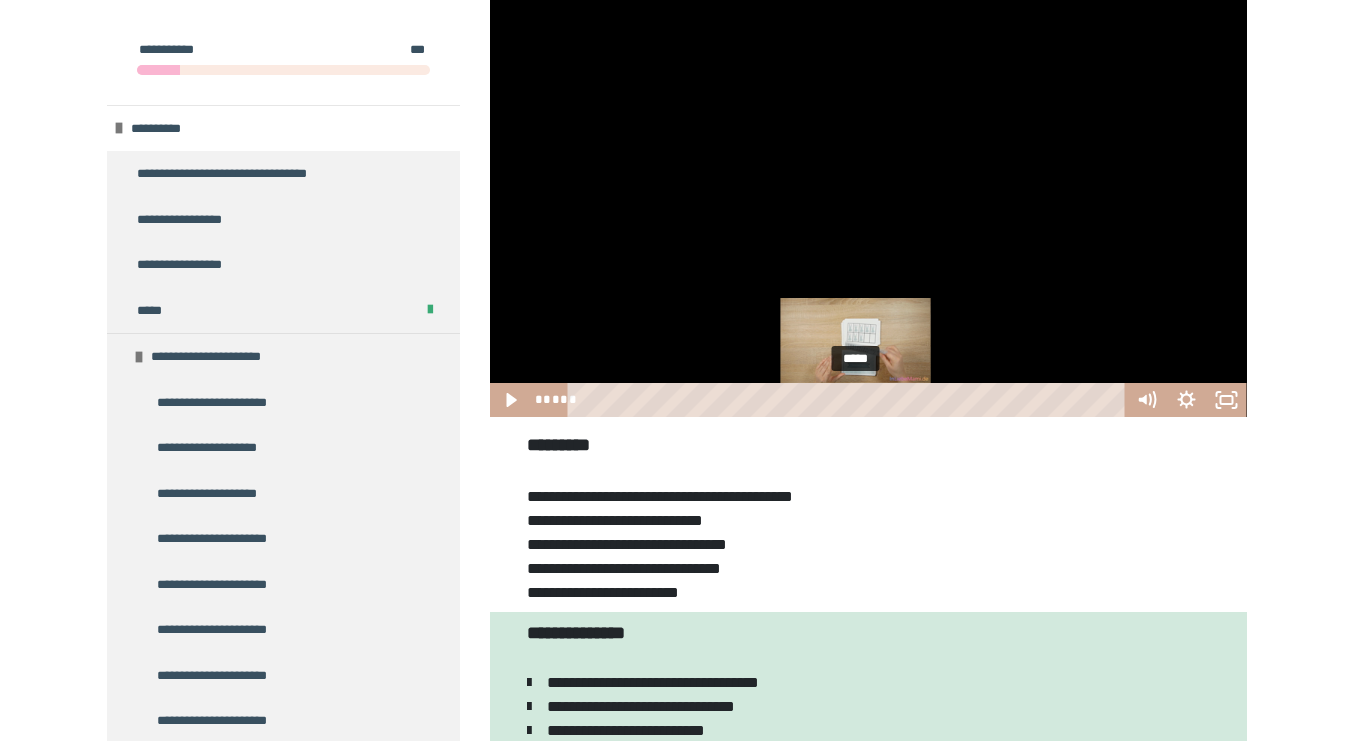 click on "*****" at bounding box center [849, 400] 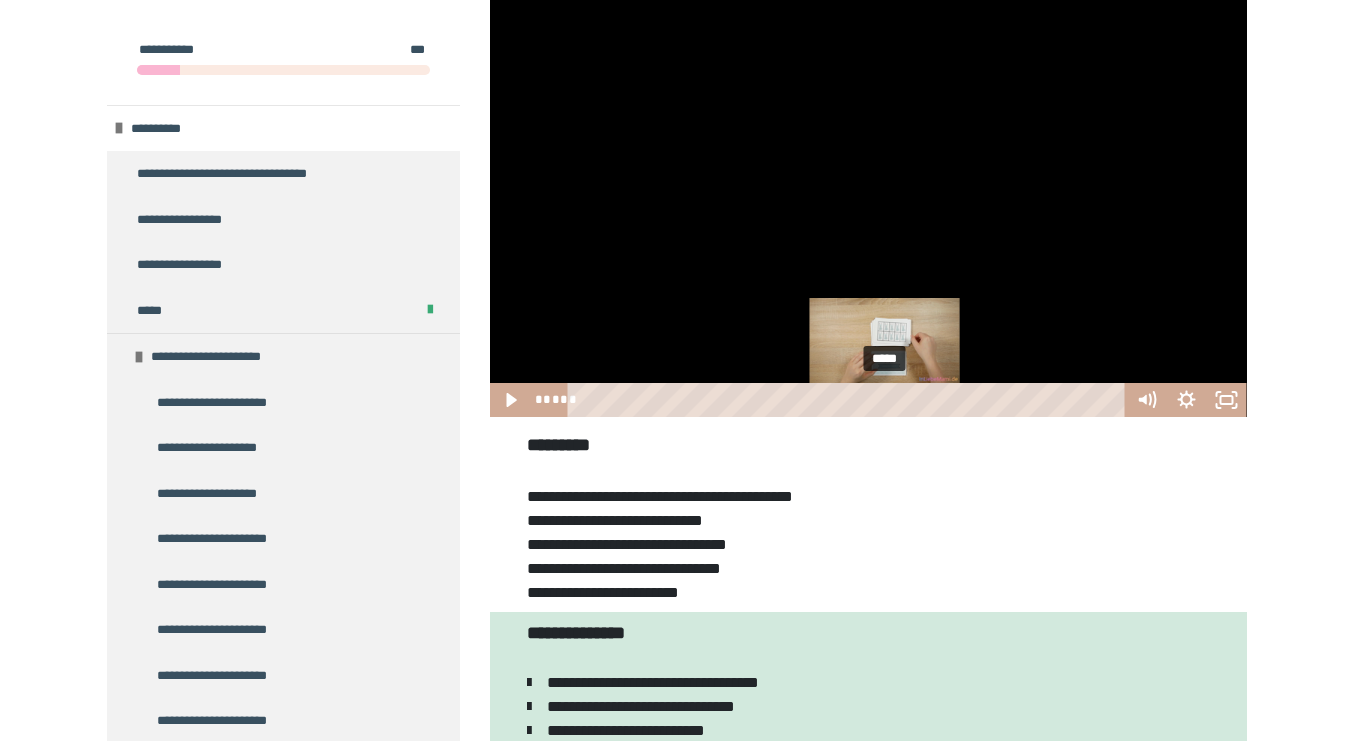 click on "*****" at bounding box center [849, 400] 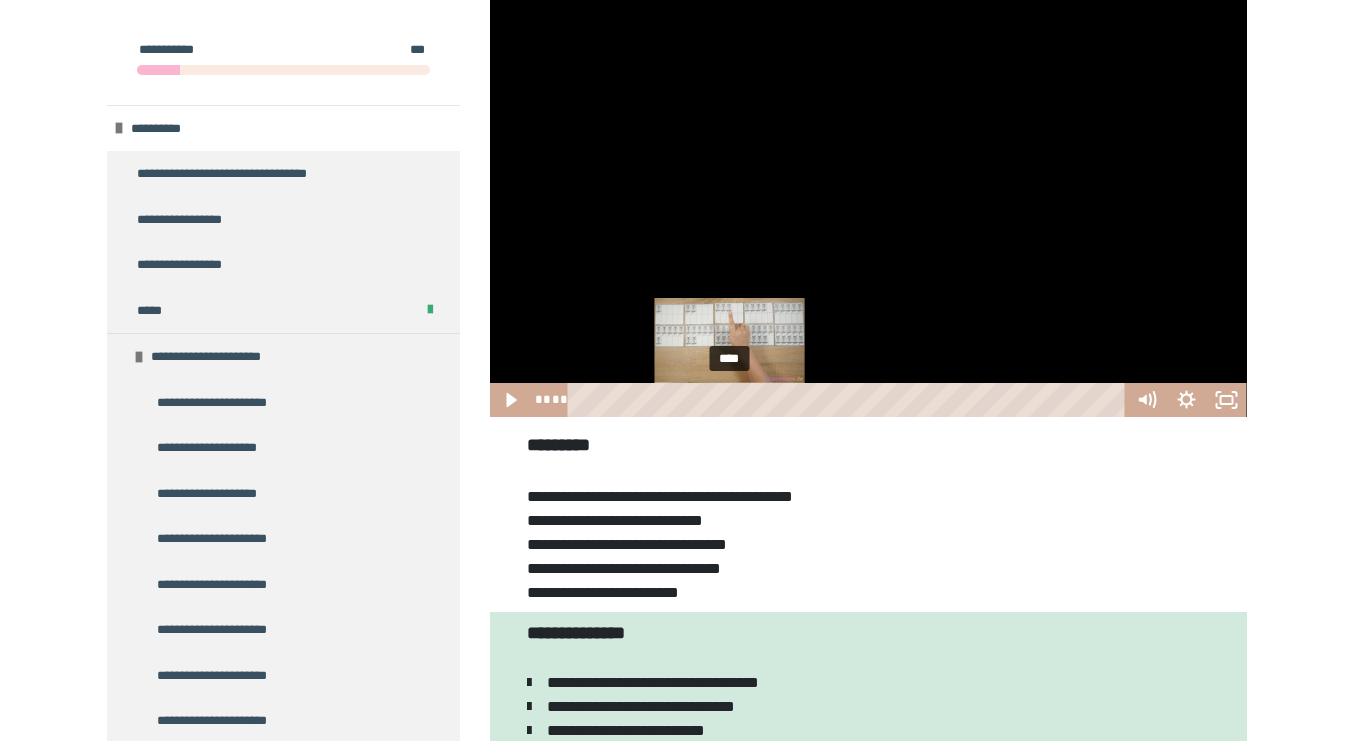 click on "****" at bounding box center (849, 400) 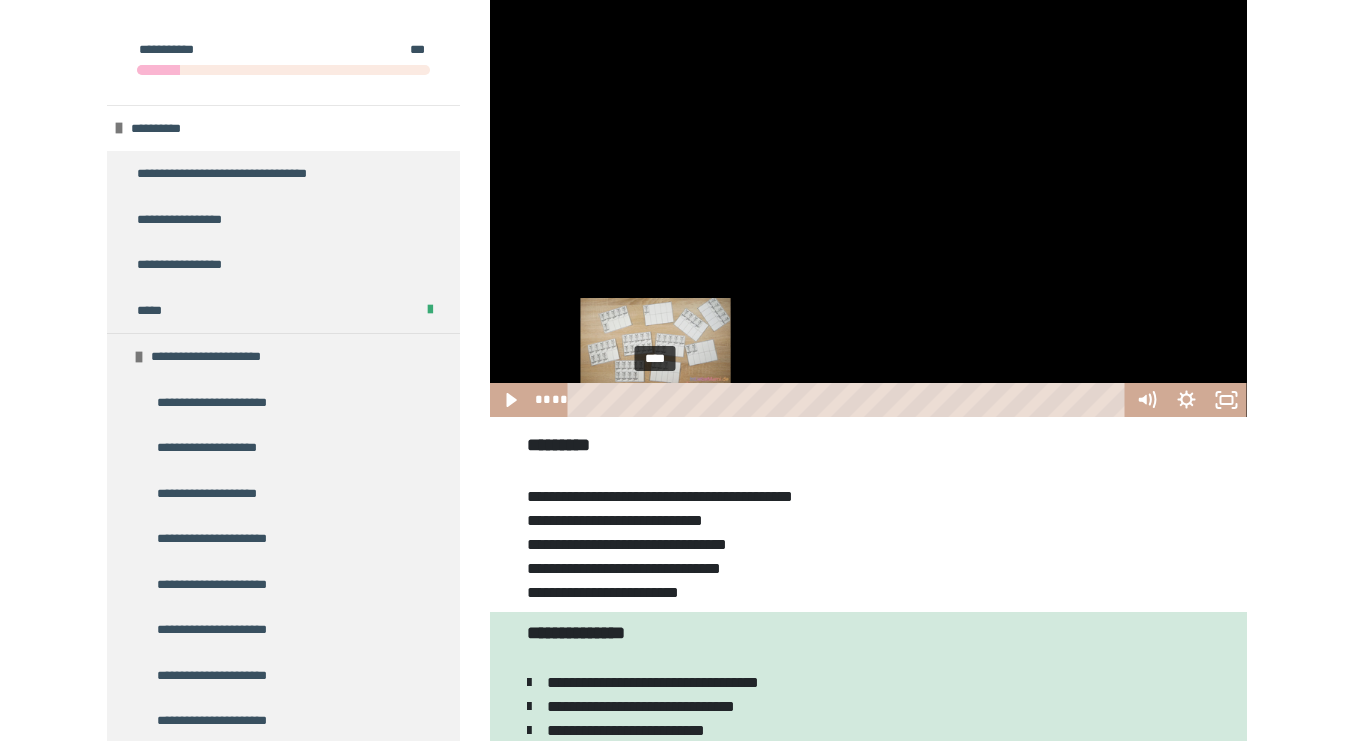 click on "****" at bounding box center (849, 400) 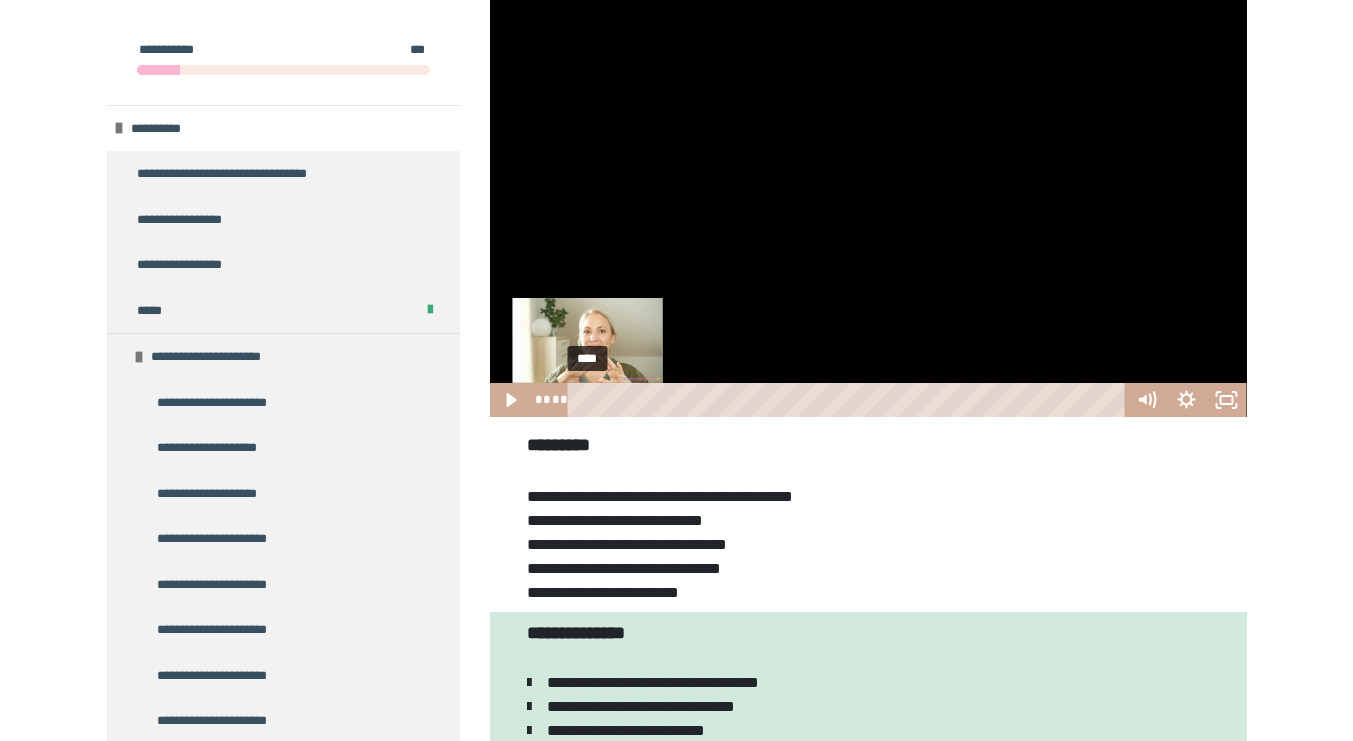 click on "****" at bounding box center (849, 400) 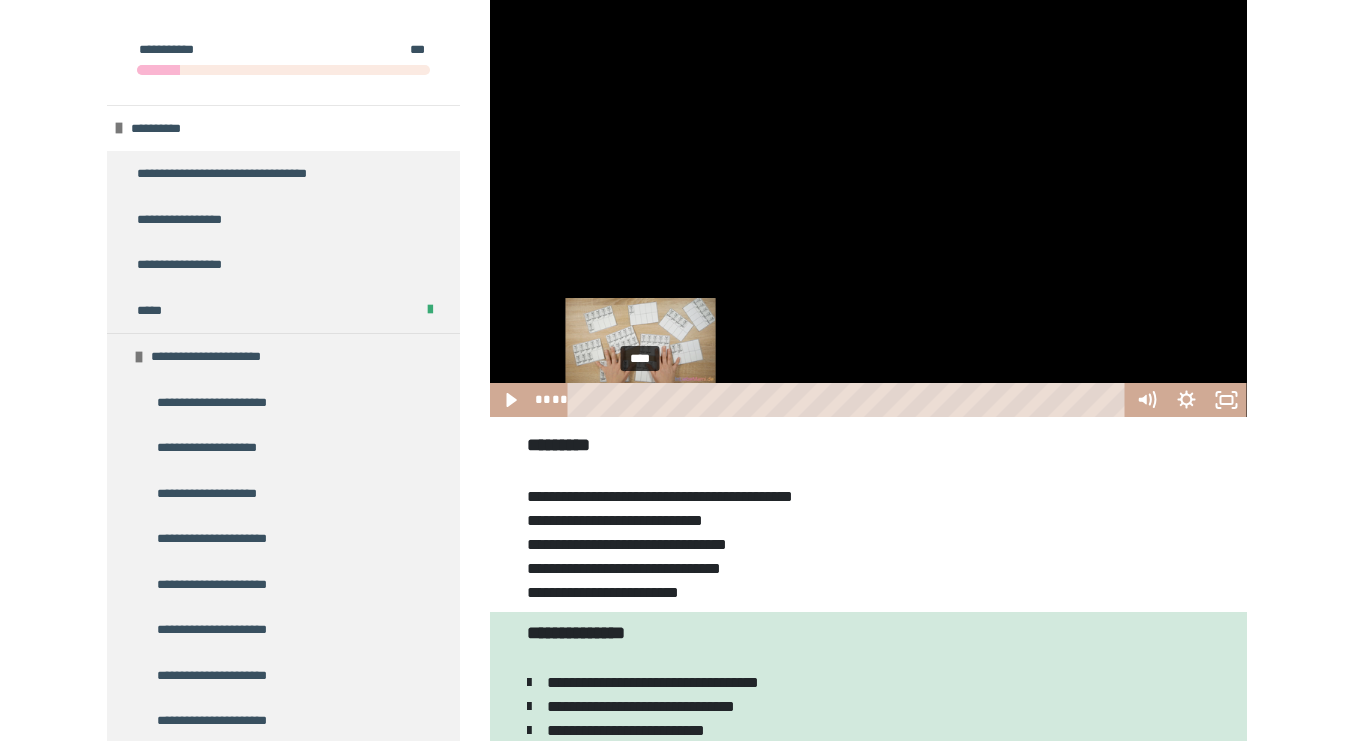 click on "****" at bounding box center [849, 400] 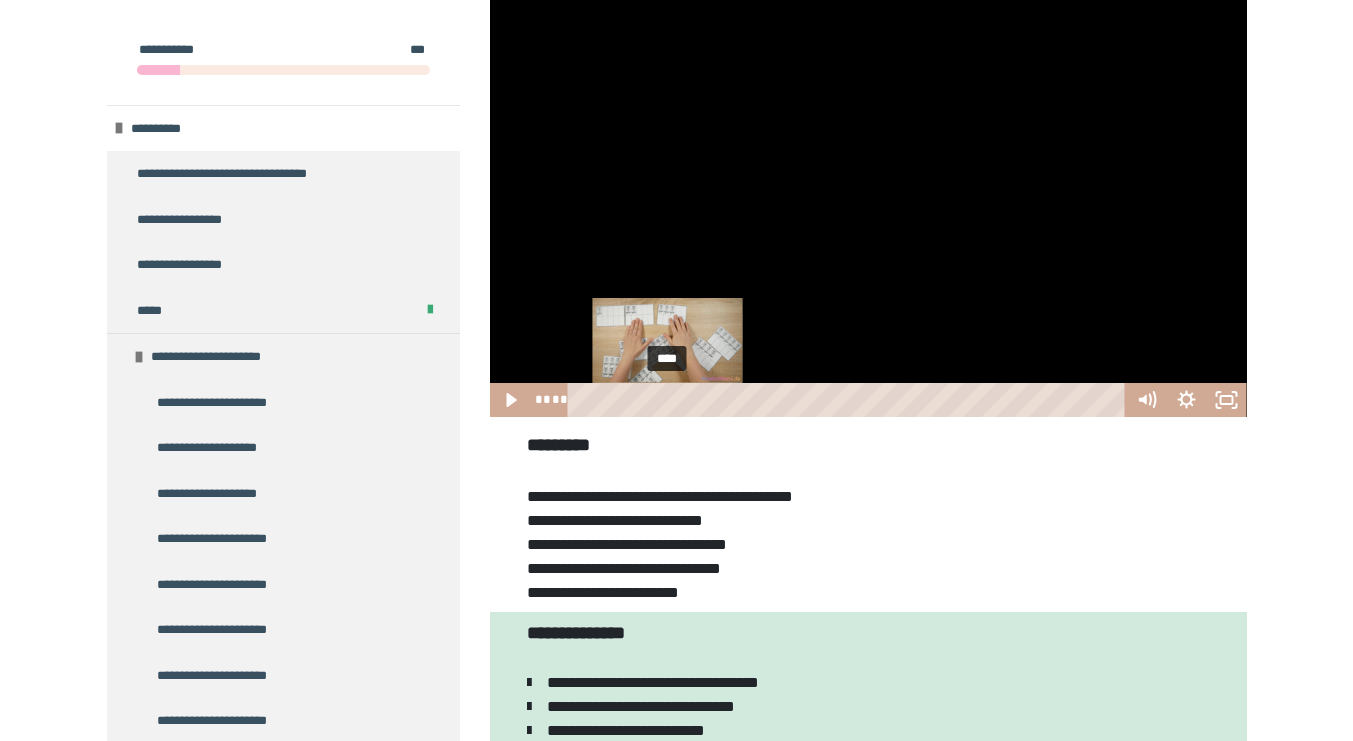click on "****" at bounding box center [849, 400] 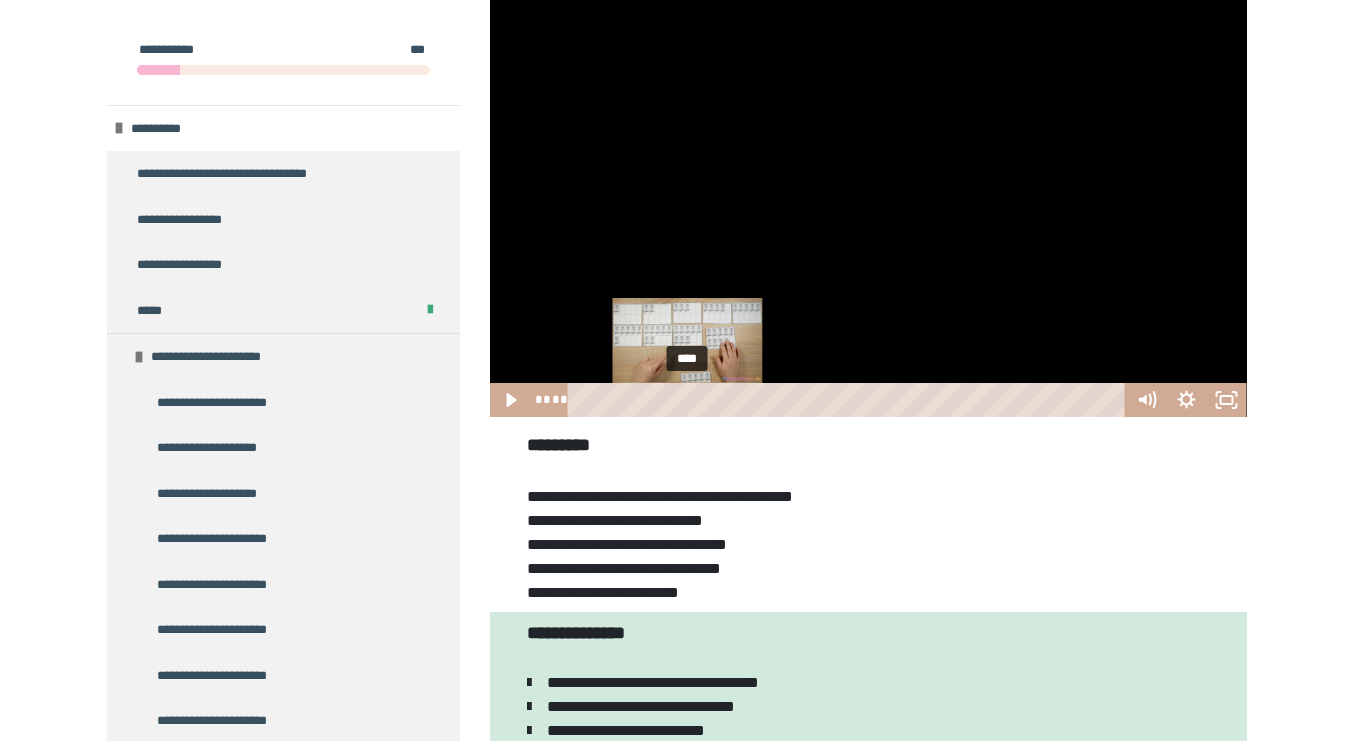 click on "****" at bounding box center [849, 400] 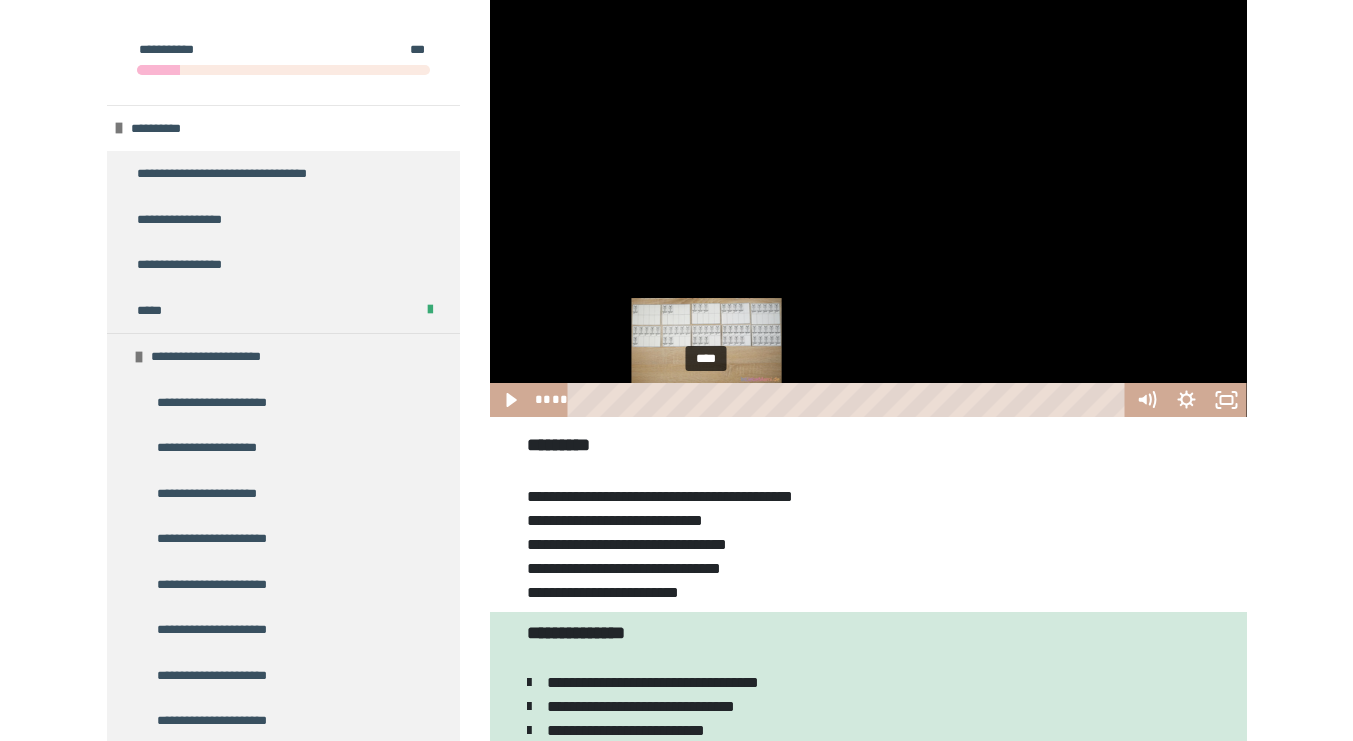 click on "****" at bounding box center [849, 400] 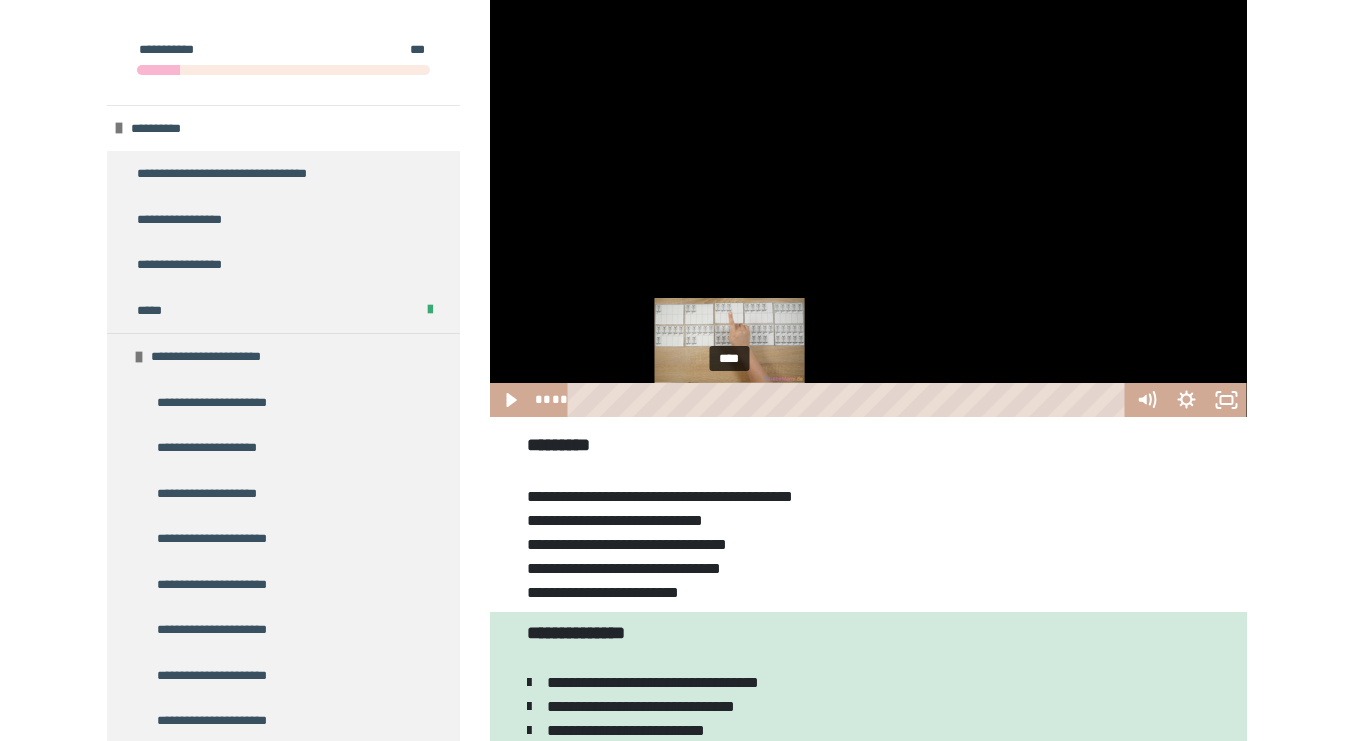 click at bounding box center (729, 399) 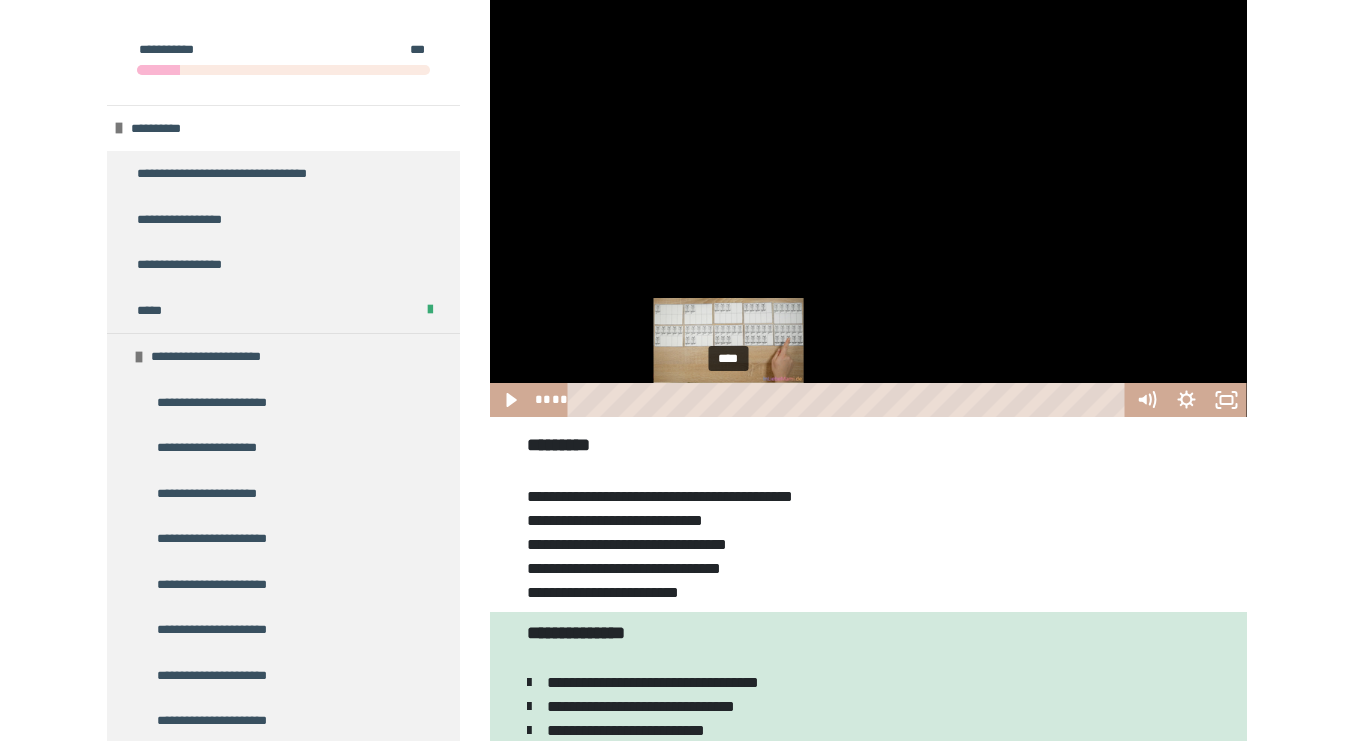 click on "****" at bounding box center [849, 400] 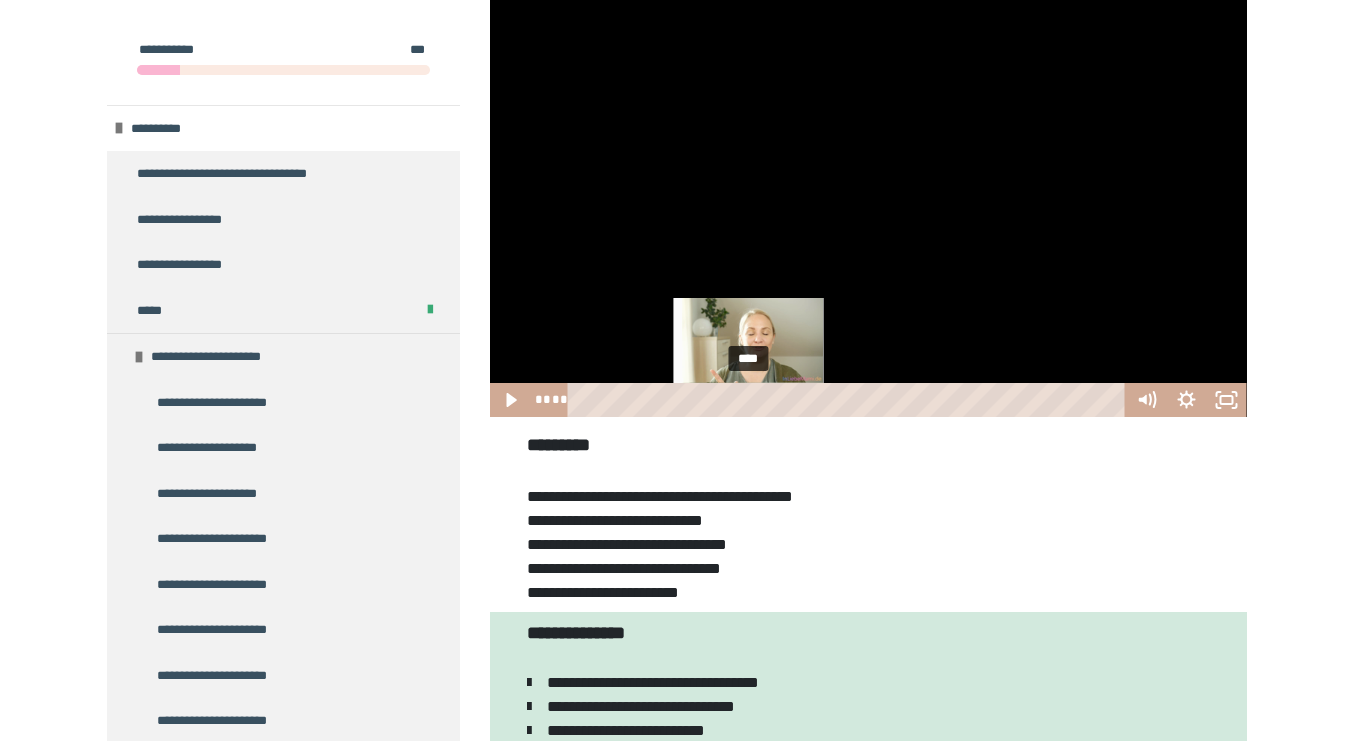 click on "****" at bounding box center [849, 400] 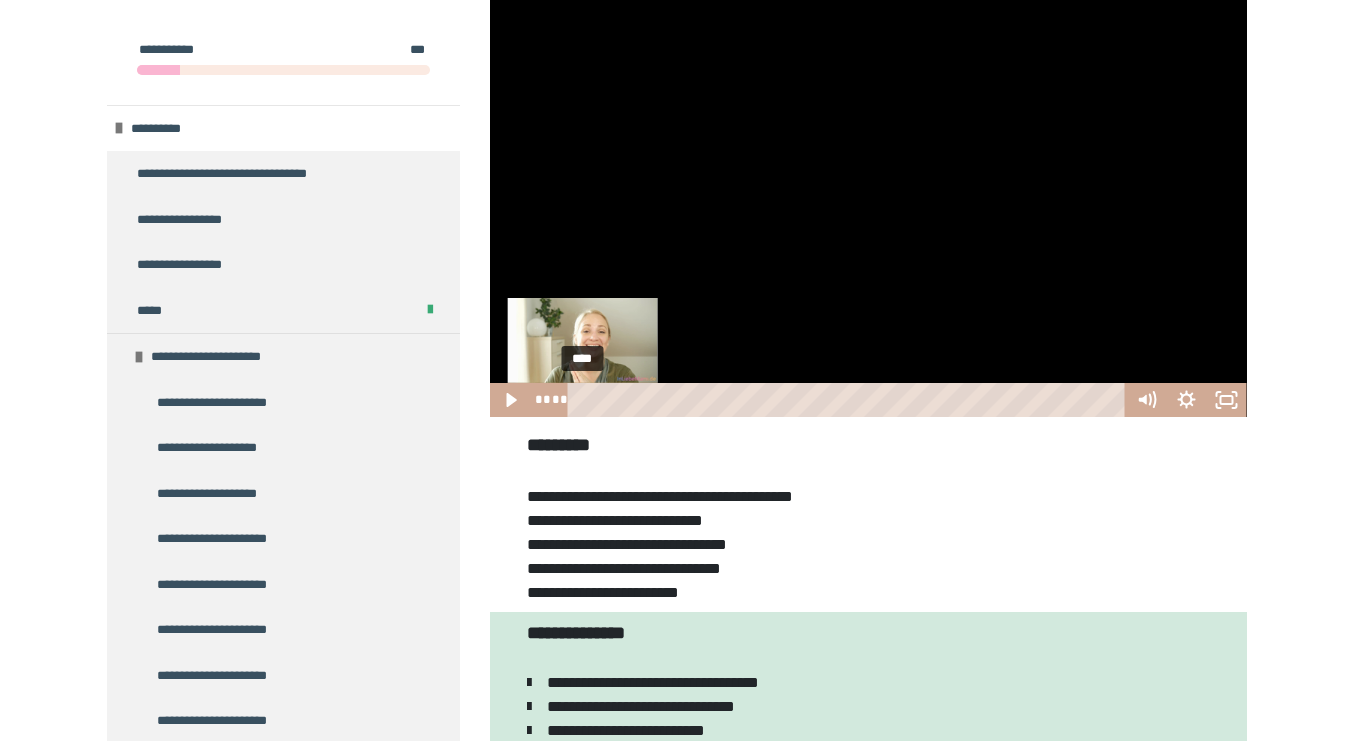 click 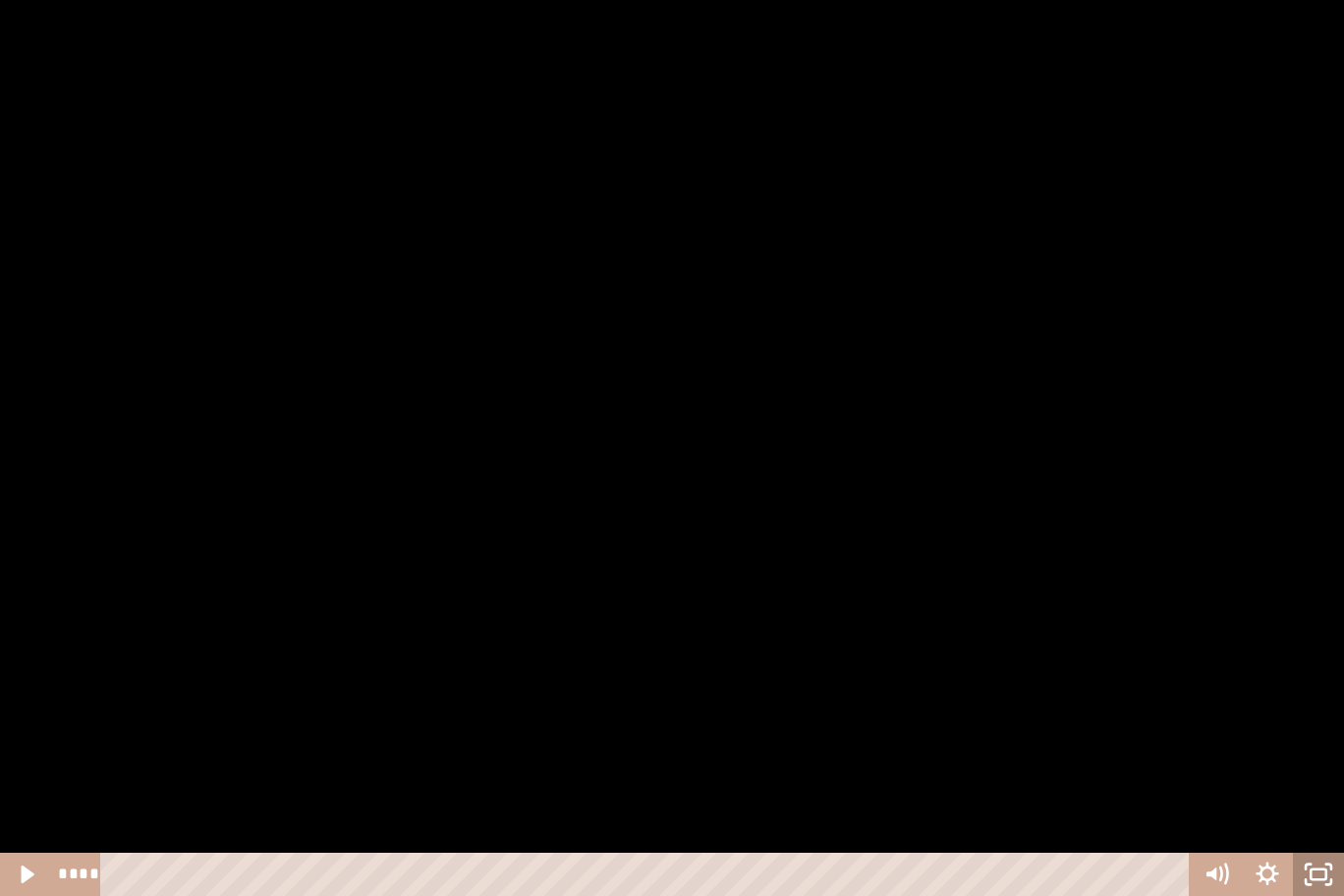 click at bounding box center (672, 448) 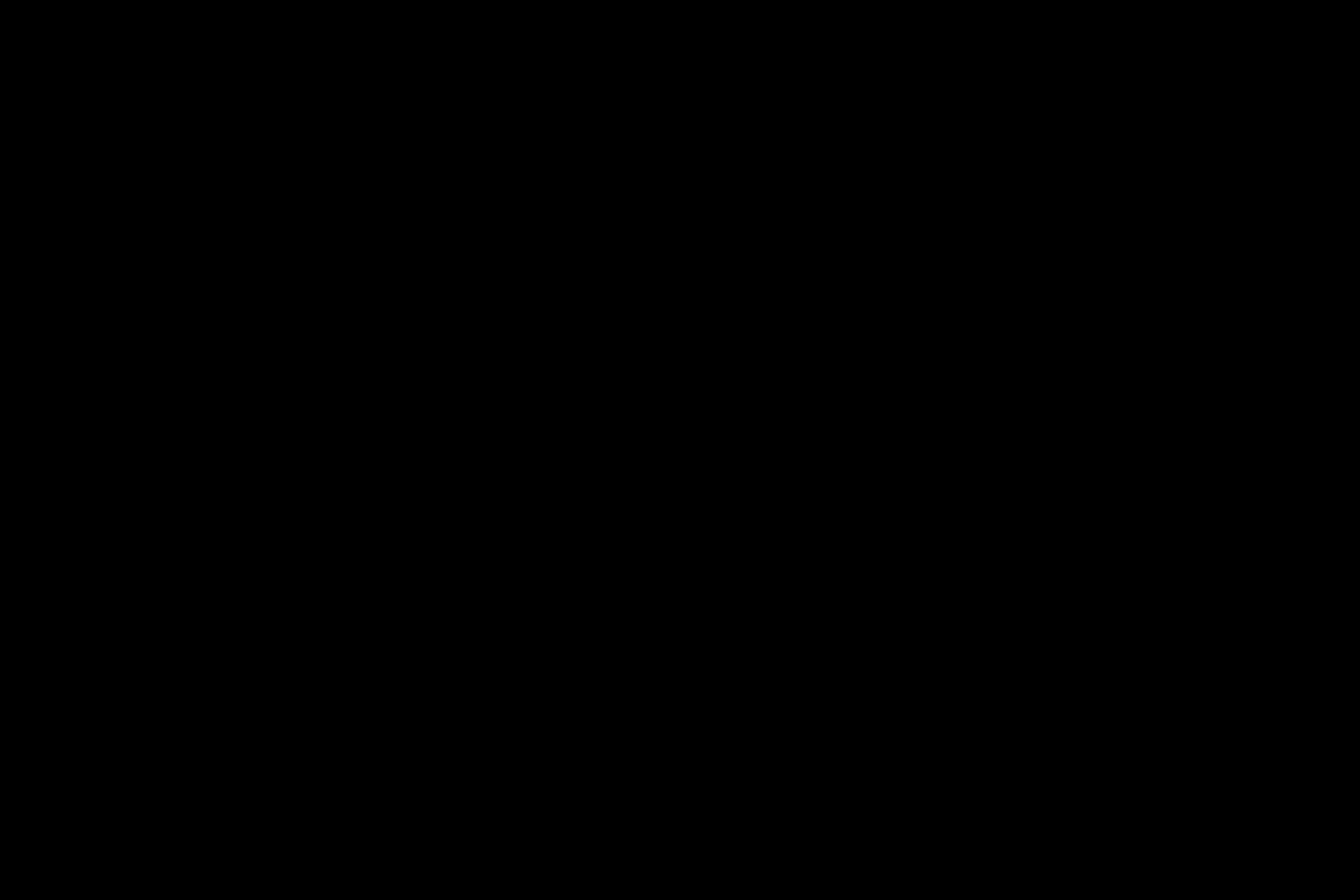 click at bounding box center [672, 448] 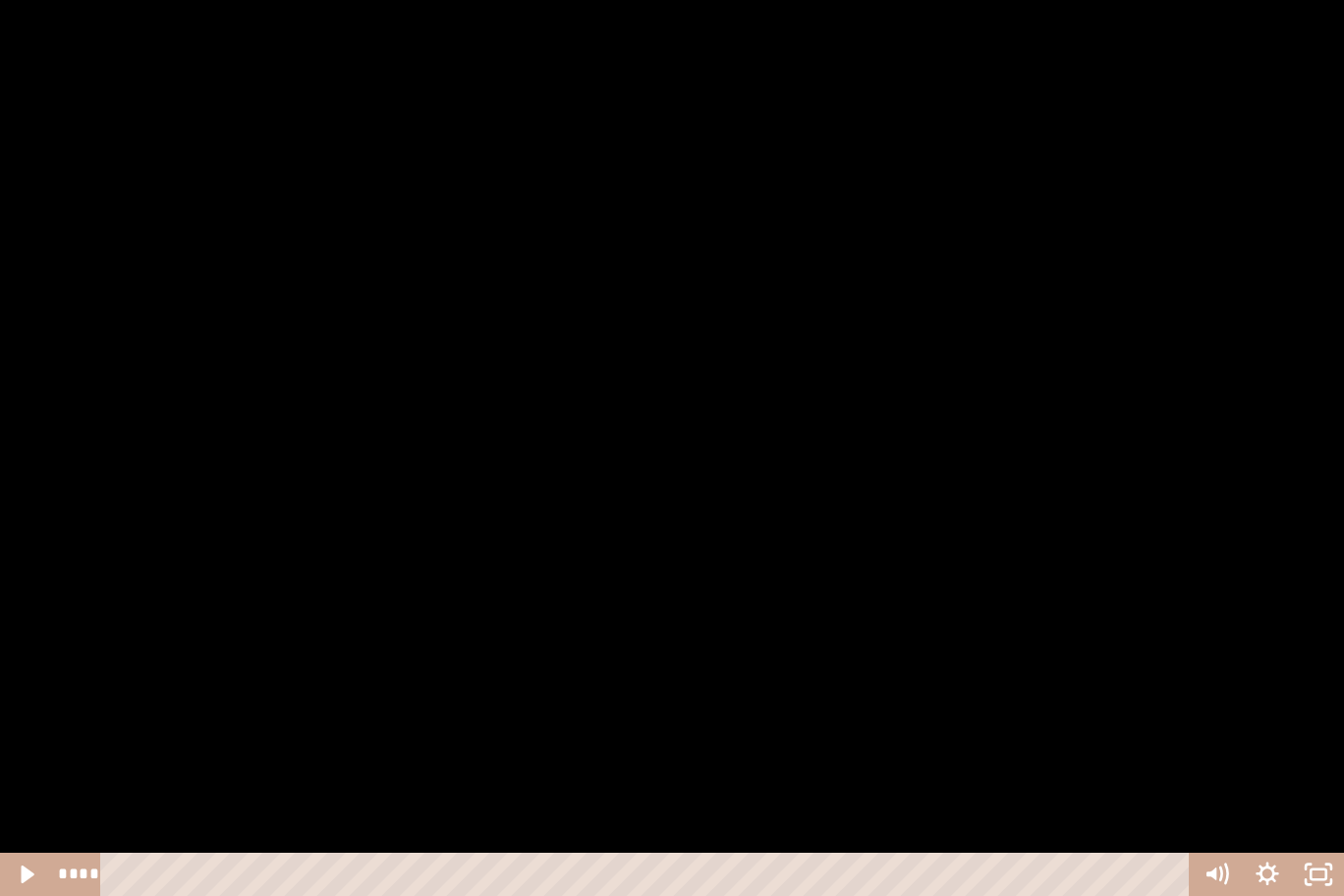 click at bounding box center (672, 448) 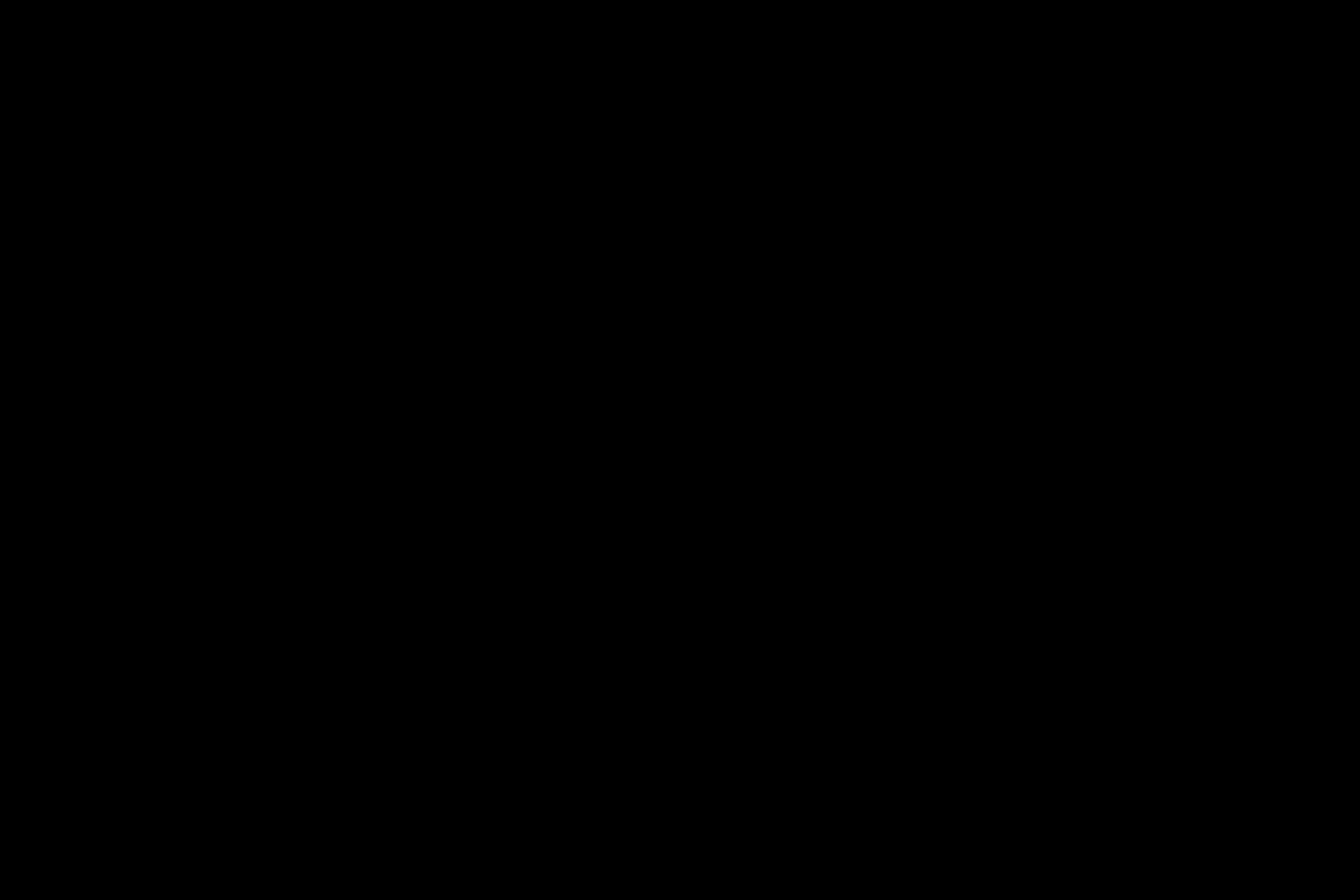 click at bounding box center [672, 448] 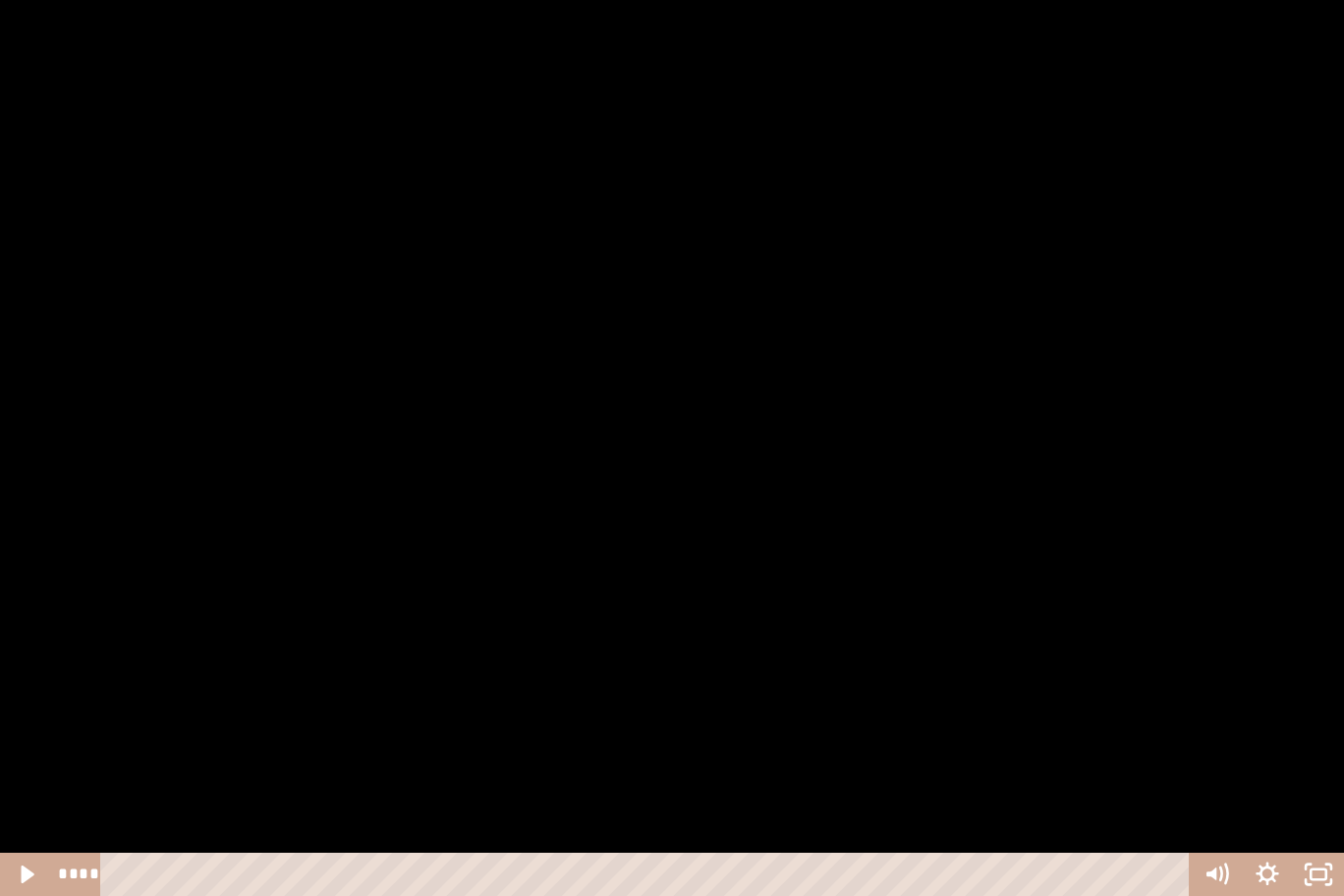 click 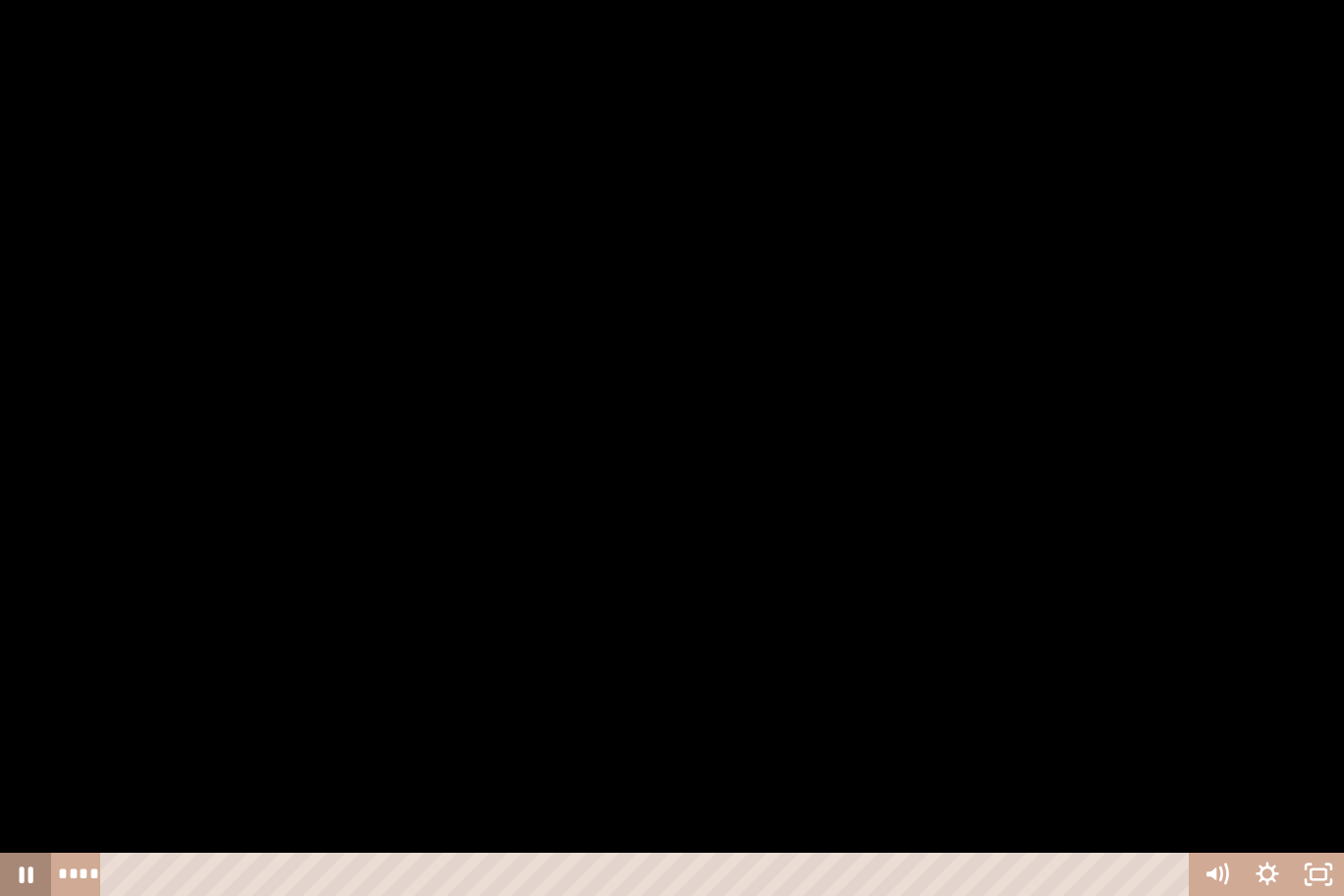 click at bounding box center [672, 448] 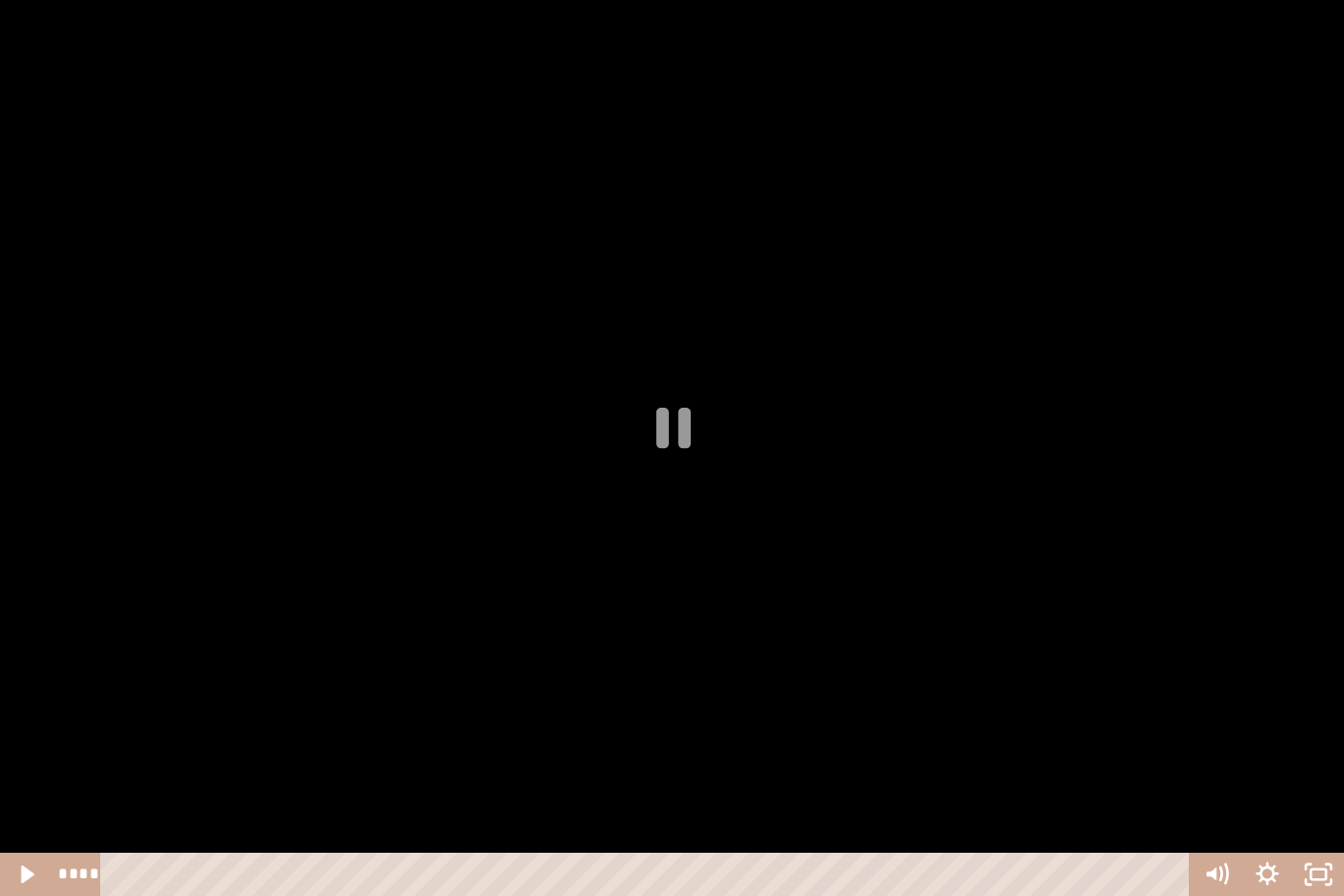 click at bounding box center (672, 448) 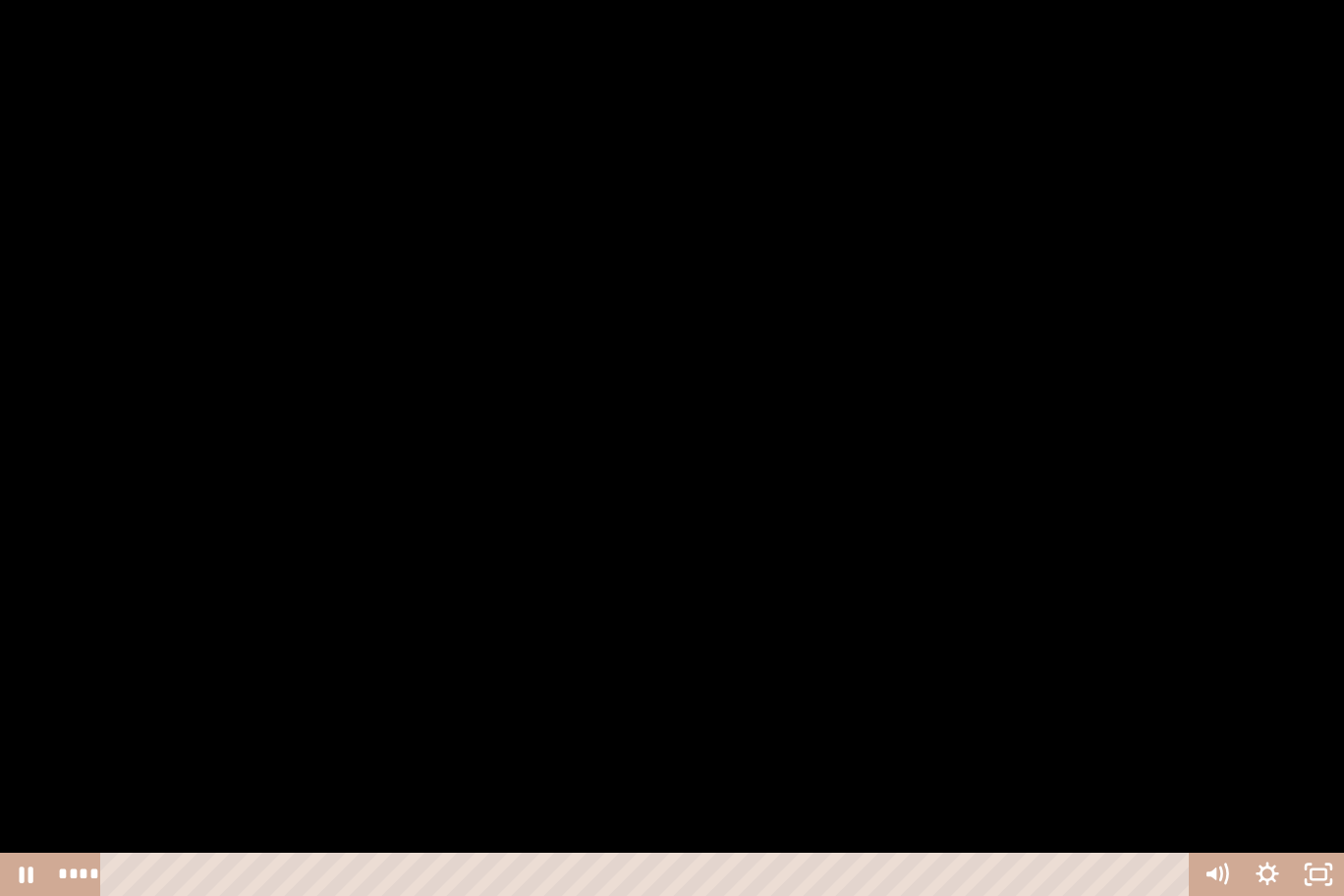 click at bounding box center (672, 448) 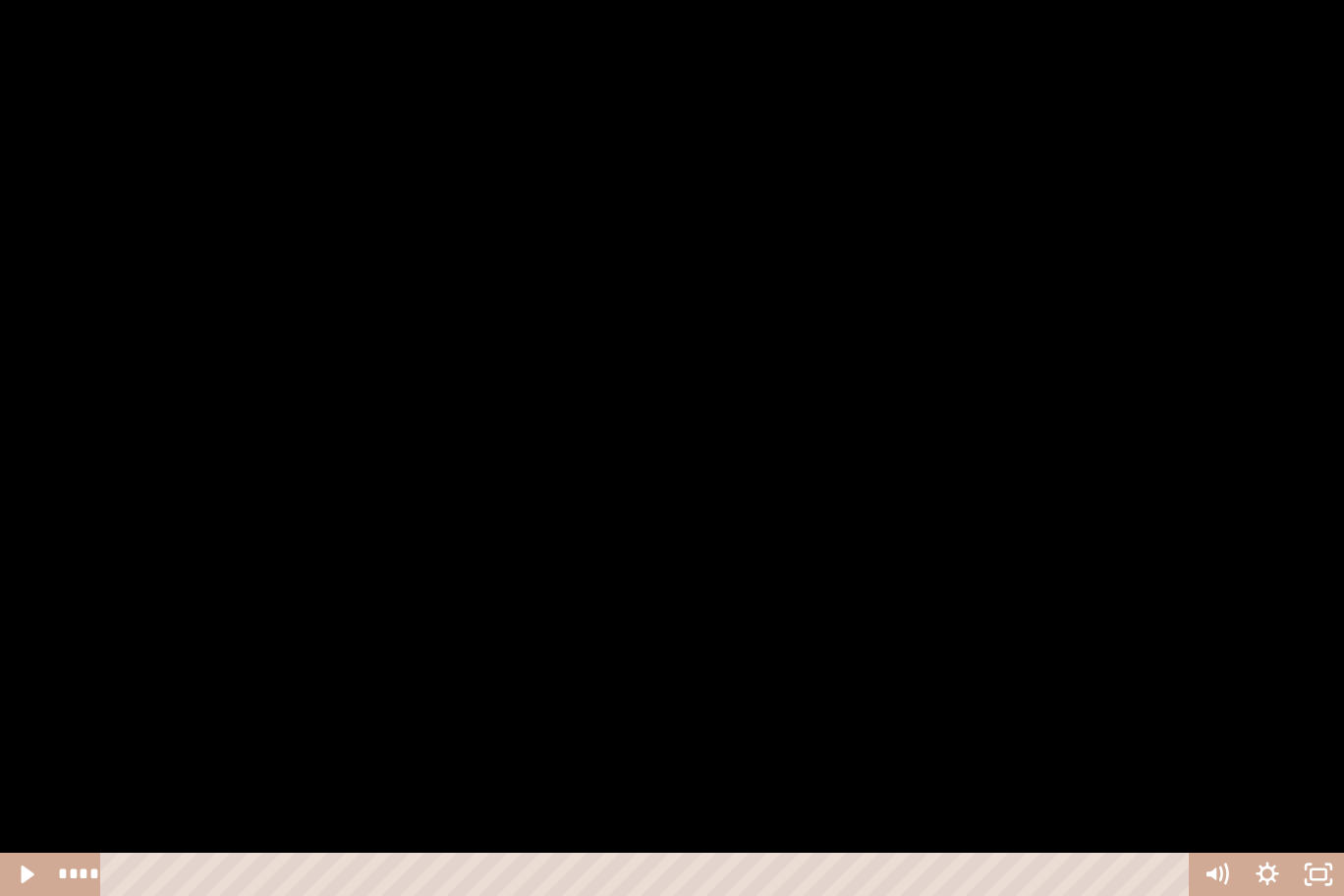 click 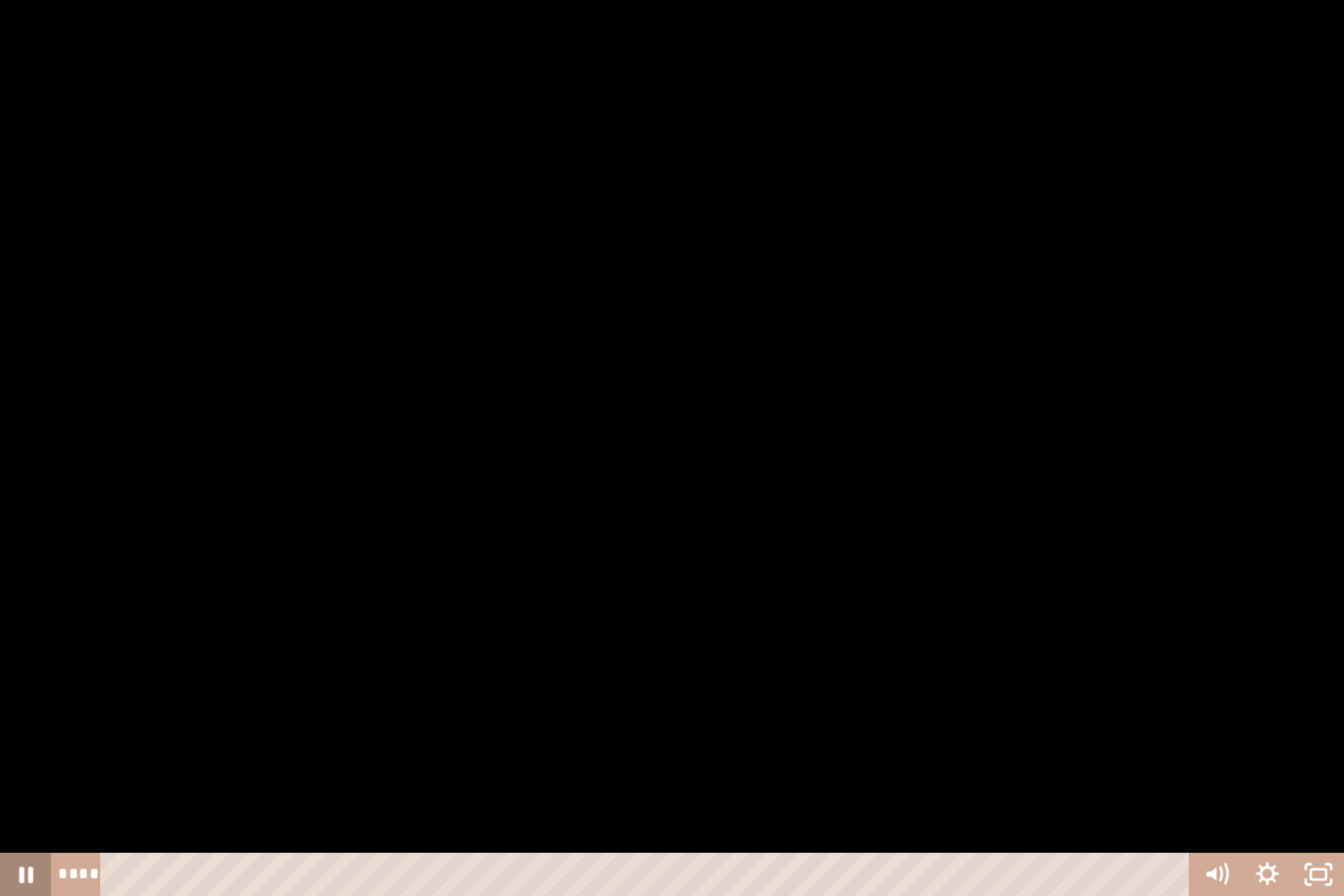 click 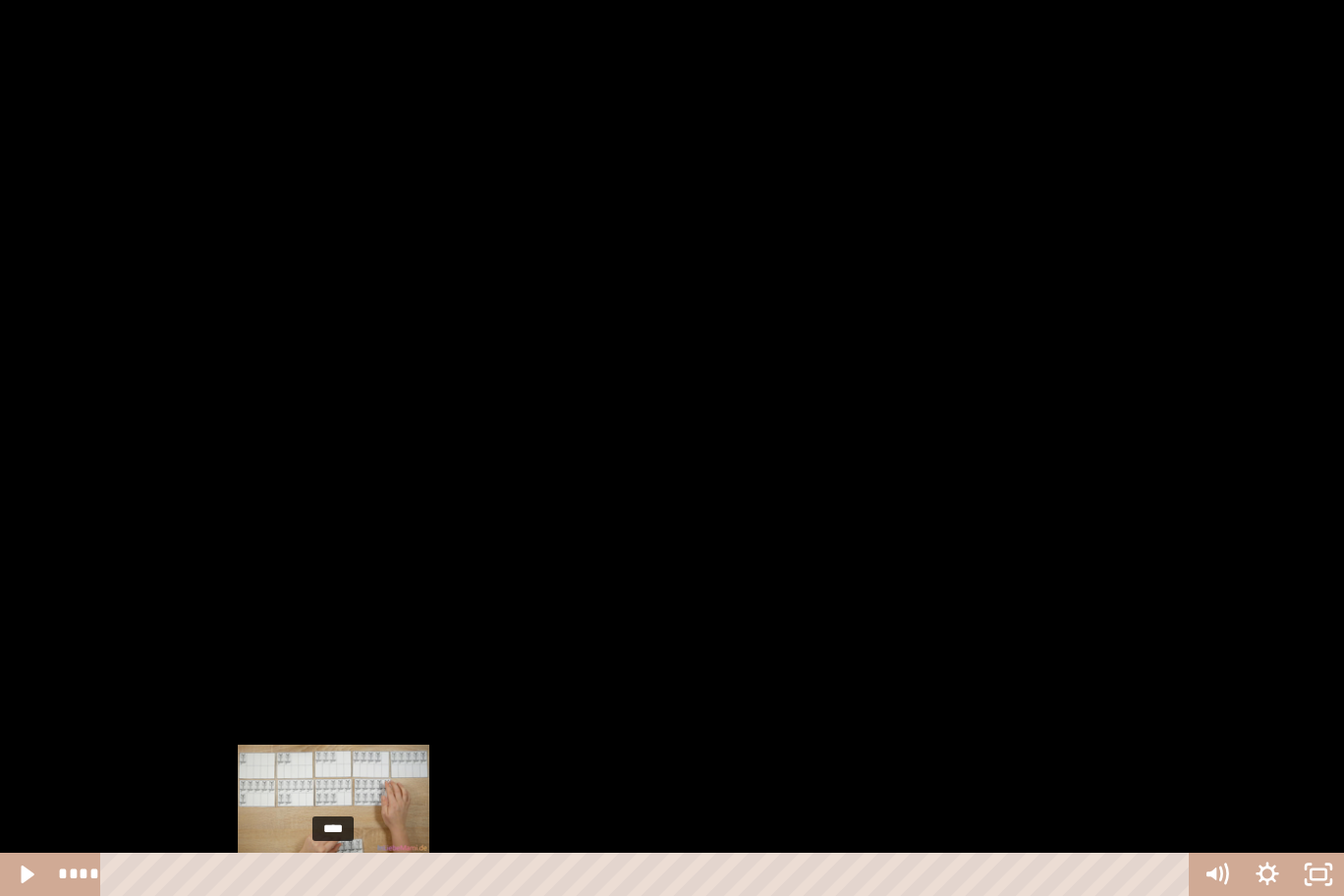 click on "****" at bounding box center (648, 874) 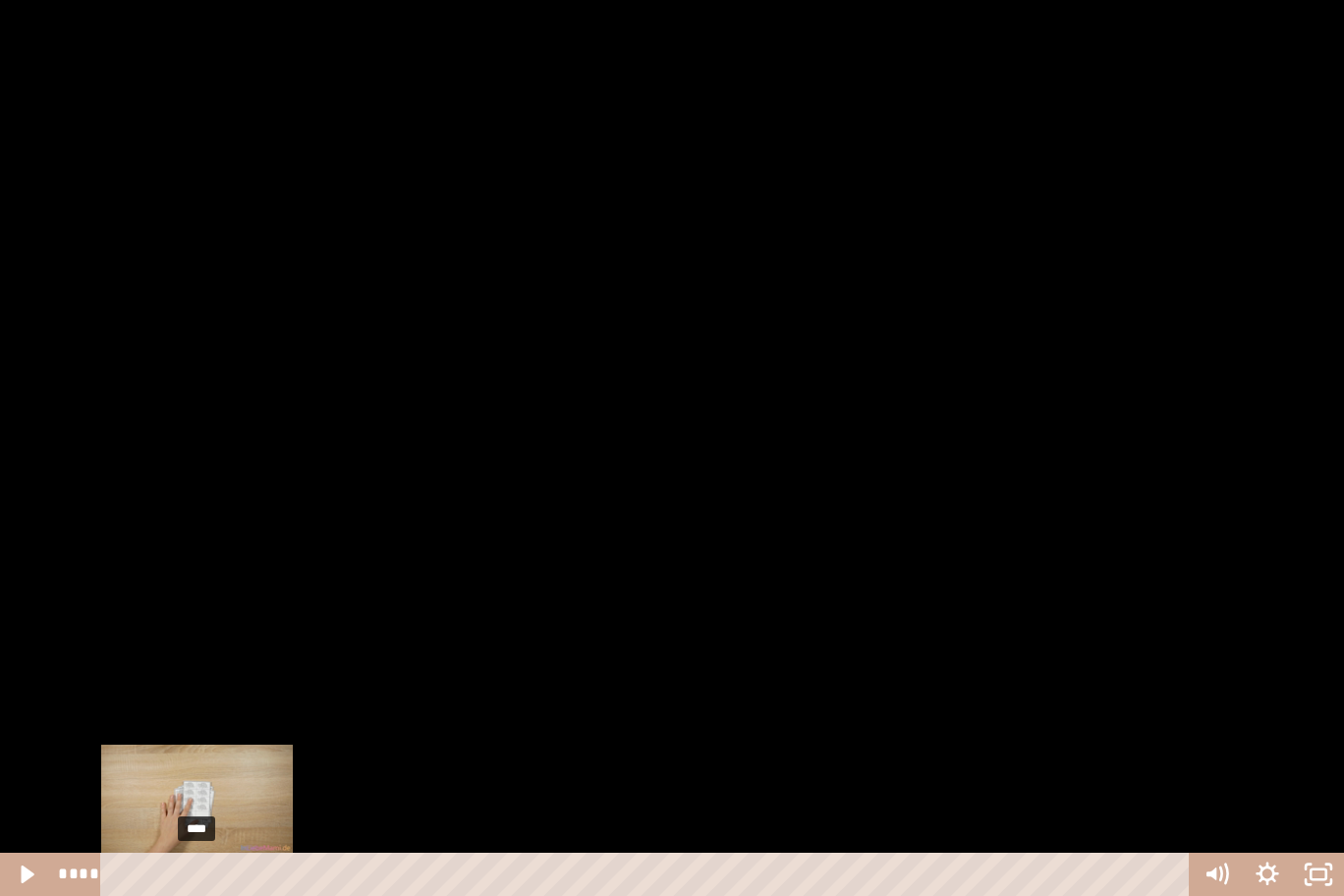 click at bounding box center (672, 448) 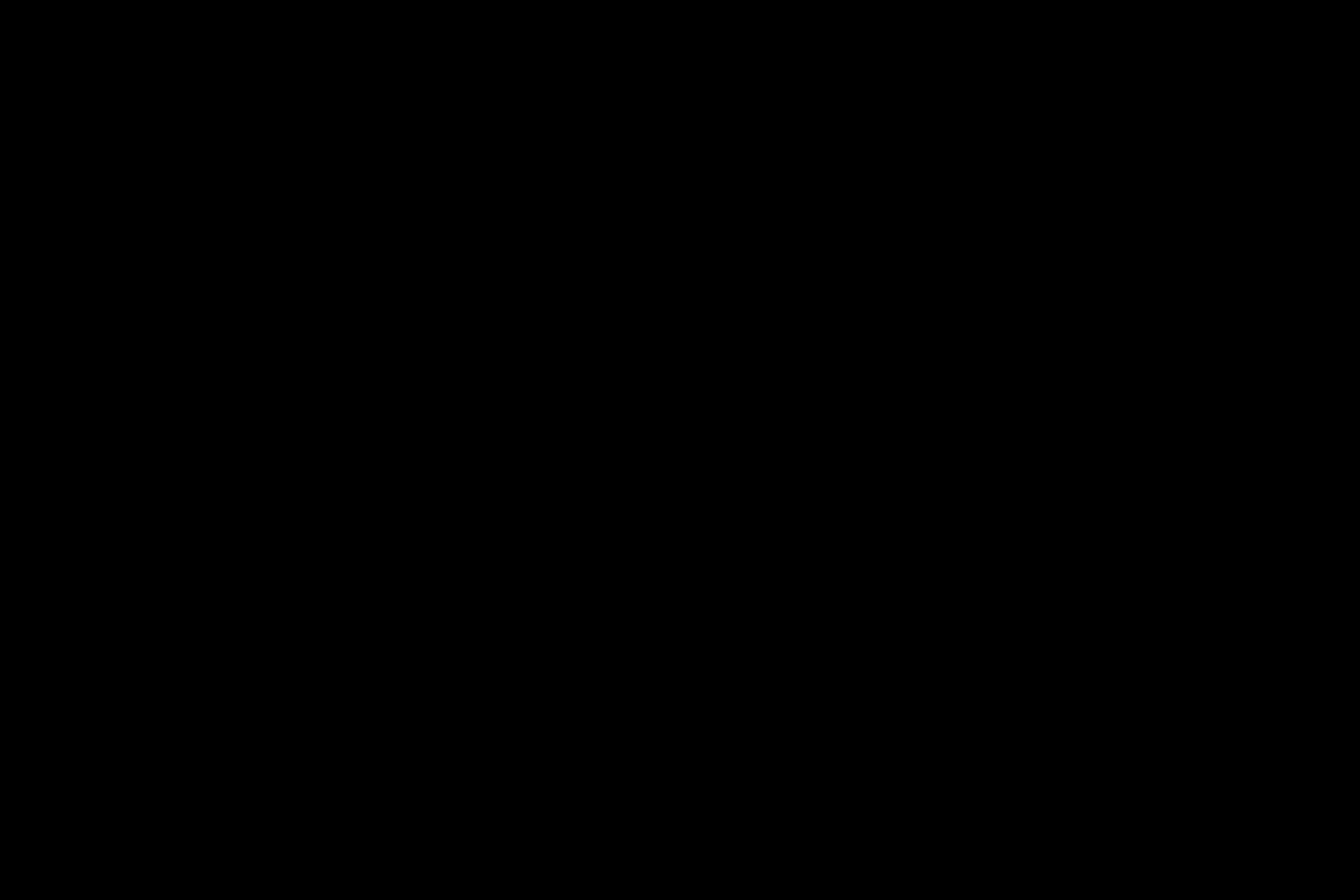 click at bounding box center [672, 448] 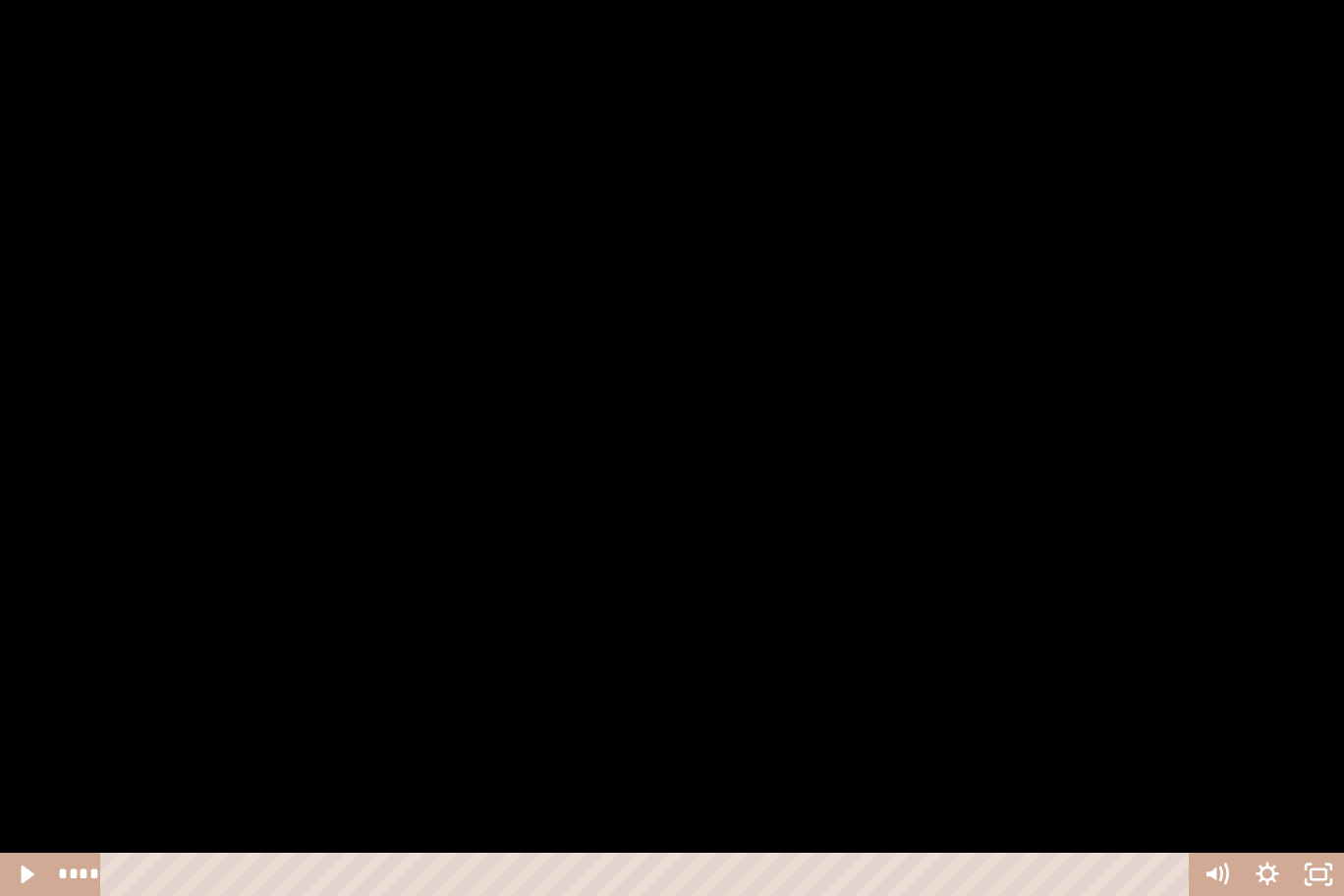 click at bounding box center [672, 448] 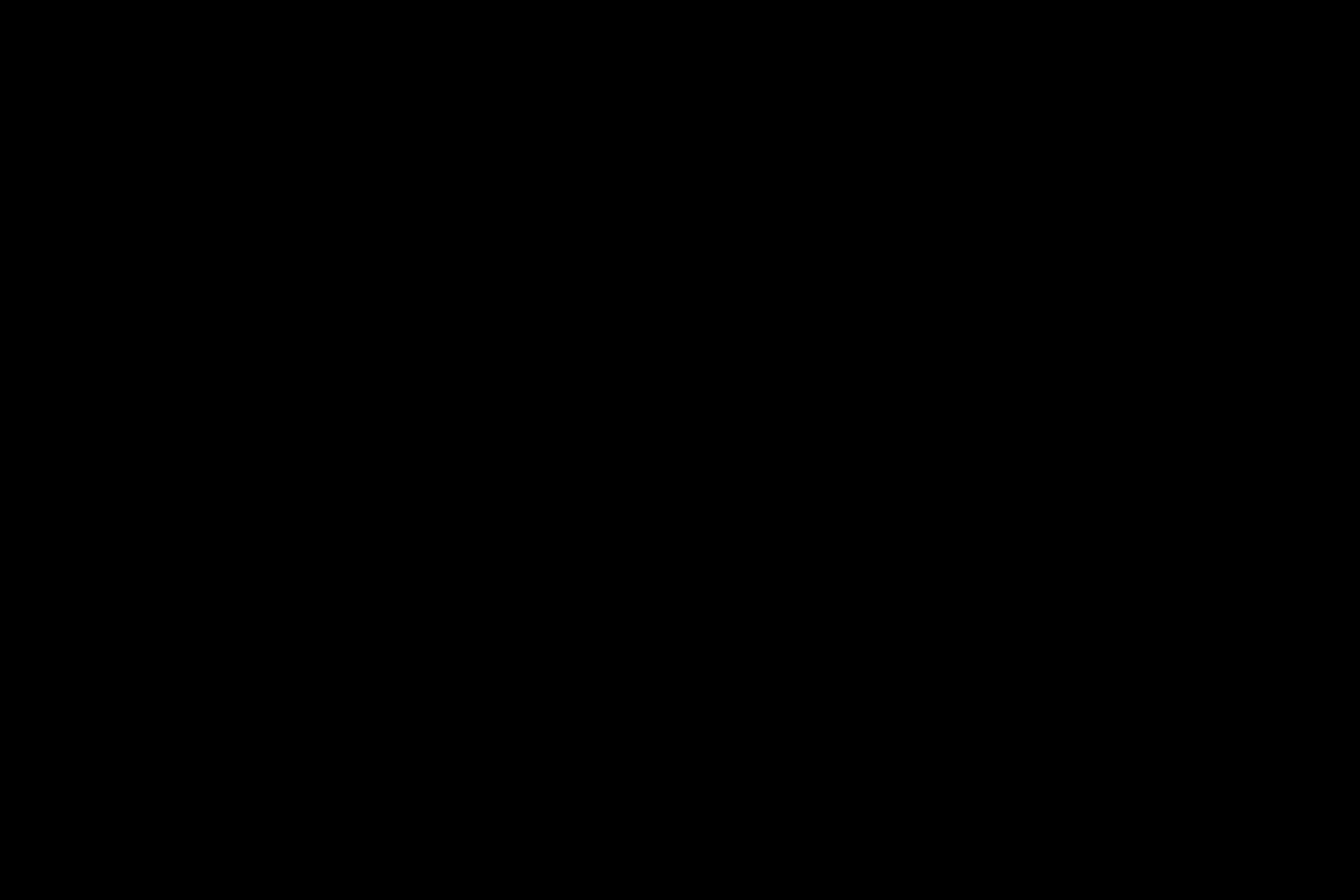 click at bounding box center [672, 448] 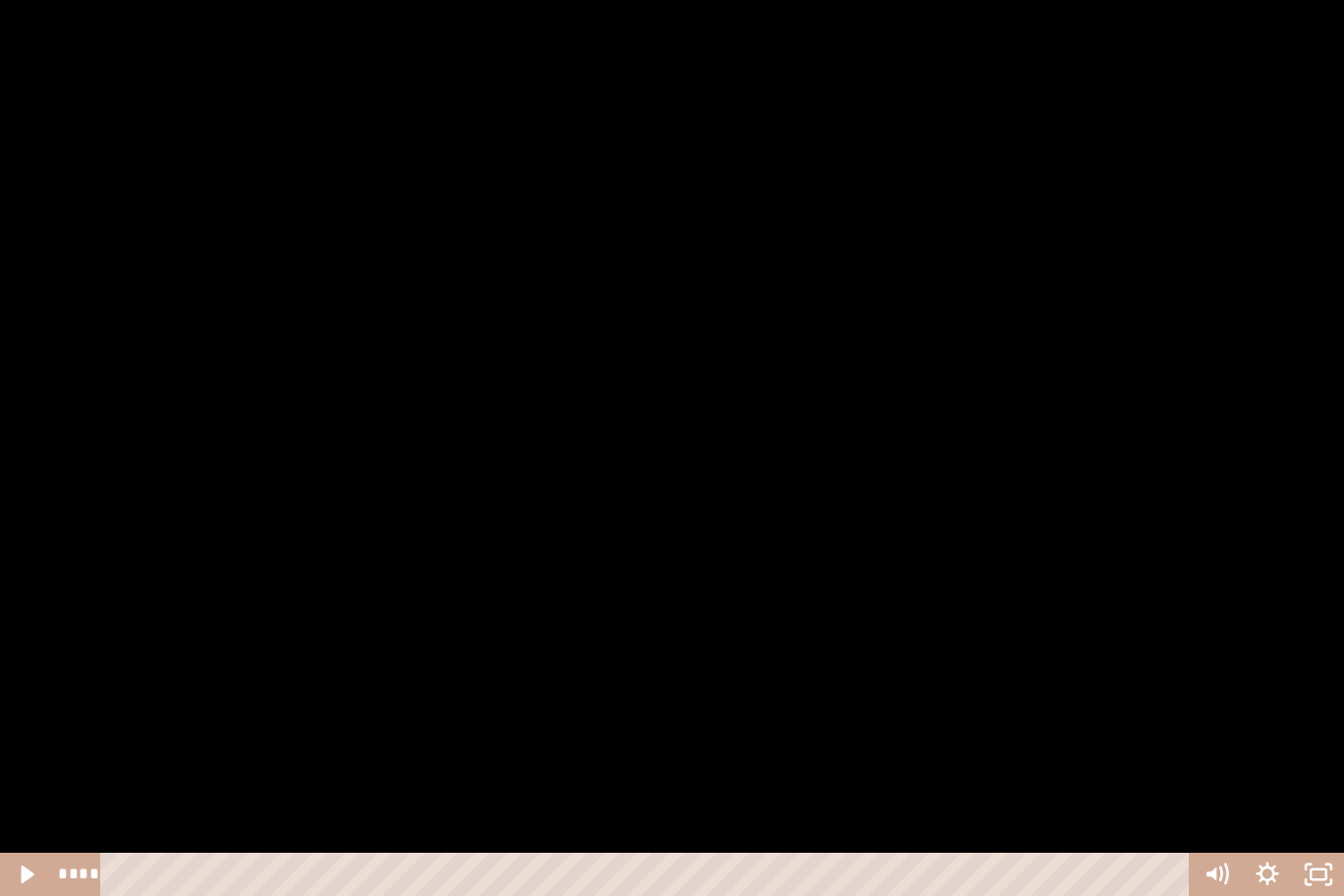 click at bounding box center [672, 448] 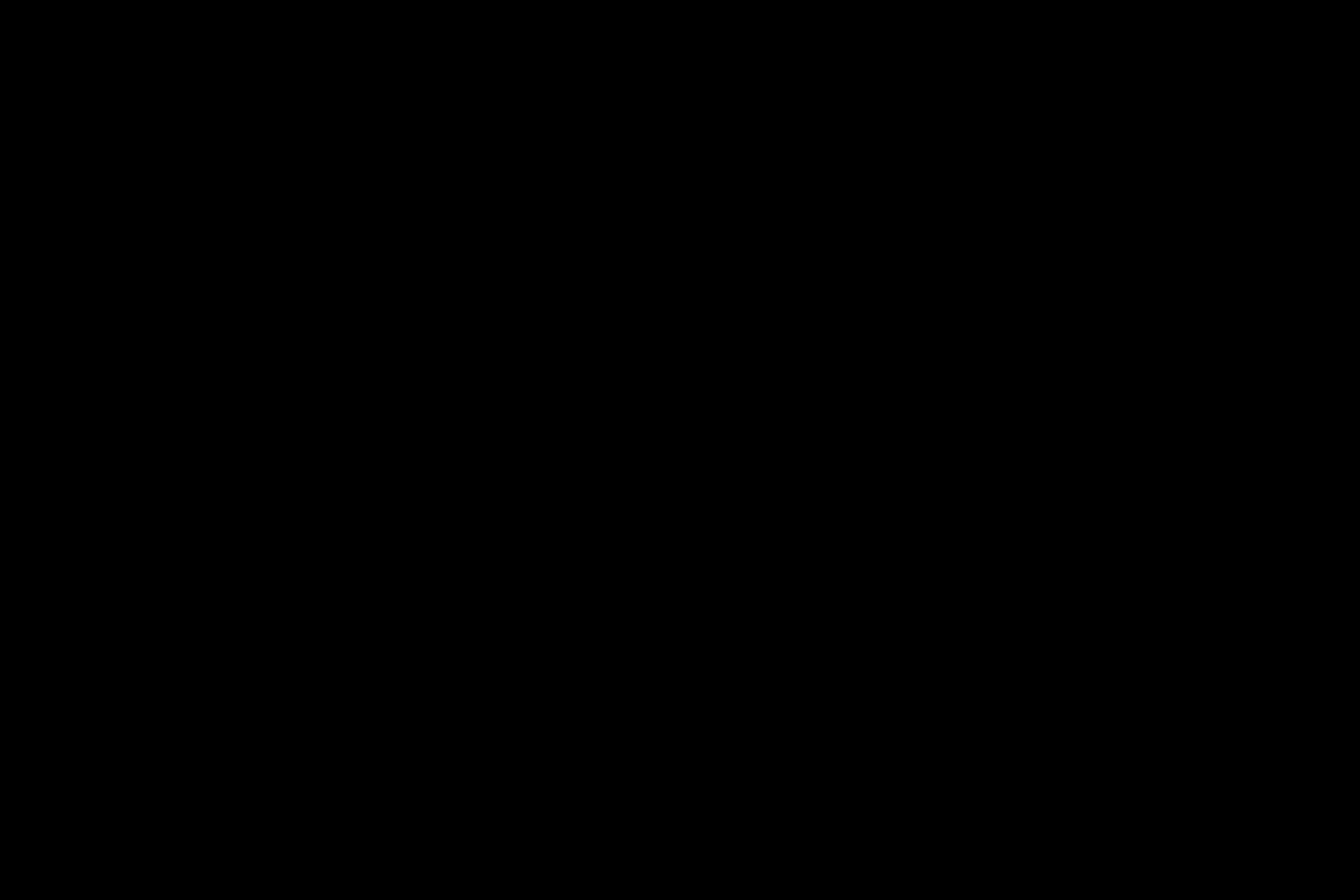 click at bounding box center (672, 448) 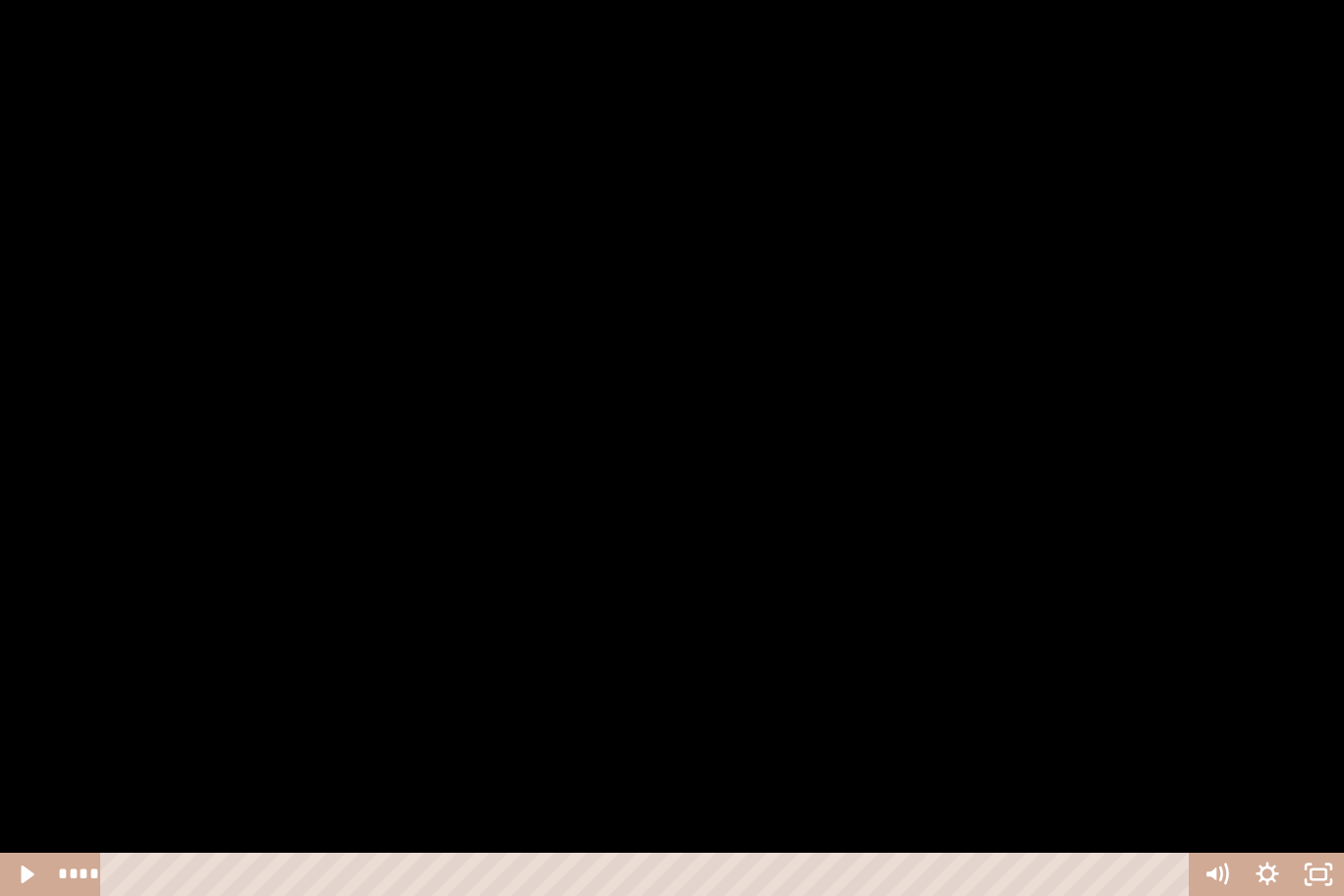 click at bounding box center [672, 448] 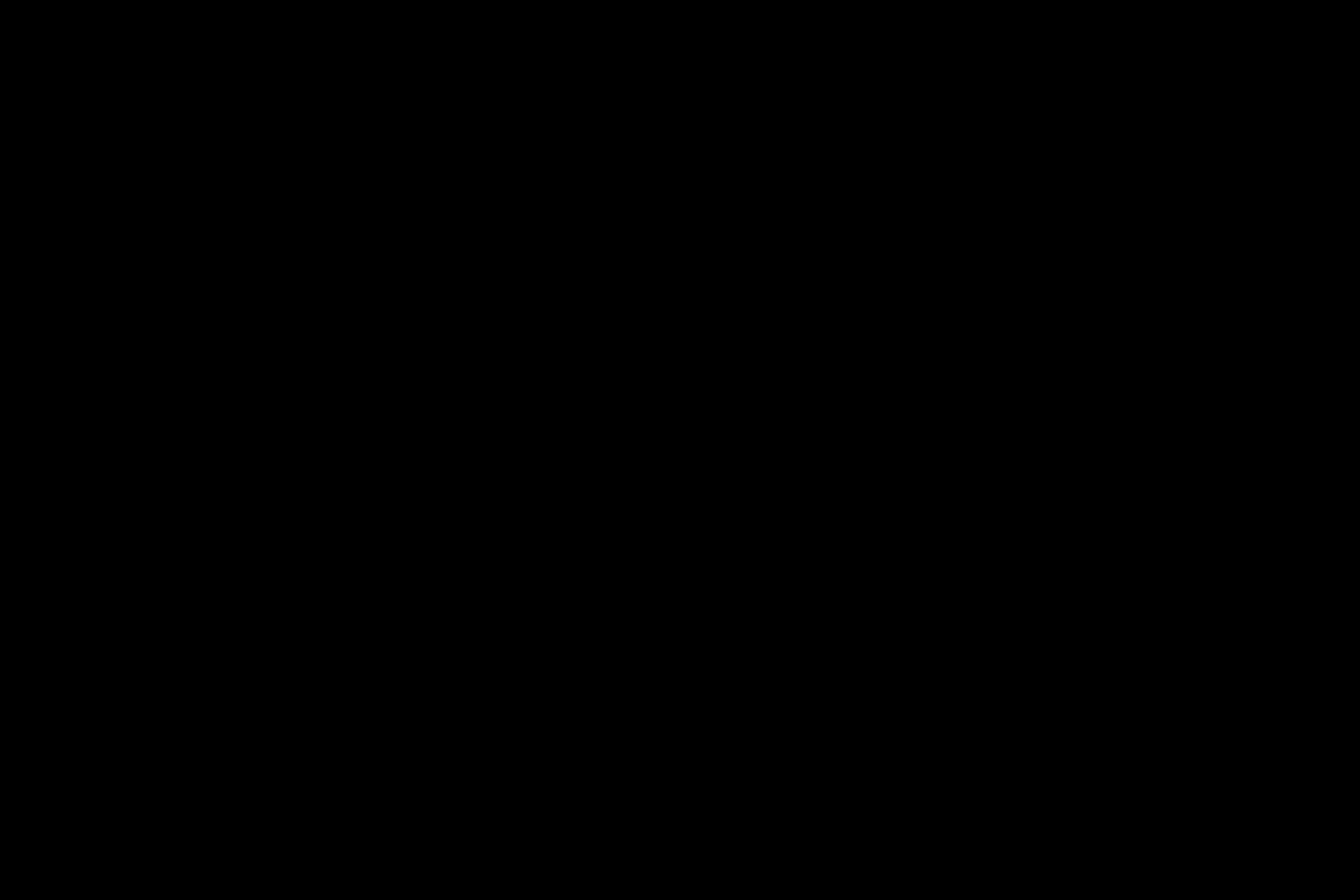 click at bounding box center (672, 448) 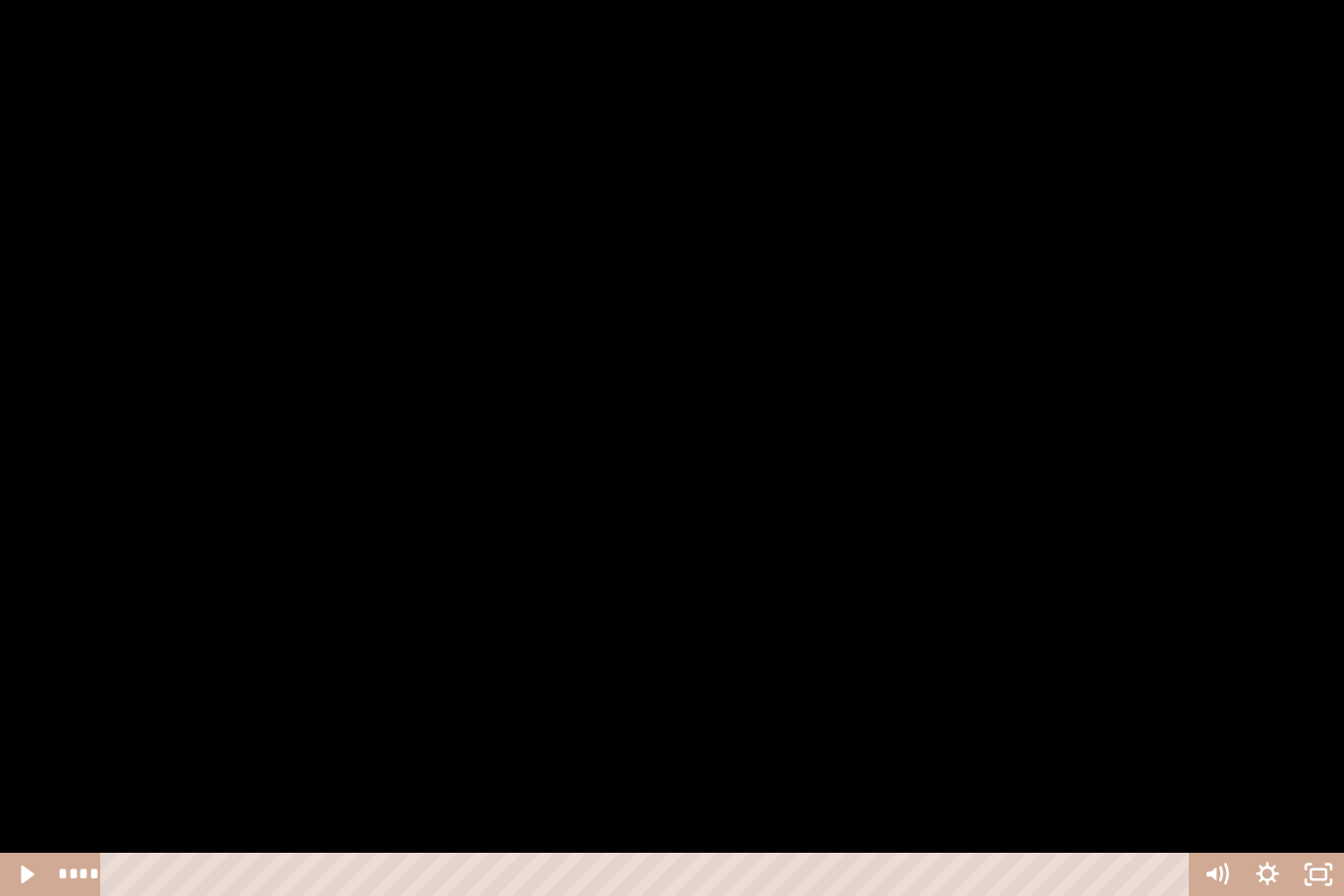 click 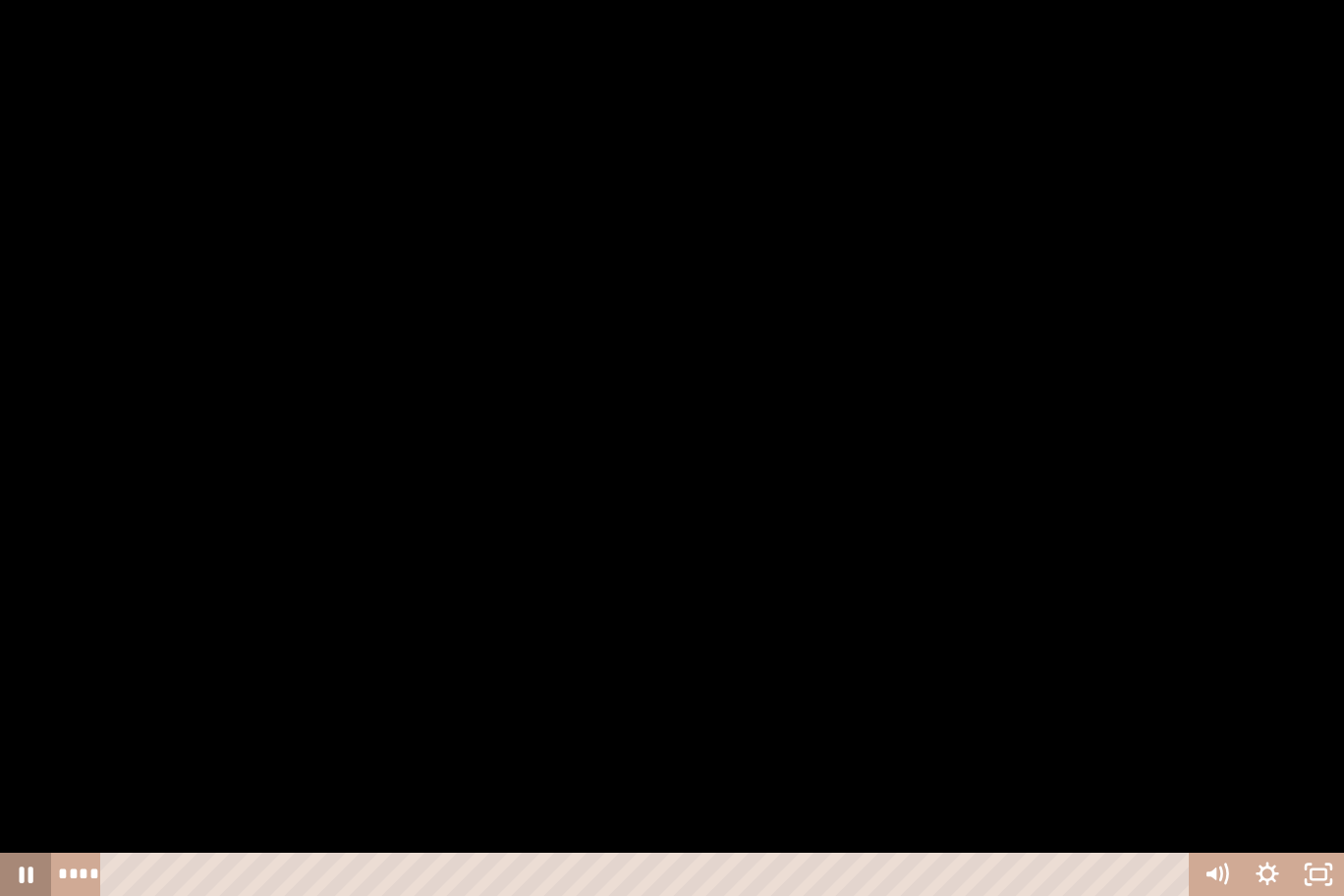 click at bounding box center [672, 448] 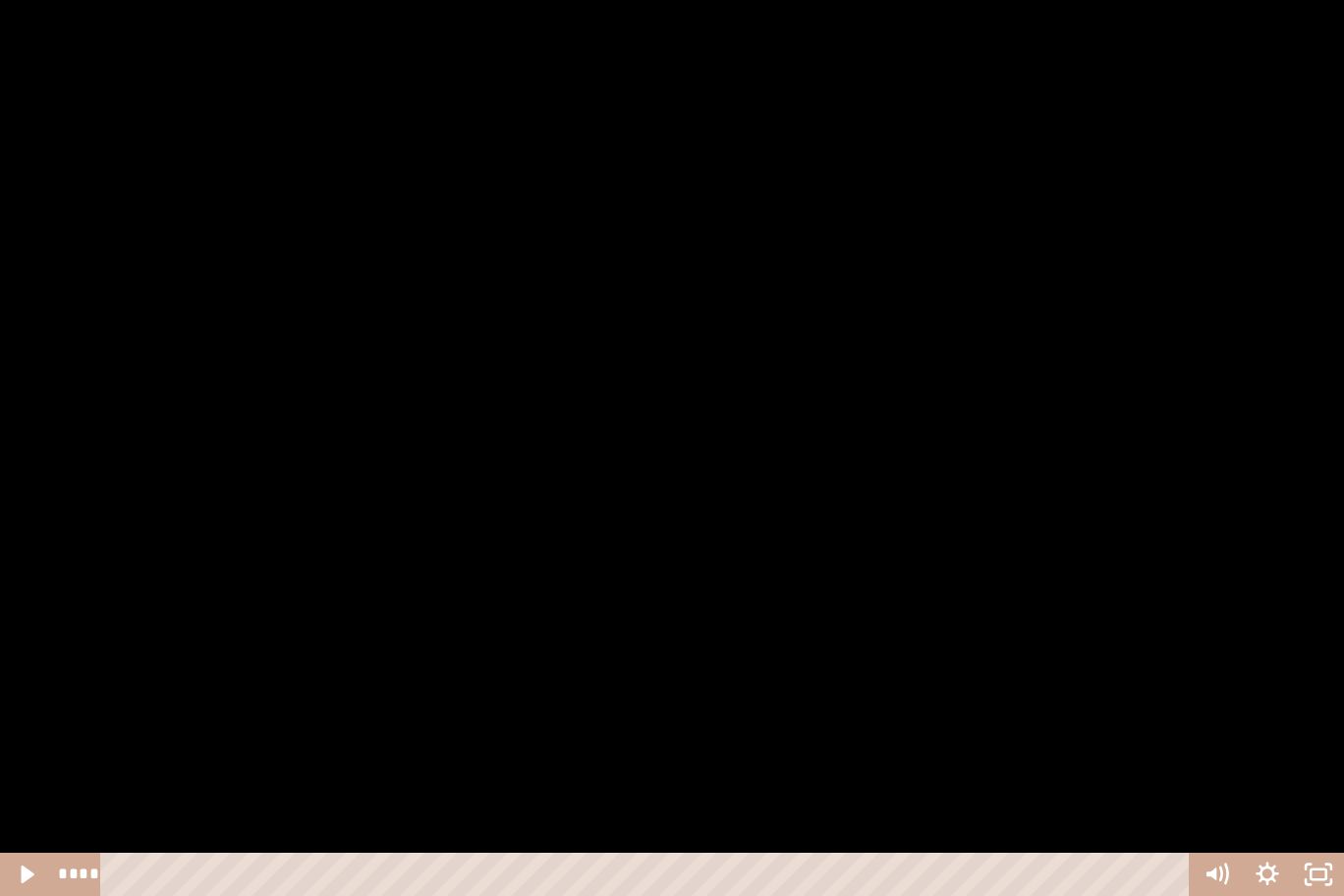 click 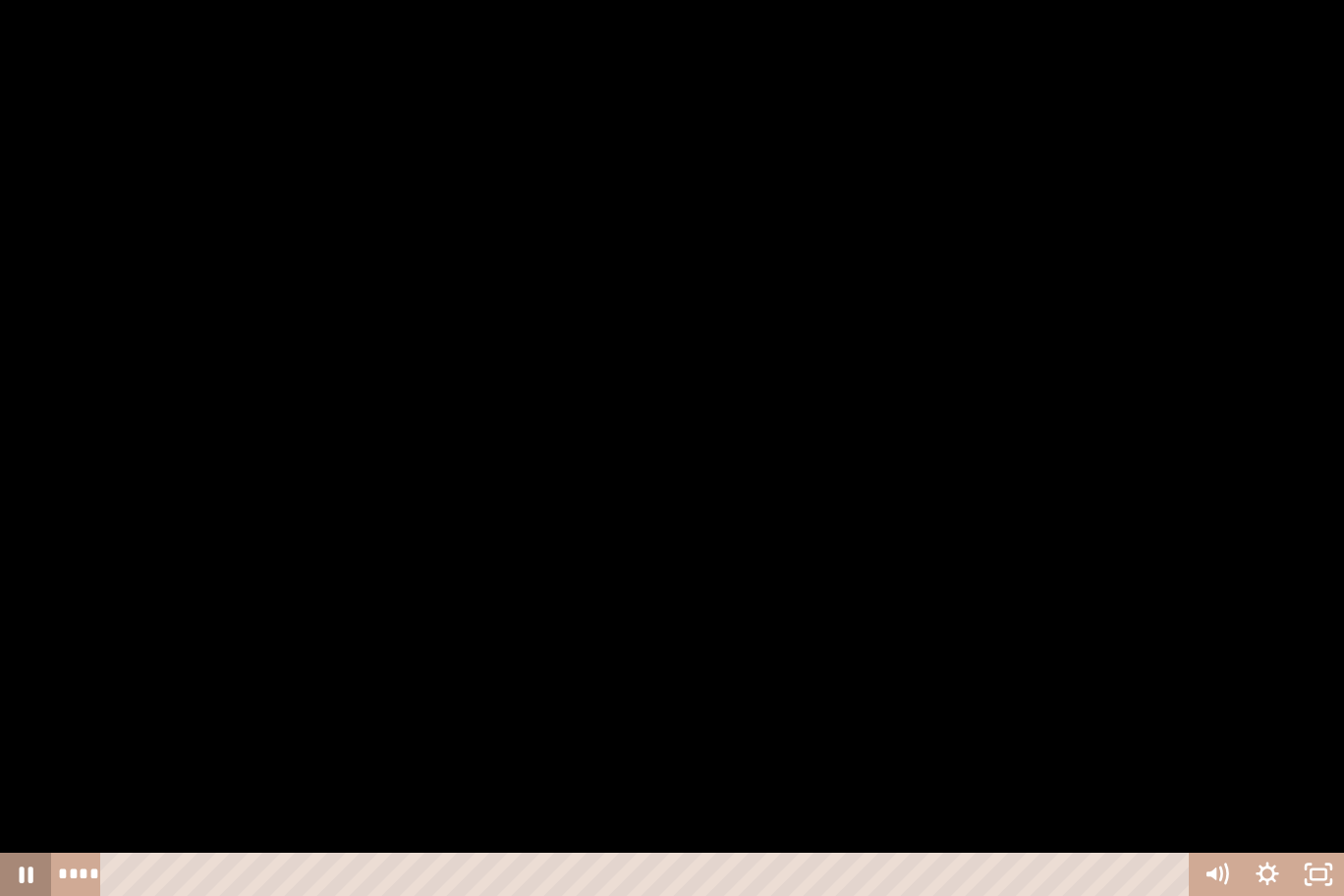 click 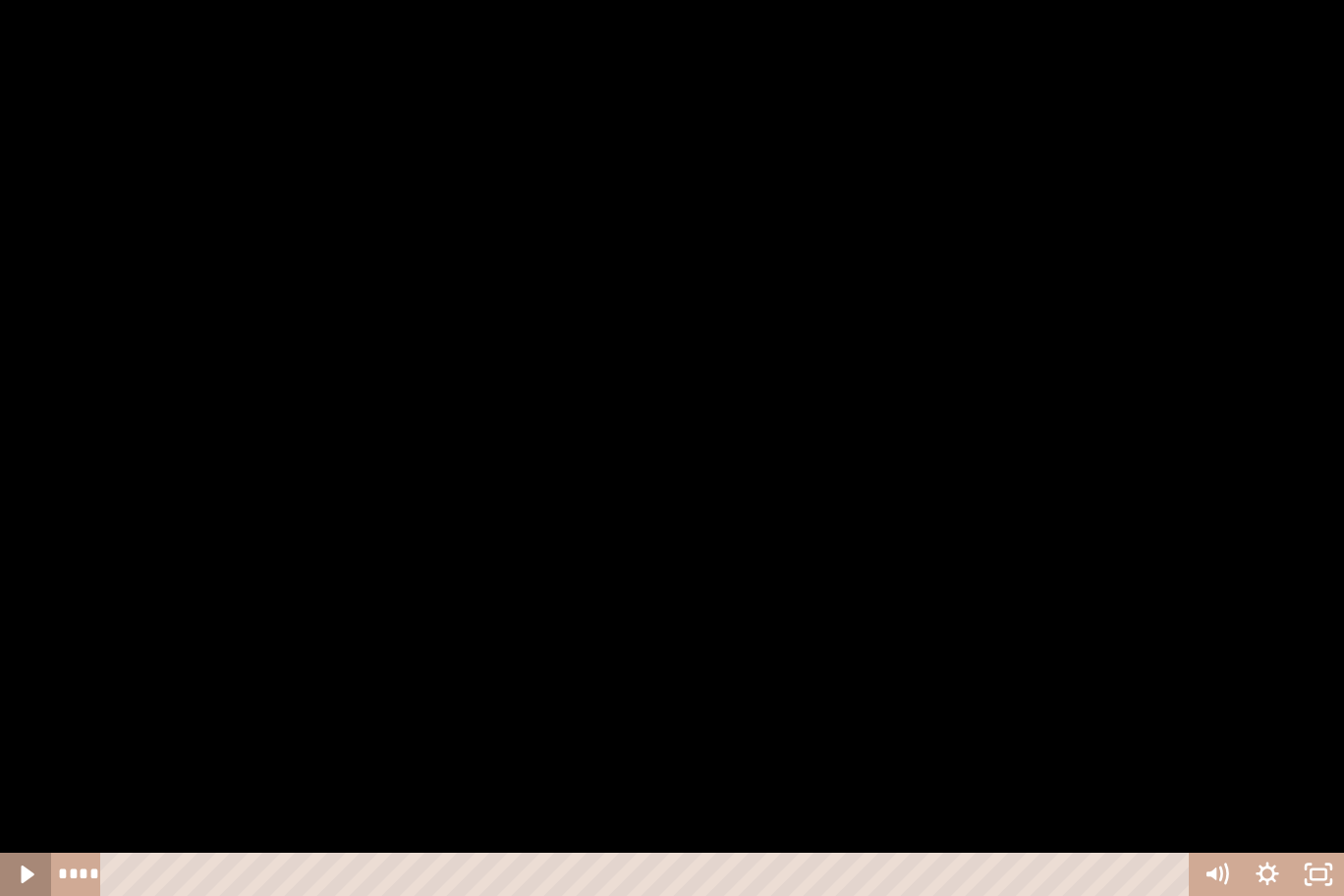 click at bounding box center [672, 448] 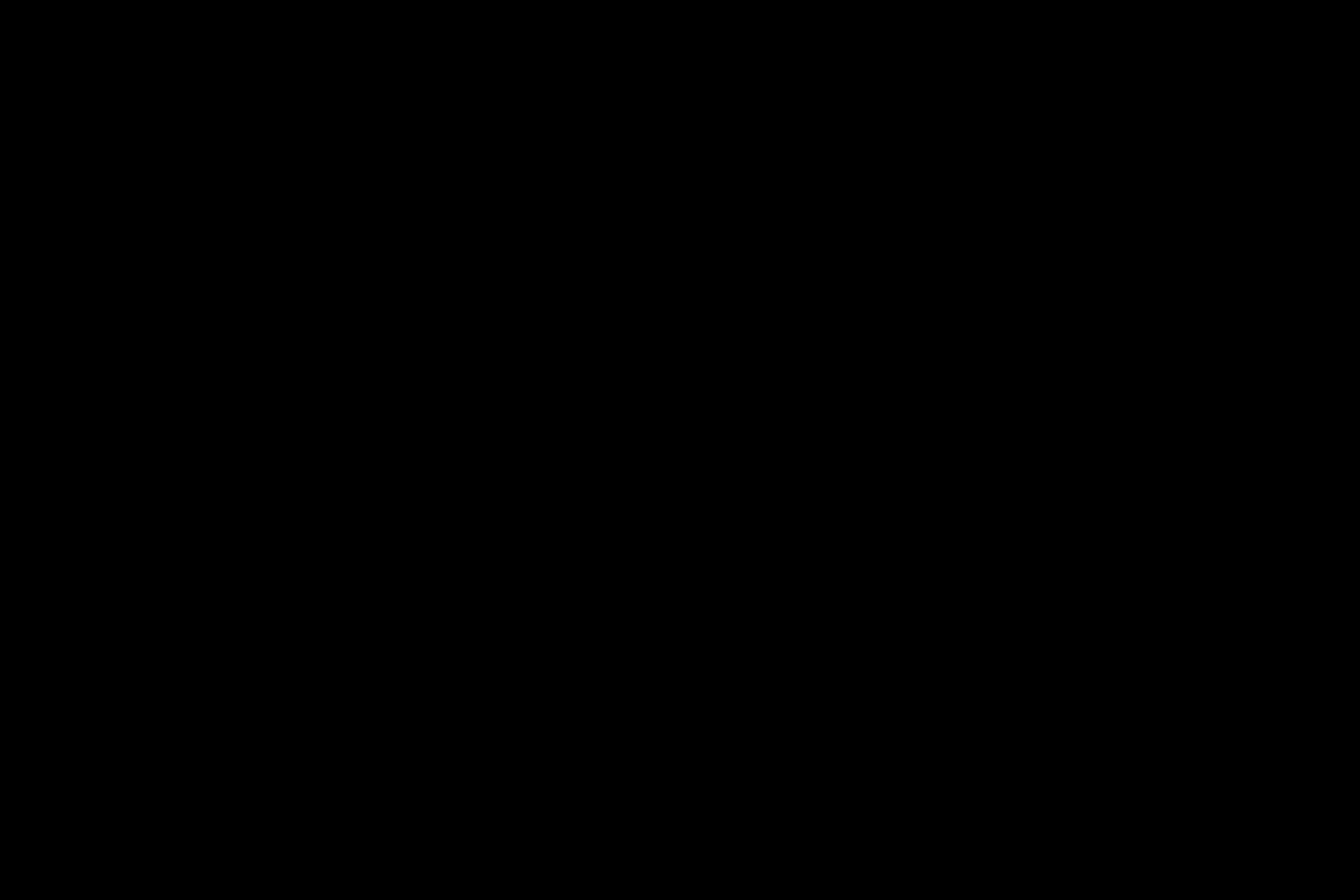 click at bounding box center (672, 448) 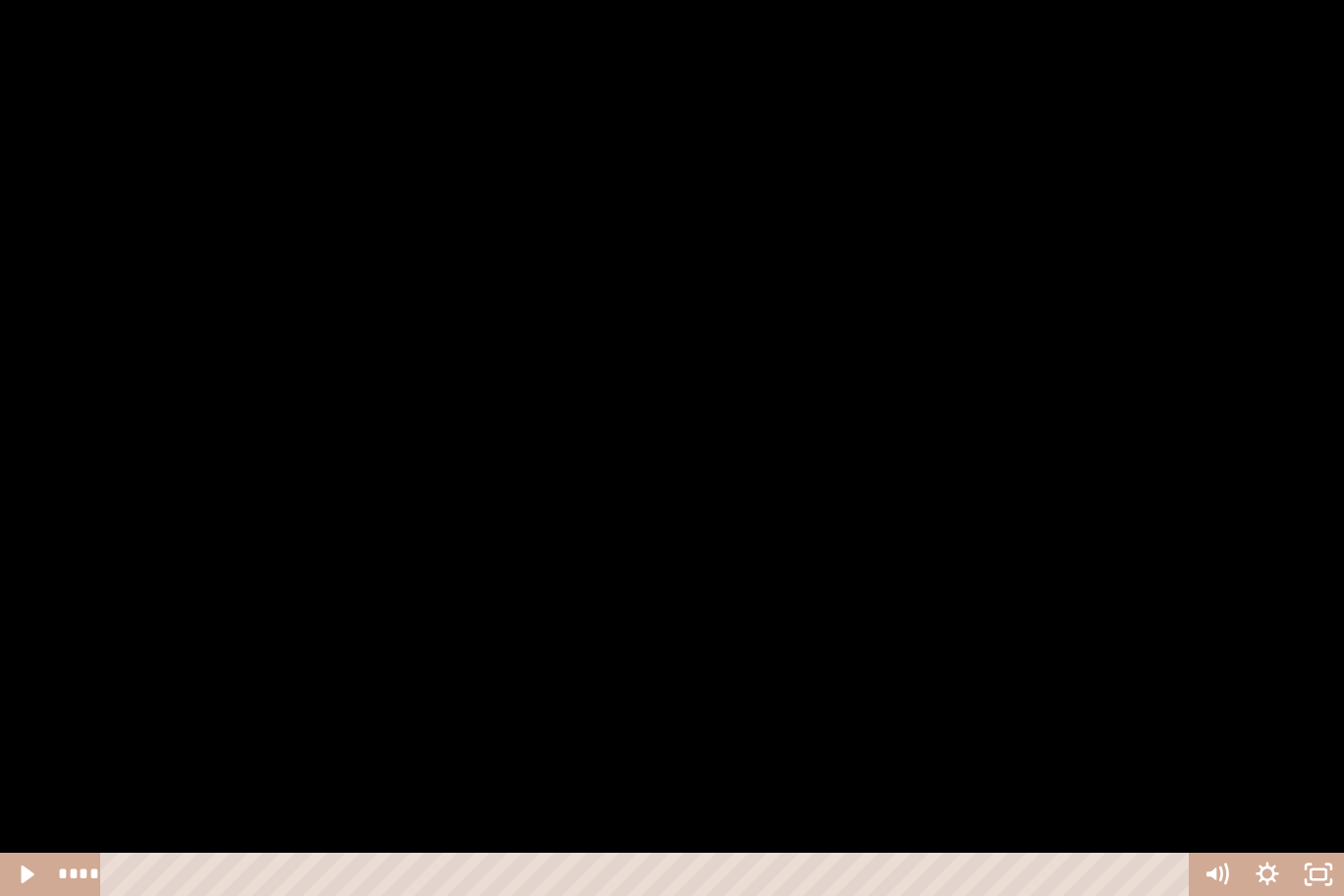 click at bounding box center (672, 448) 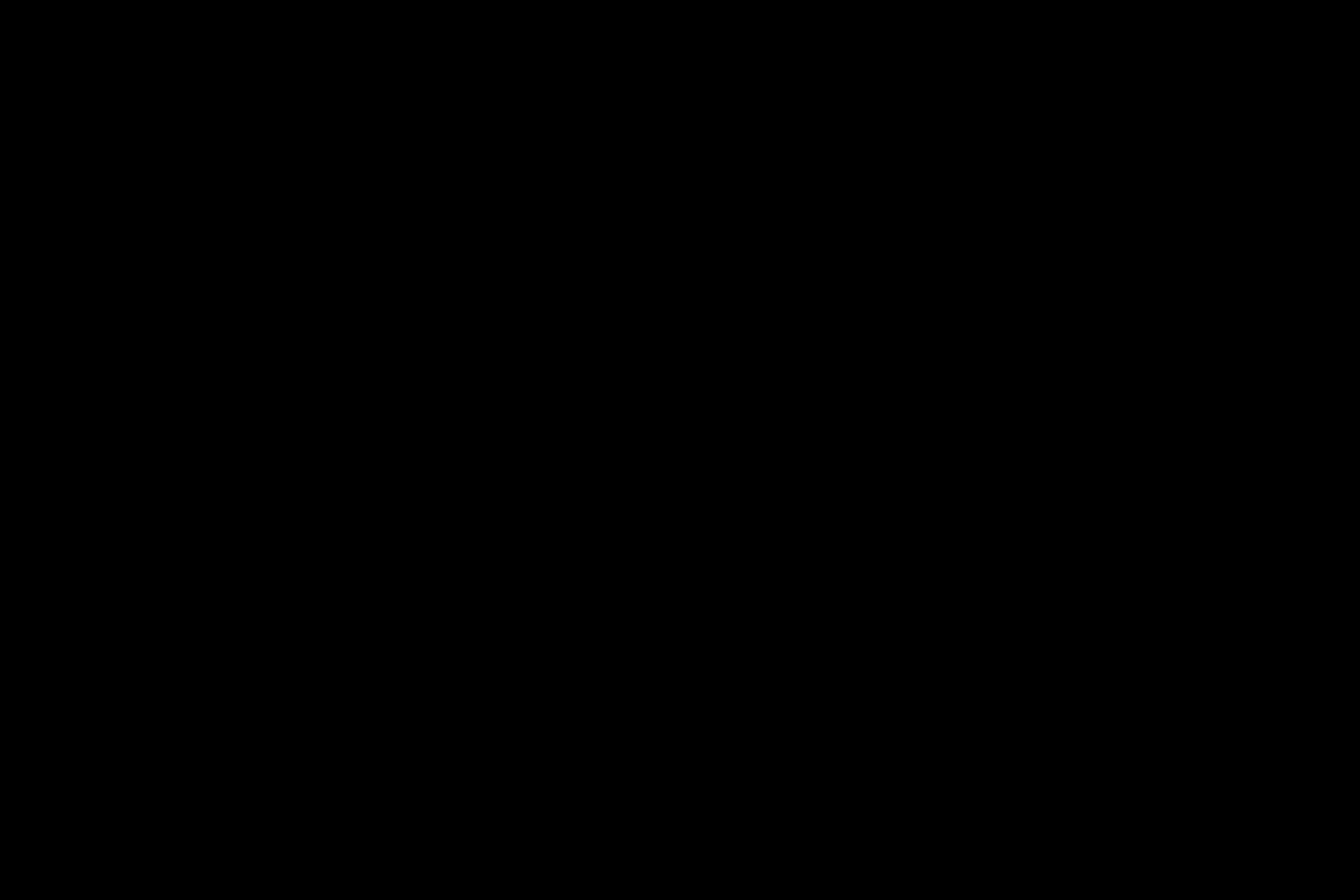 click at bounding box center (672, 448) 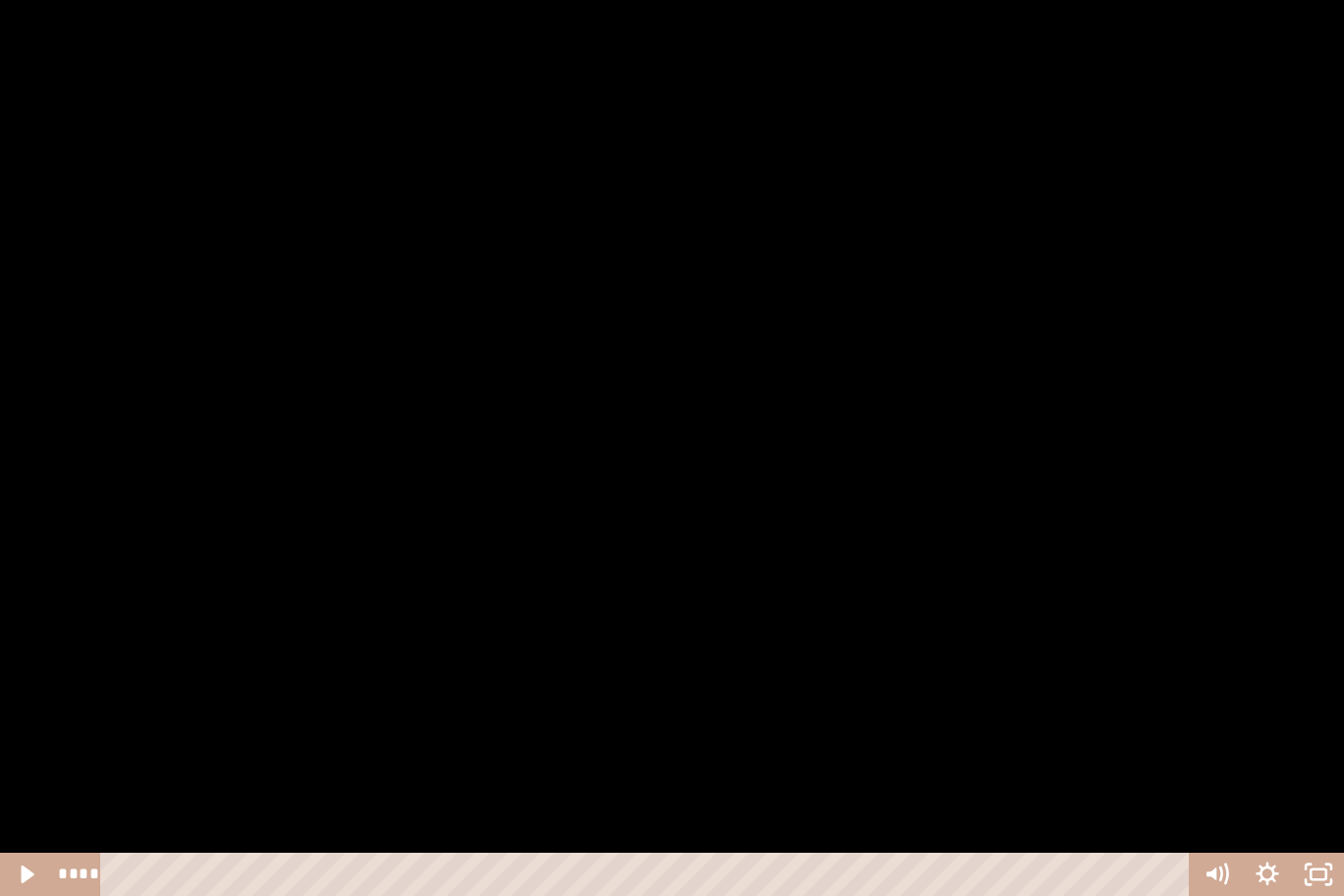 click at bounding box center [672, 448] 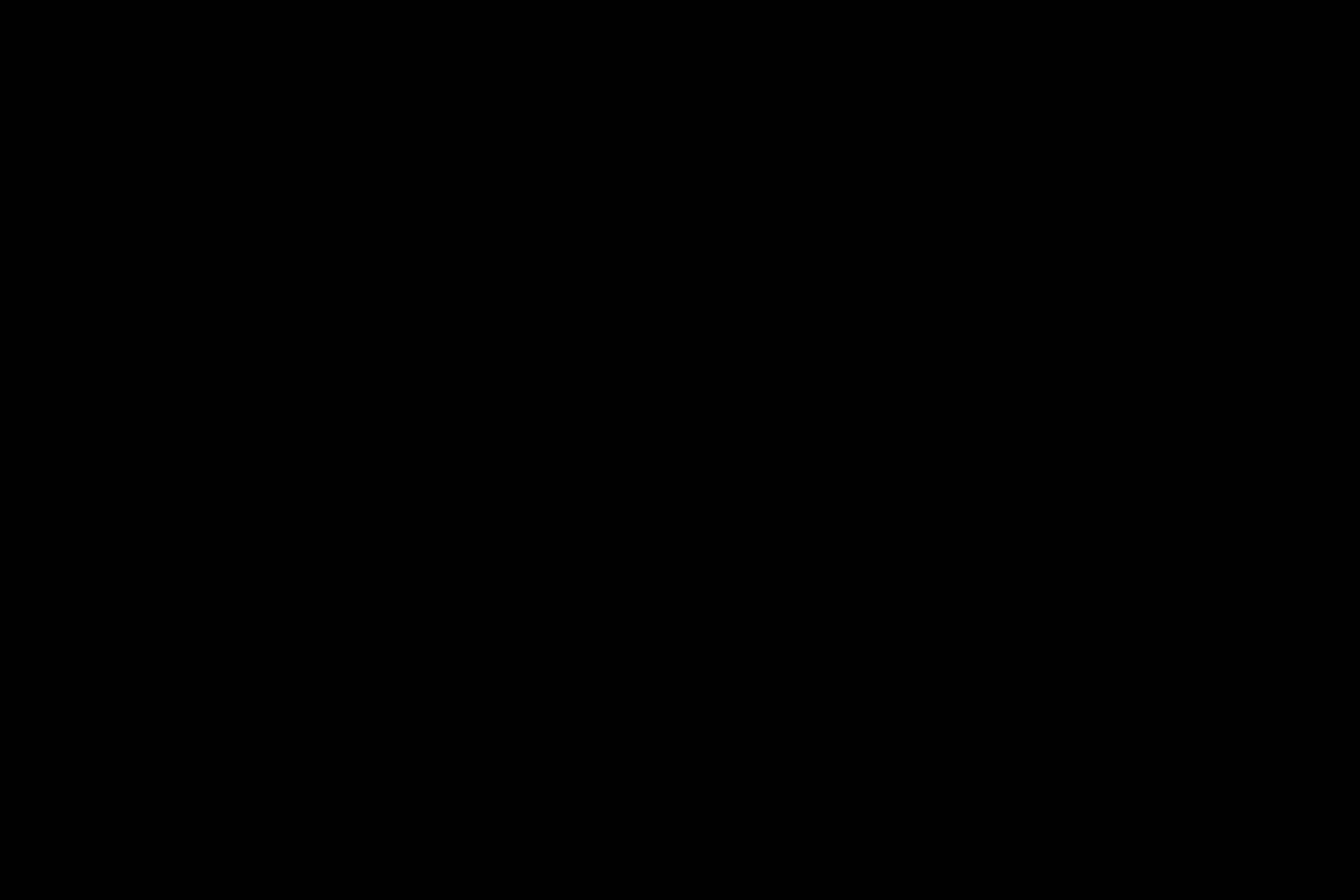 click at bounding box center (672, 448) 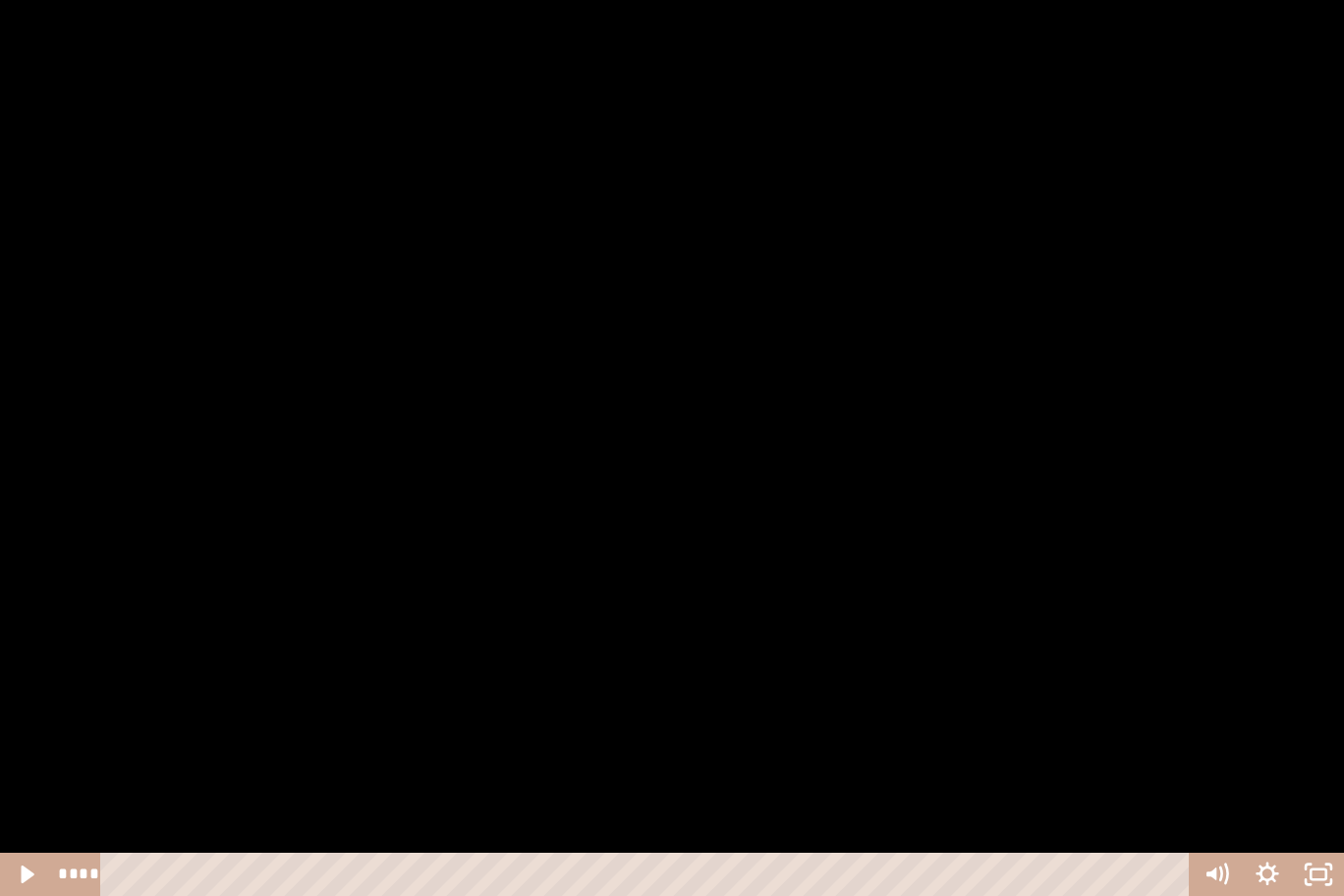 click 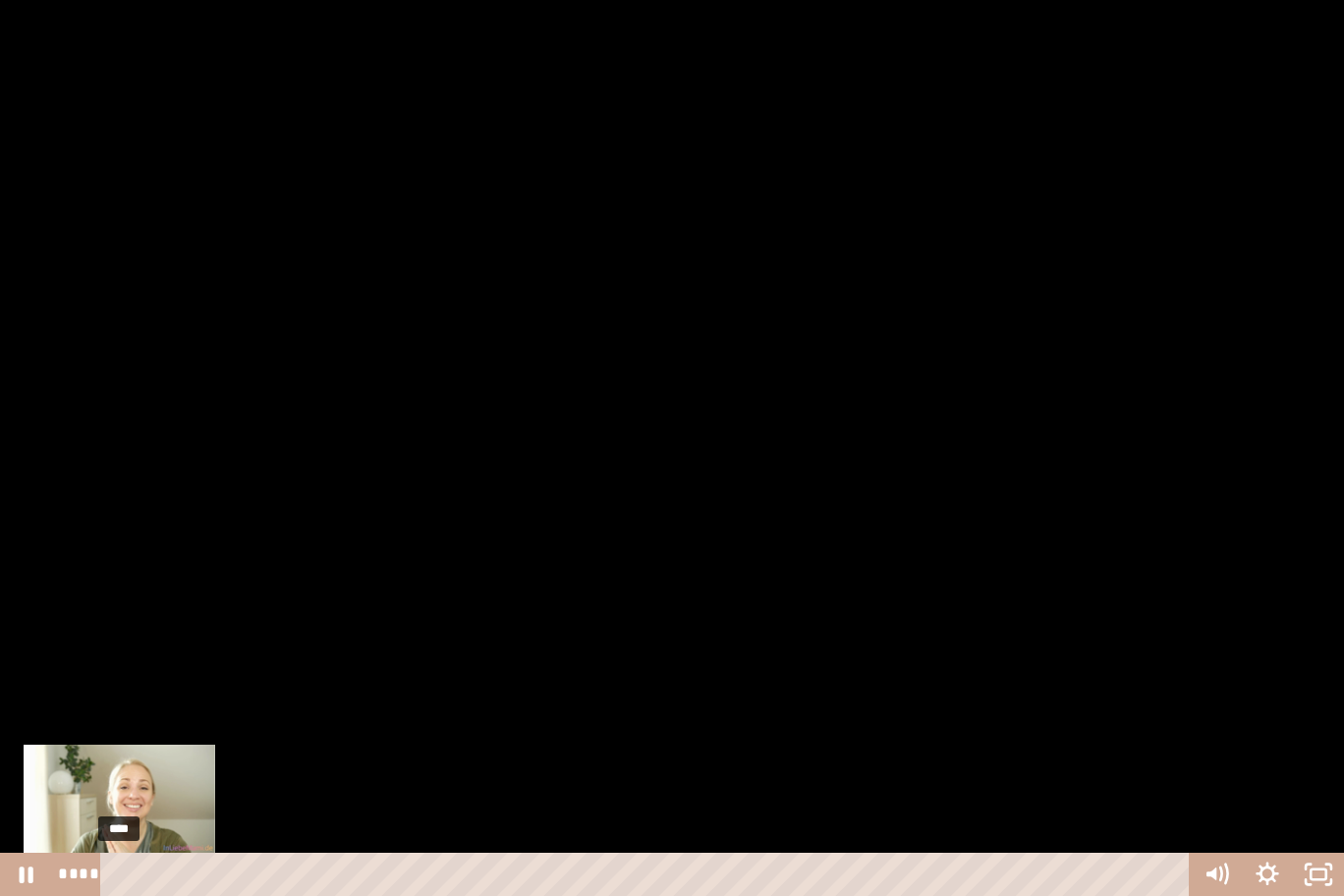 click 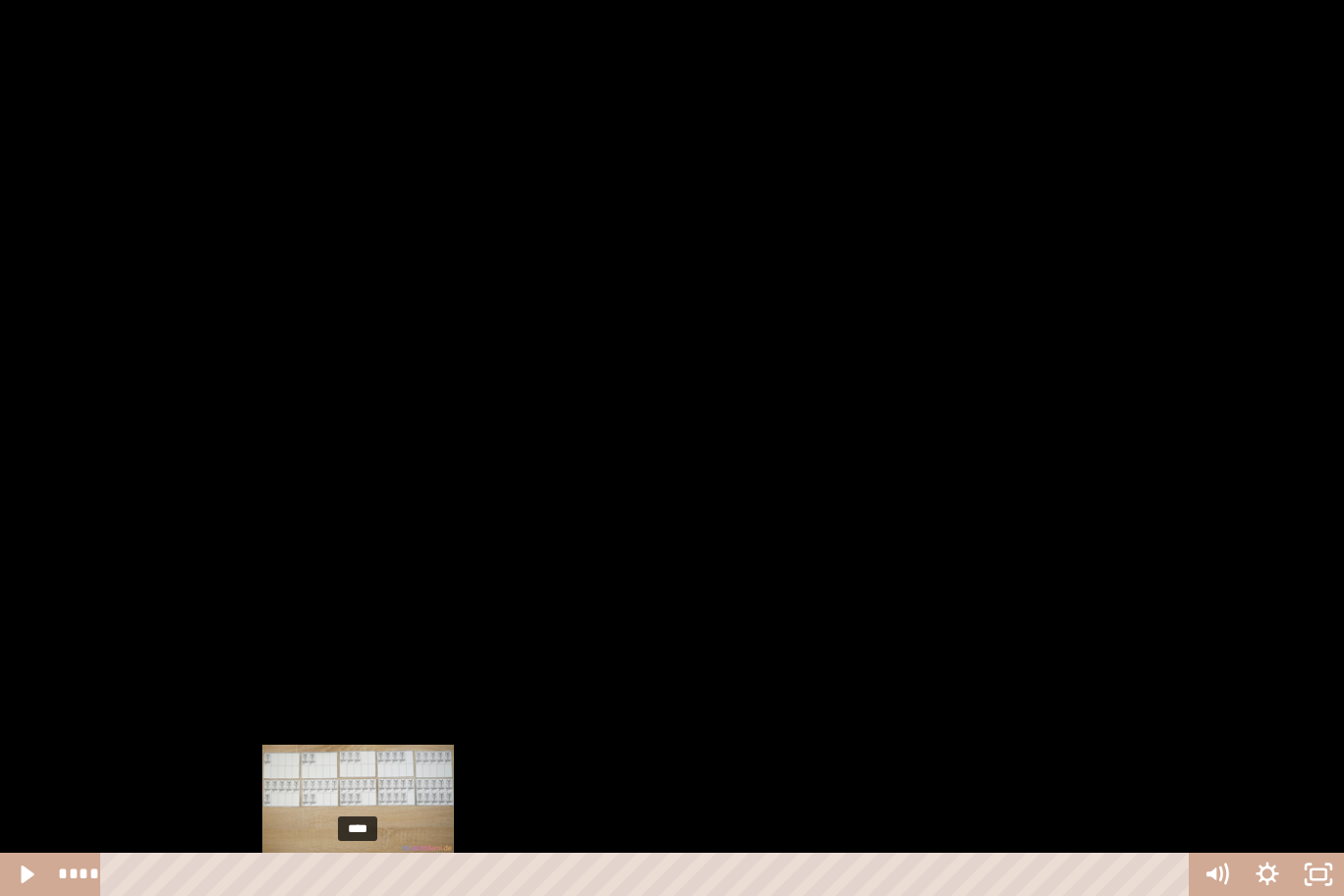 click at bounding box center (672, 448) 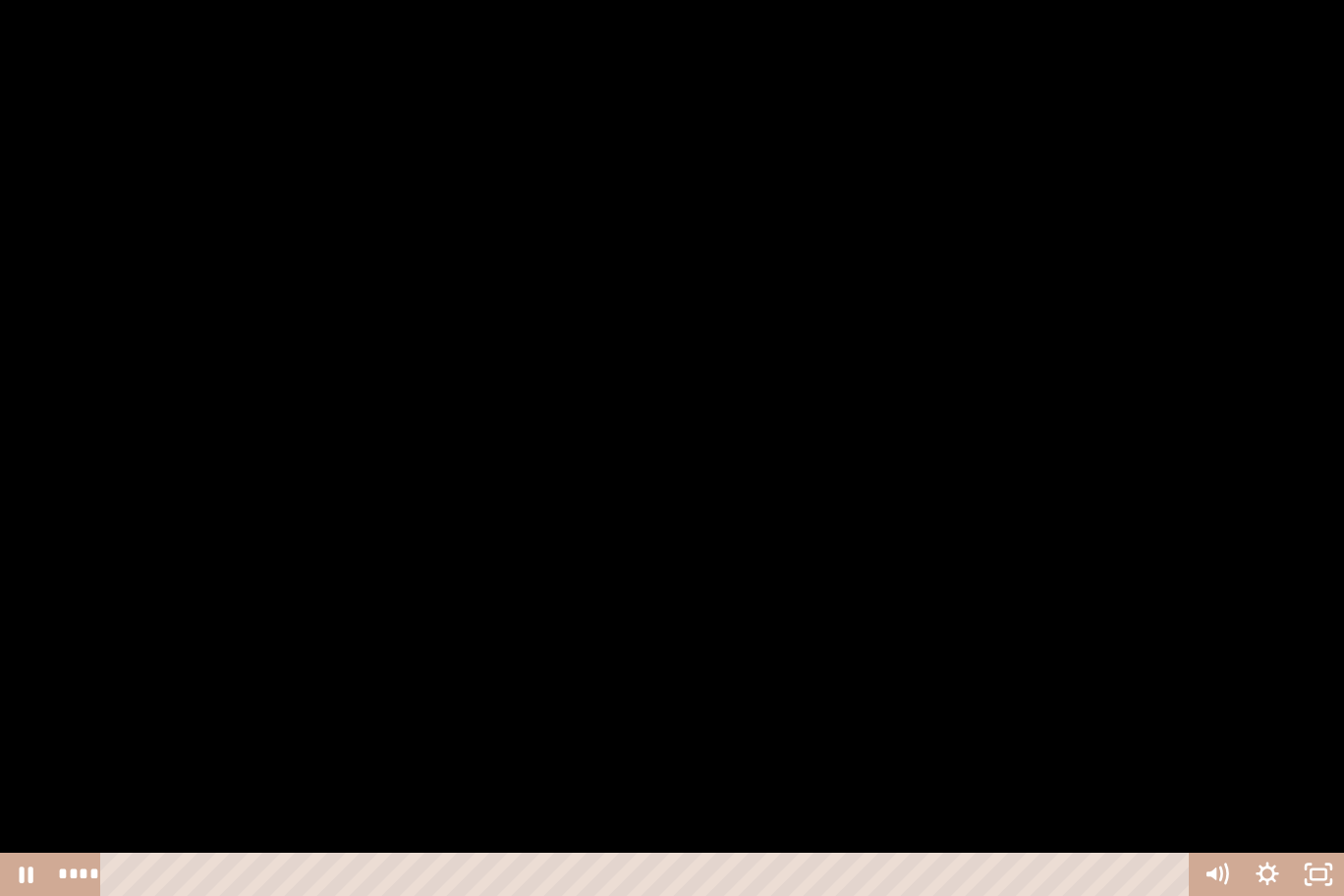 click at bounding box center [360, 874] 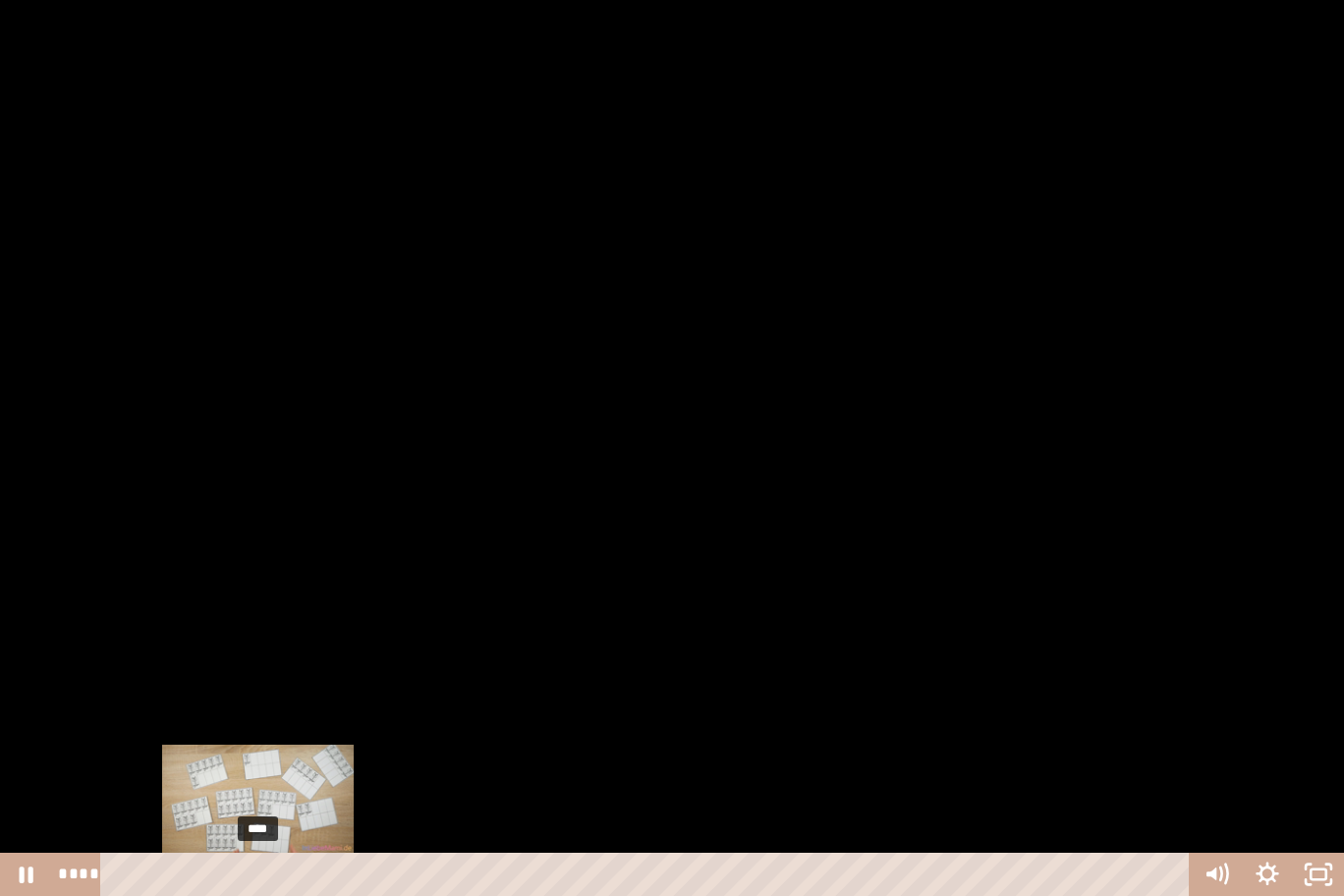 click on "****" at bounding box center (648, 874) 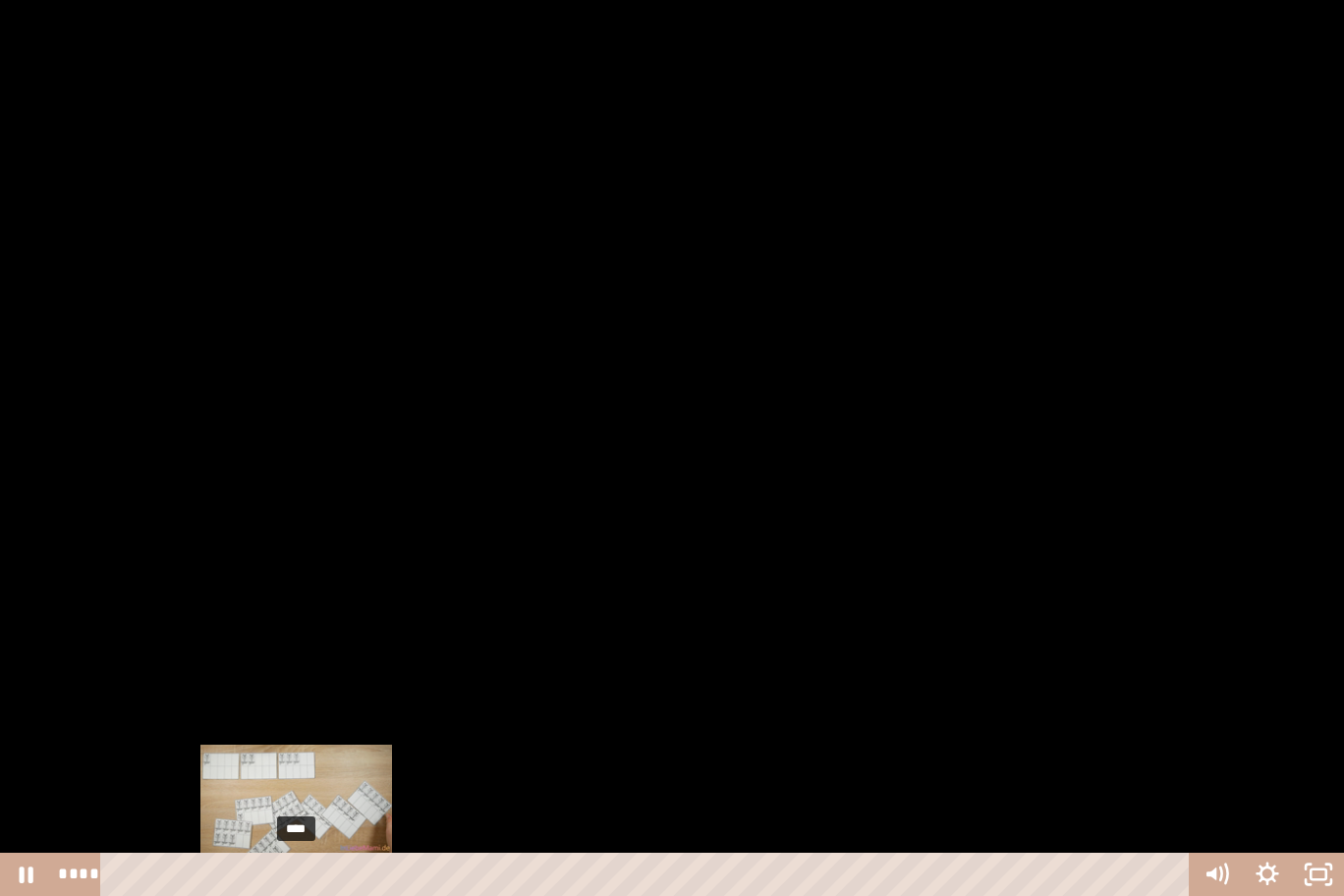 click 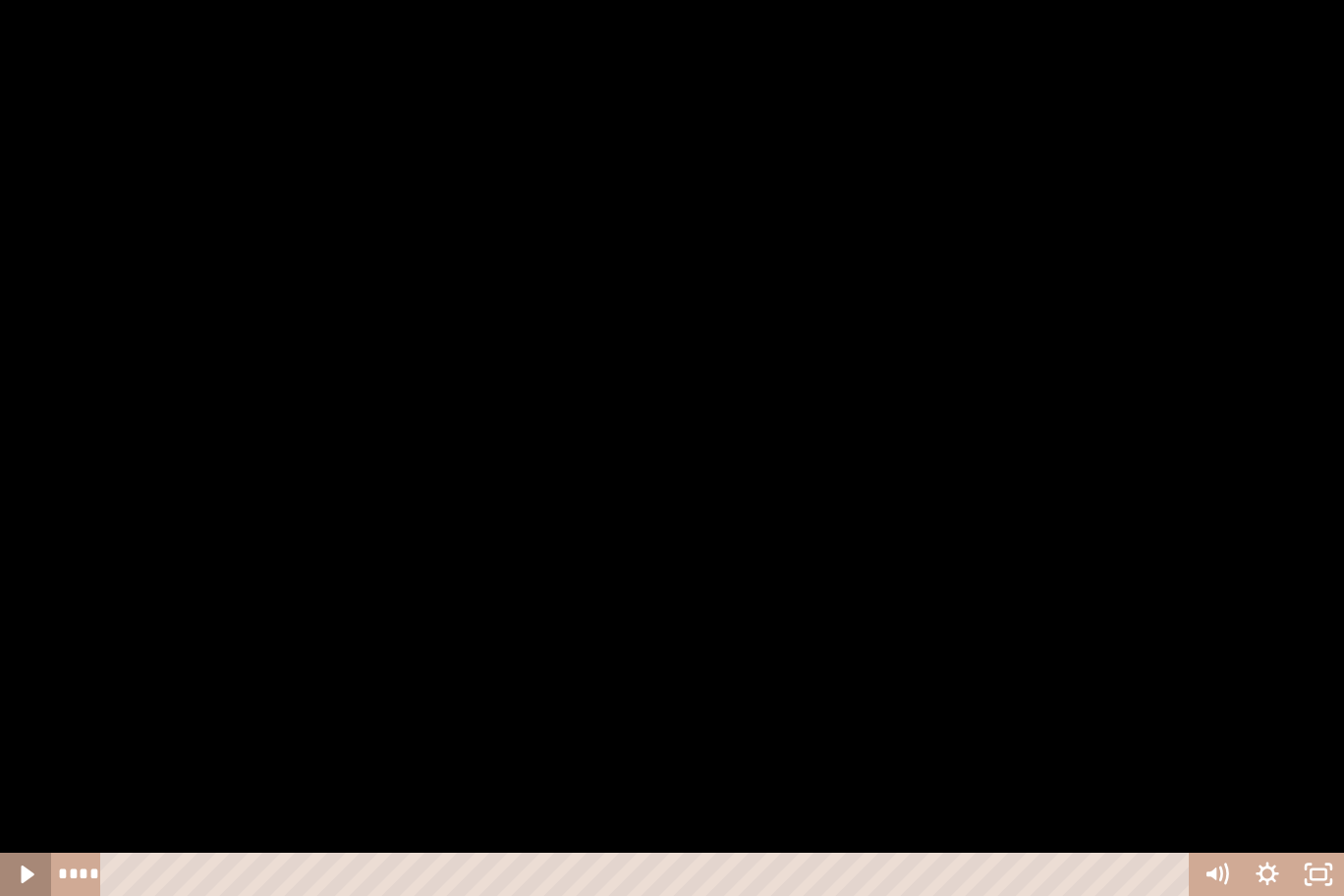 click 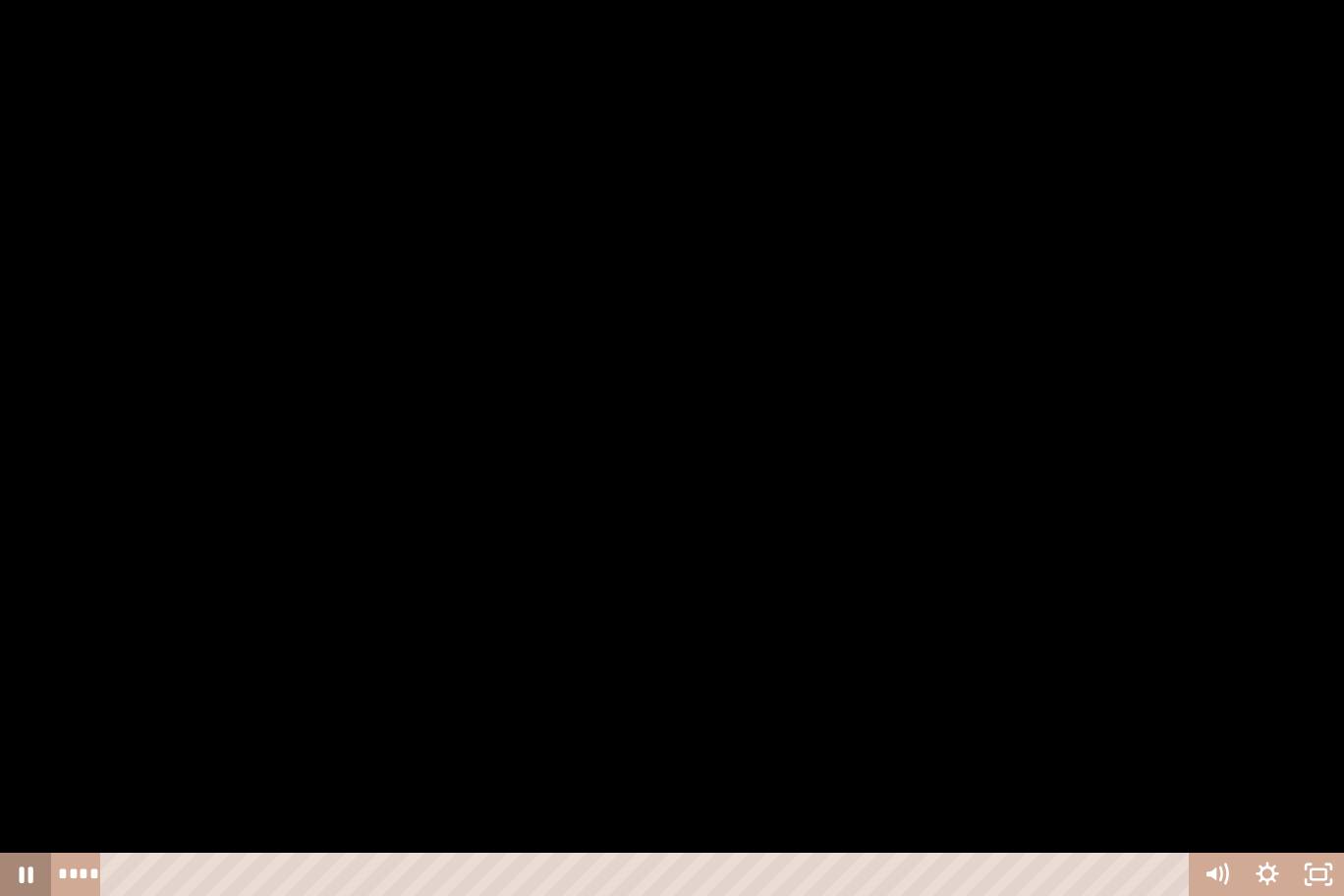 click 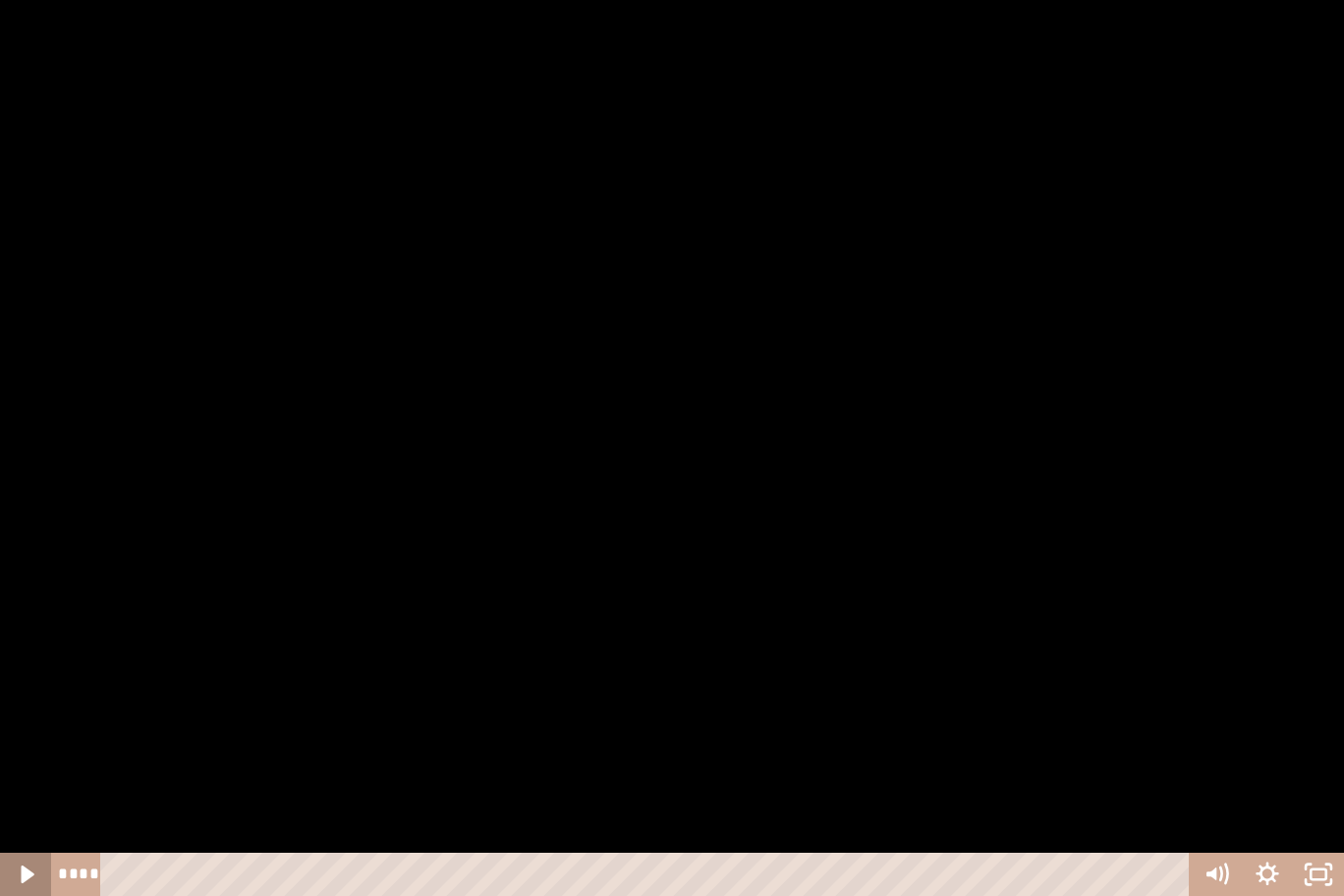 click 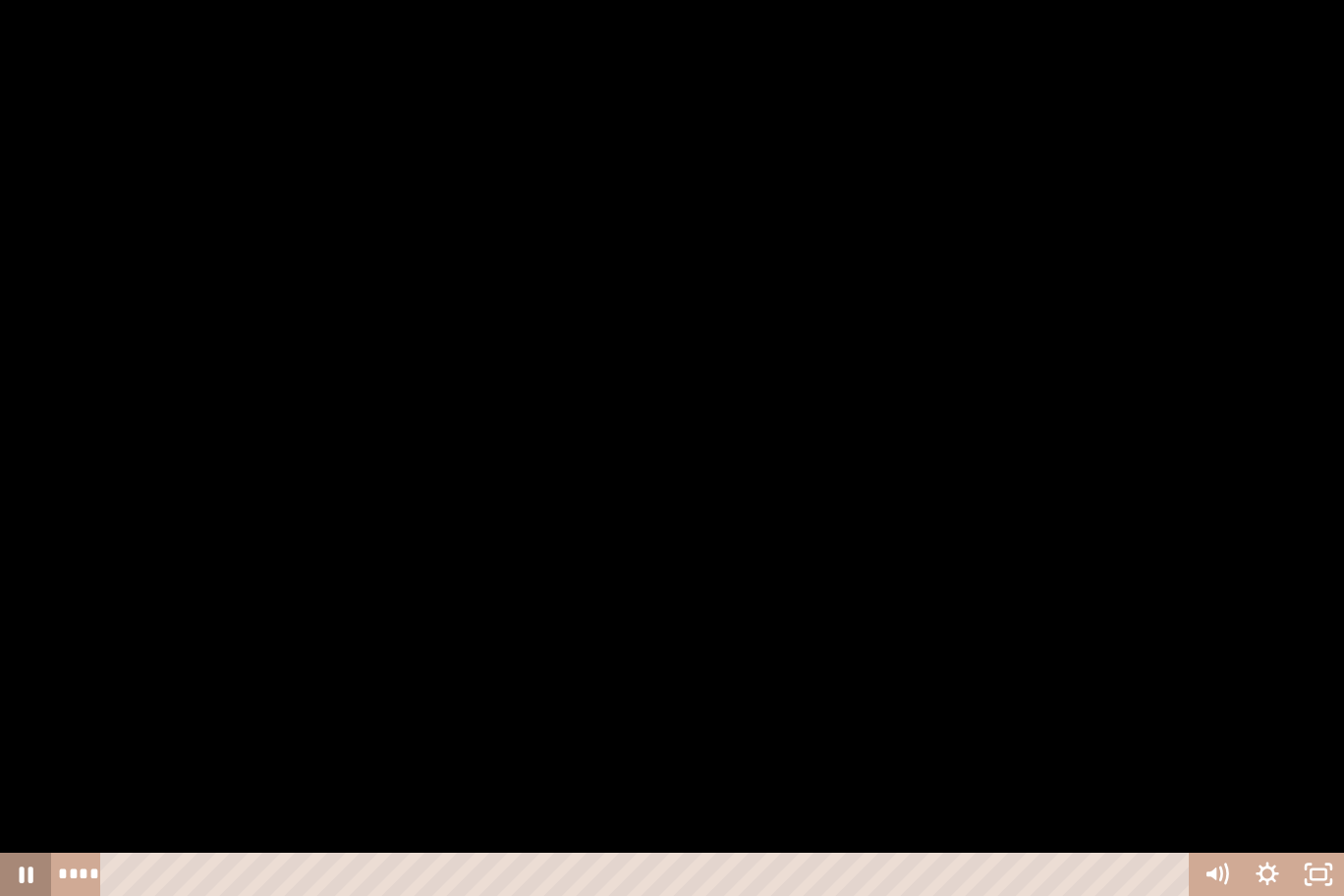 click 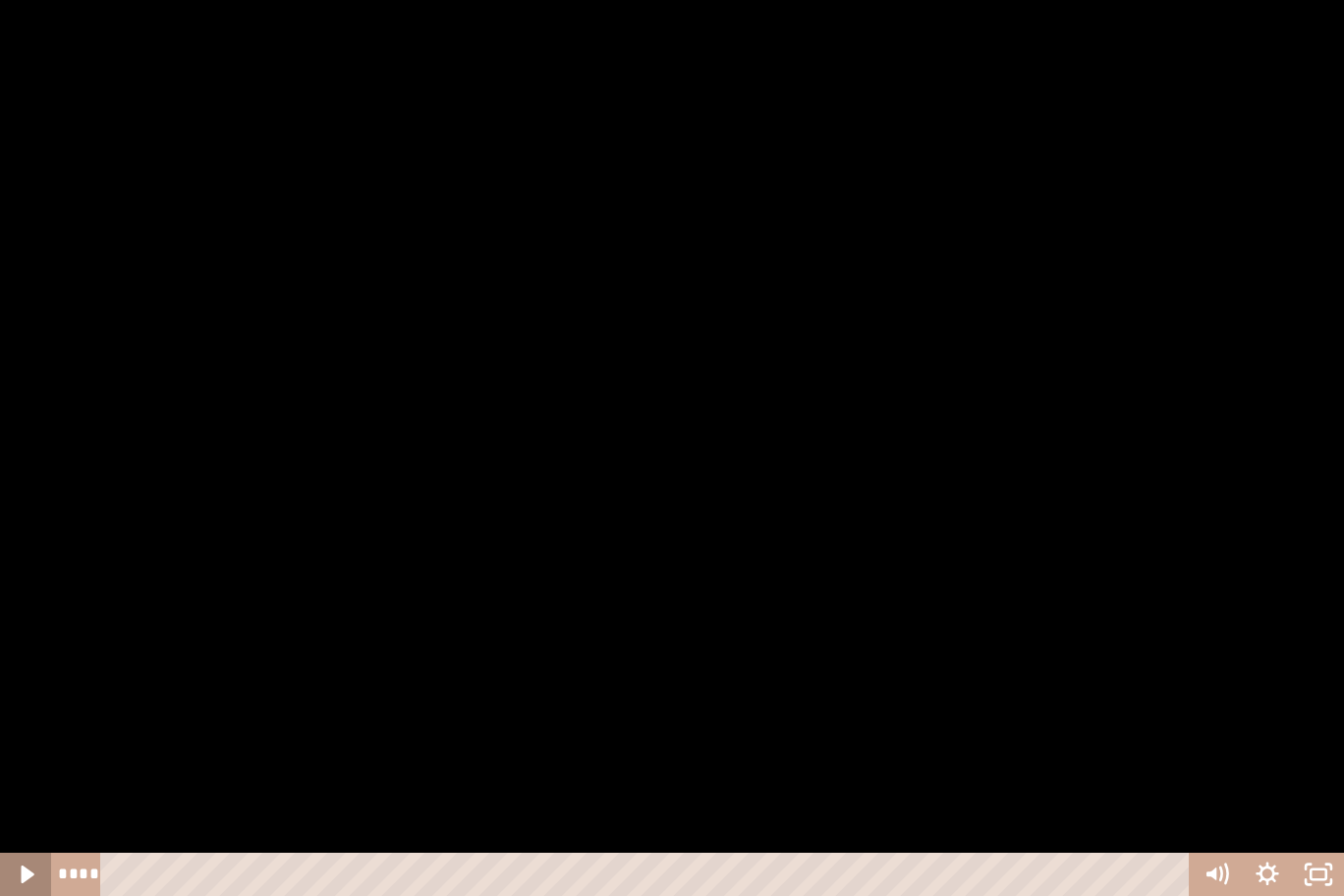 click 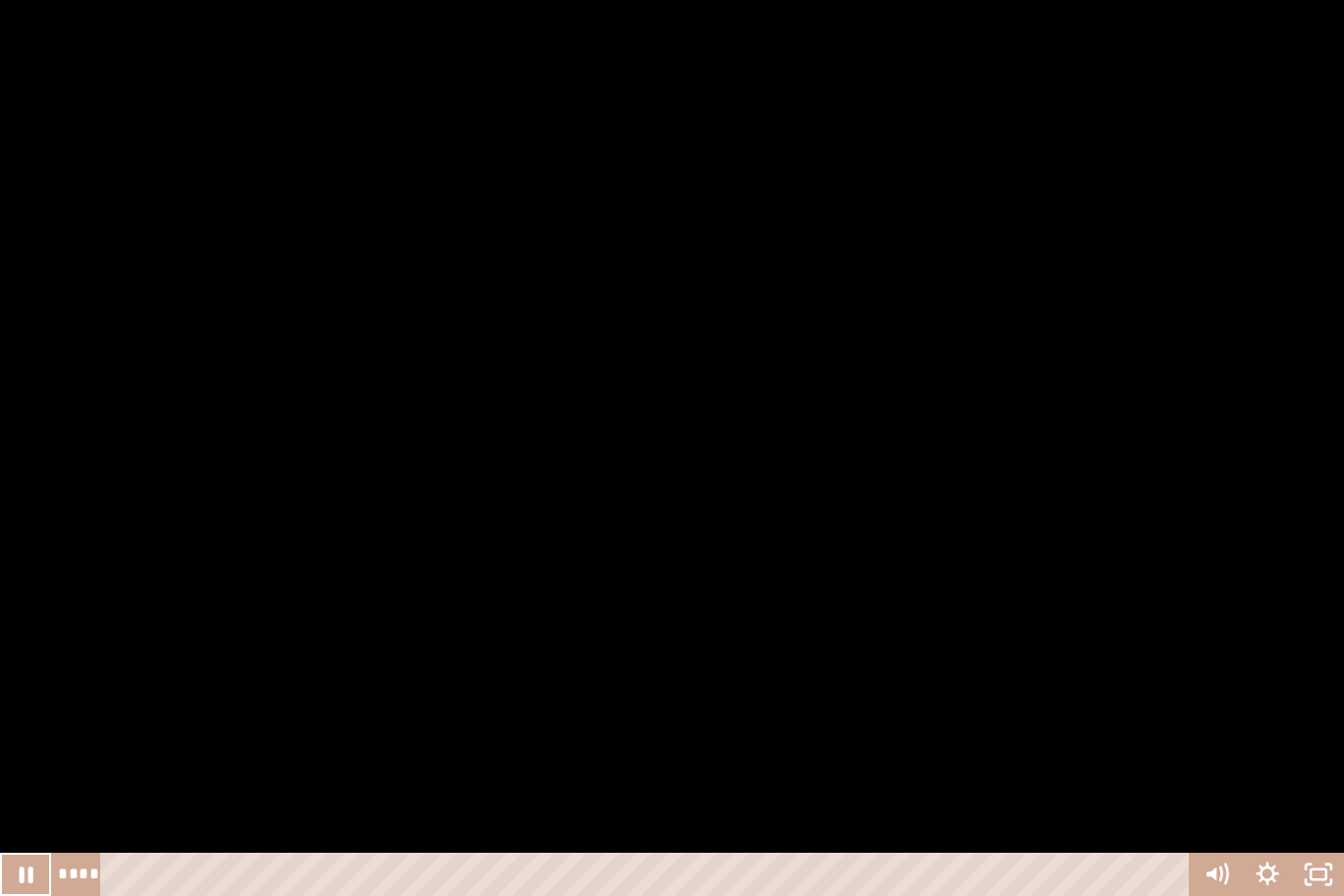 click 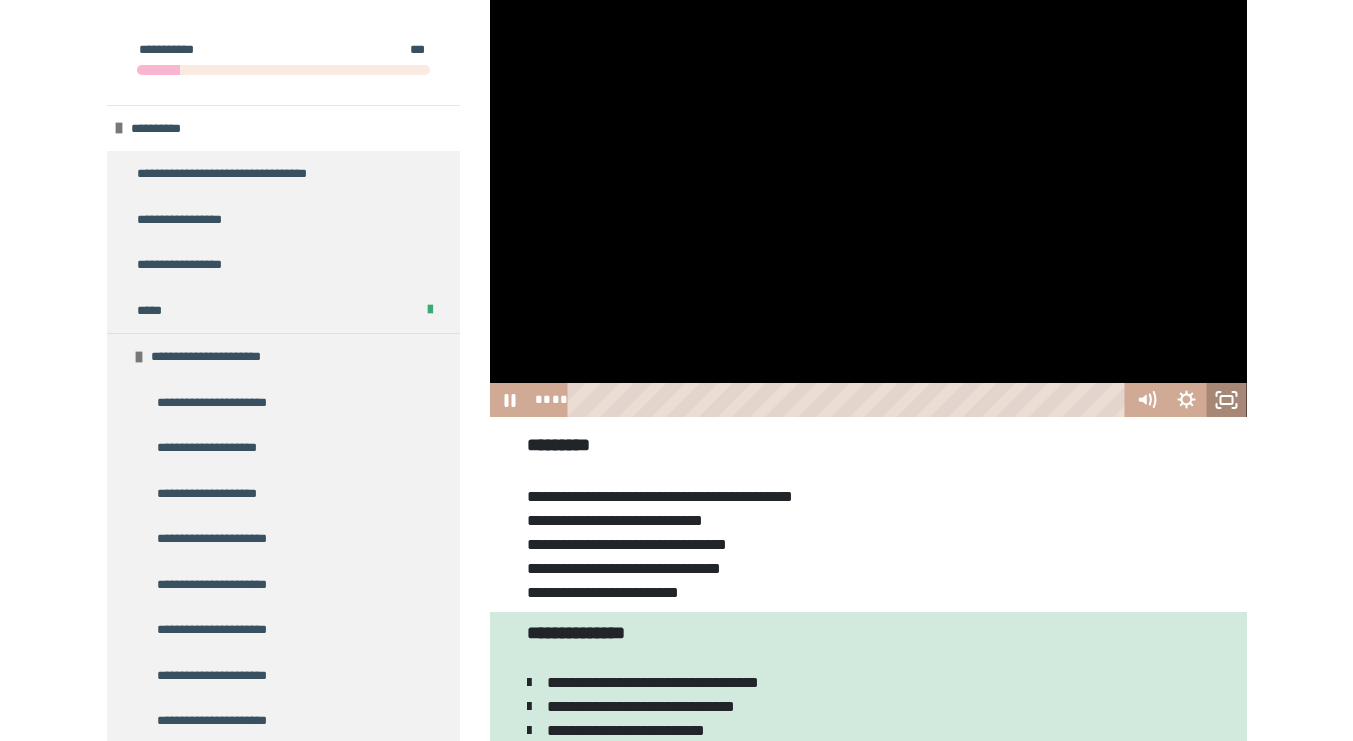 click 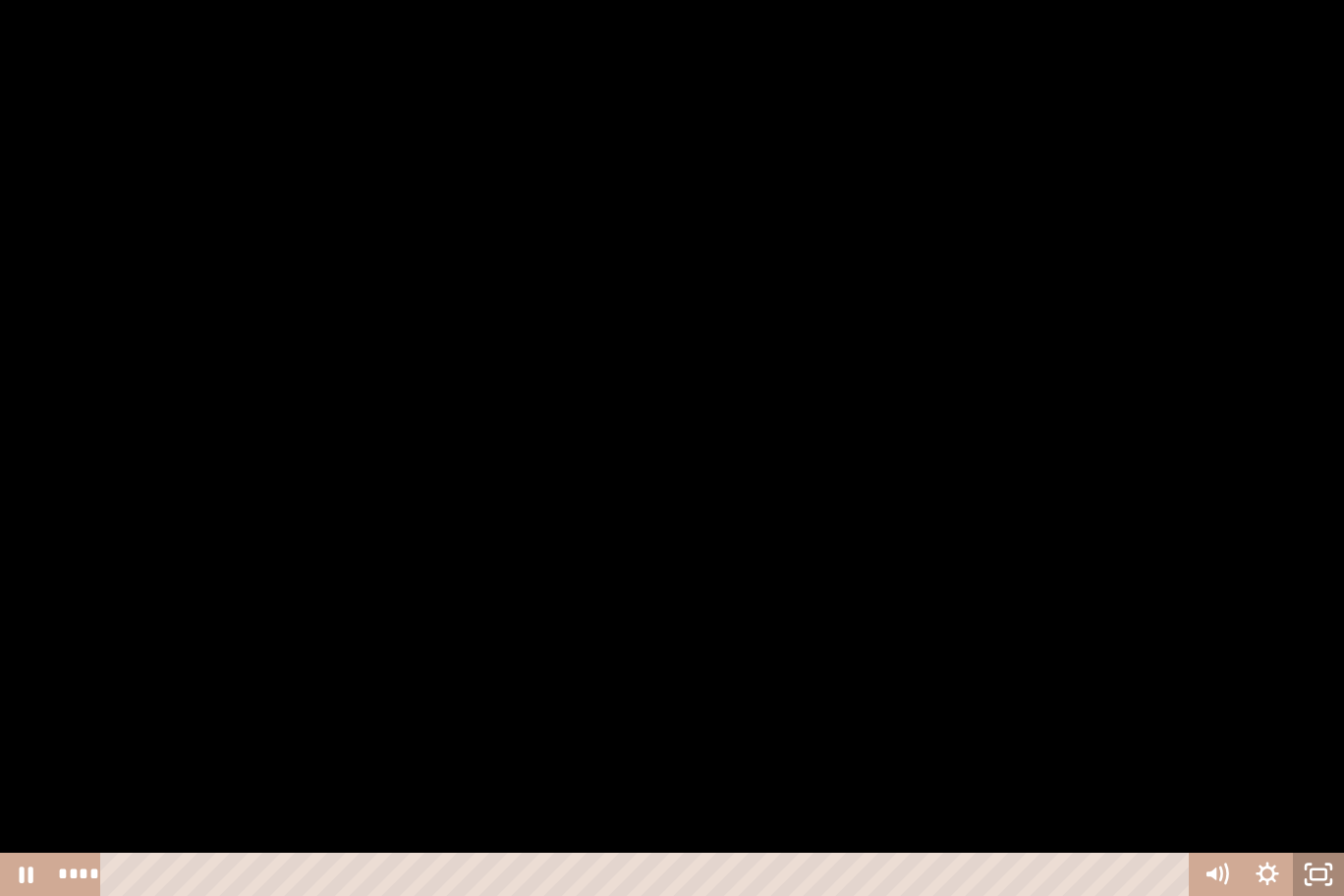 click 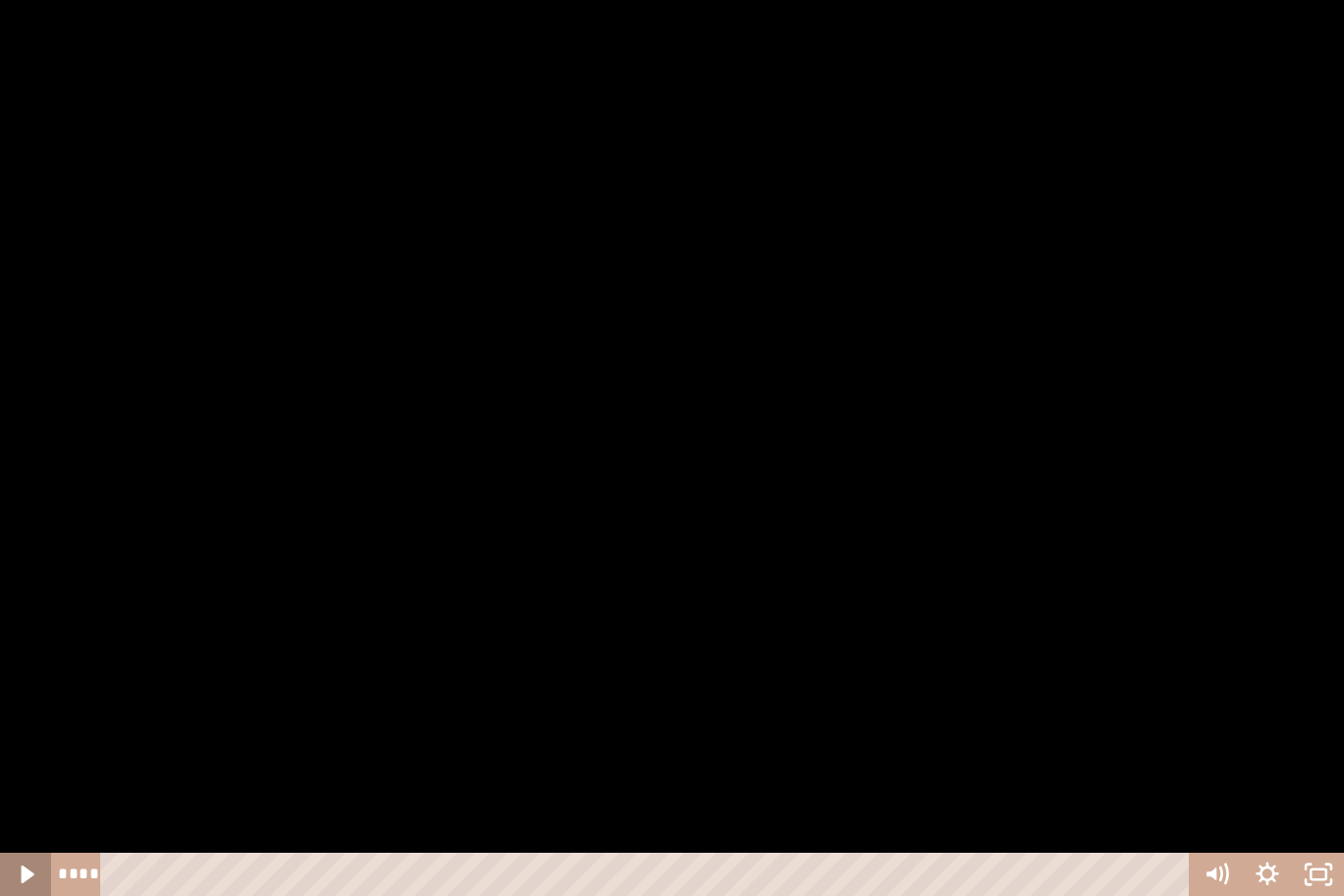 click 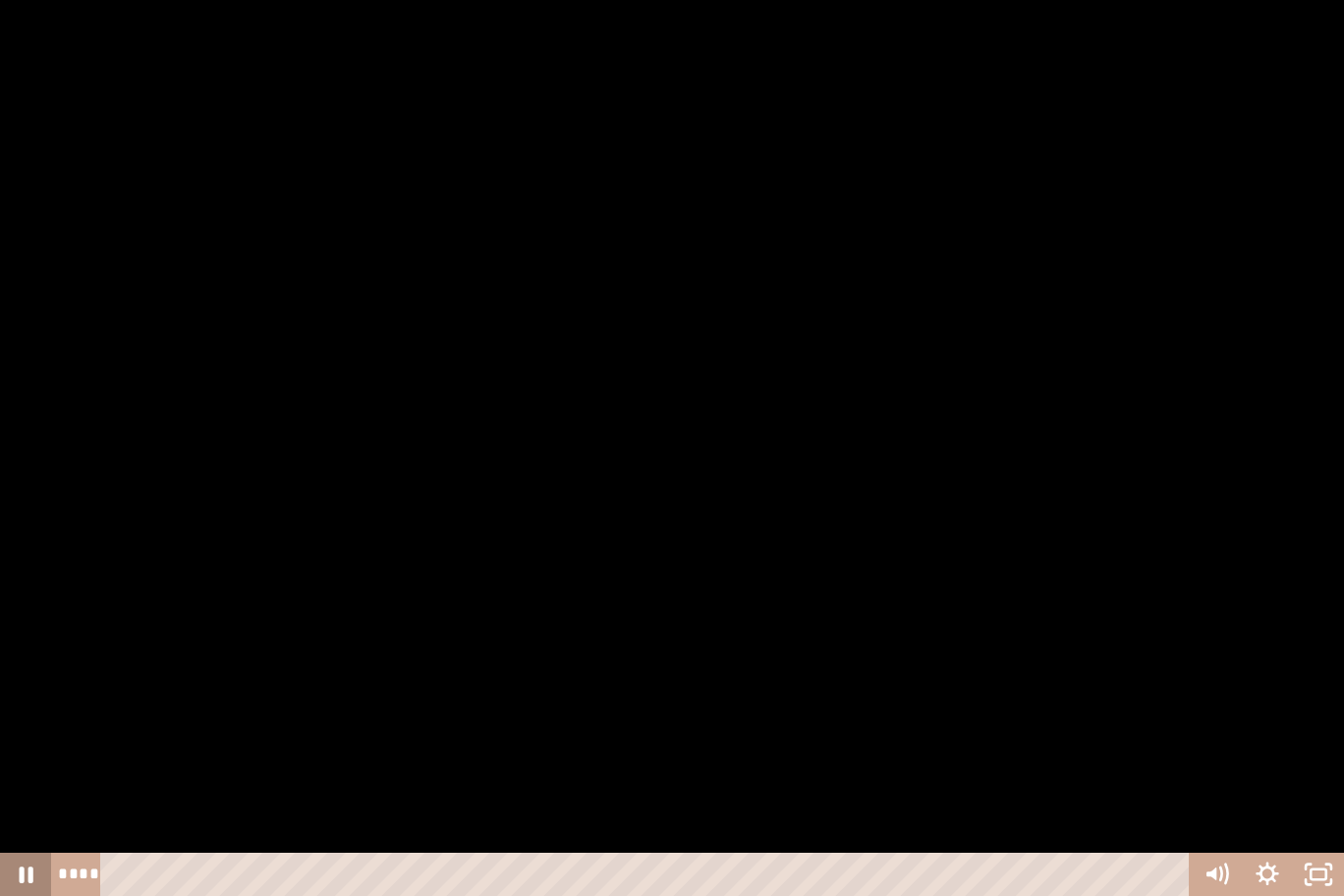 click at bounding box center (672, 448) 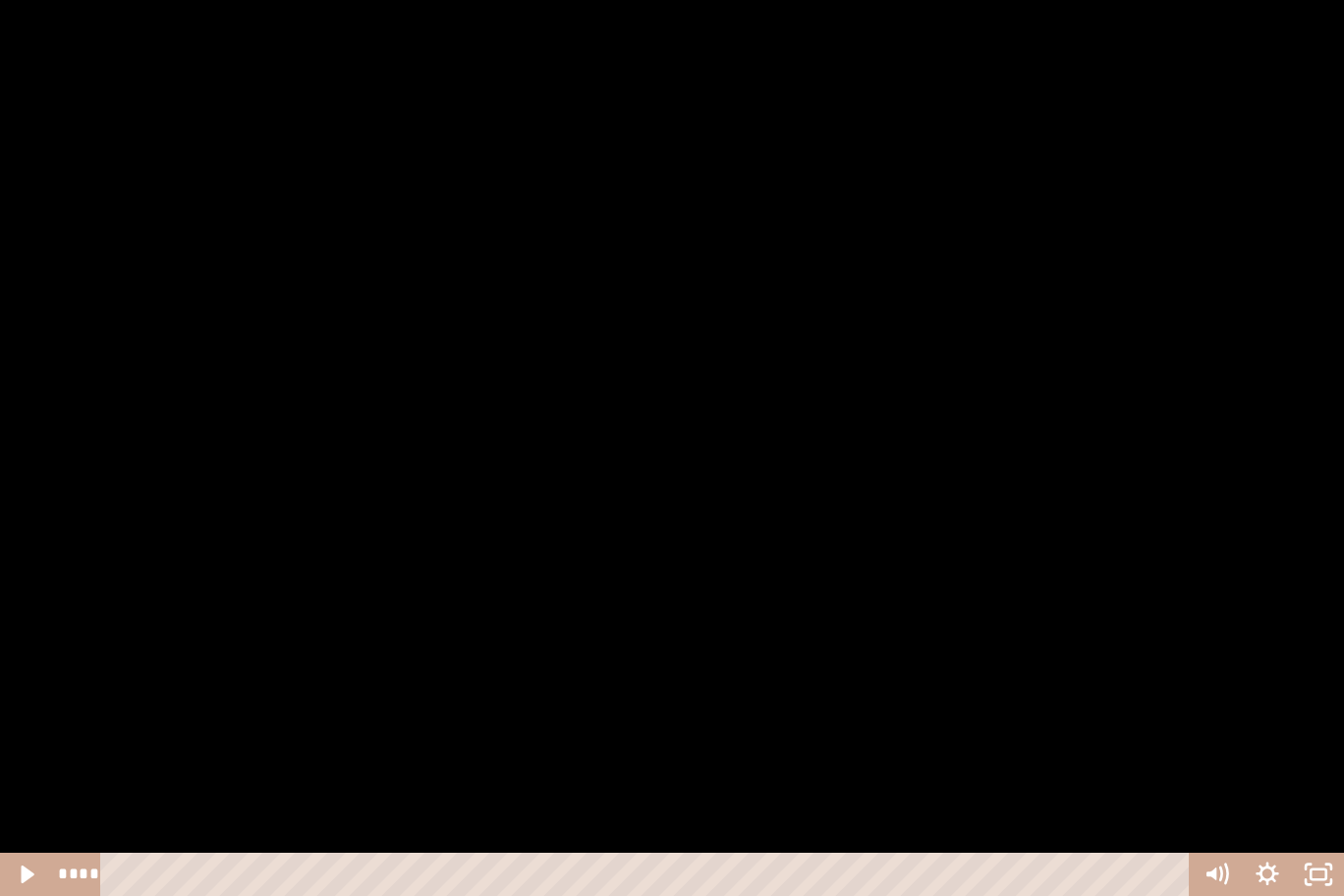 click at bounding box center [672, 448] 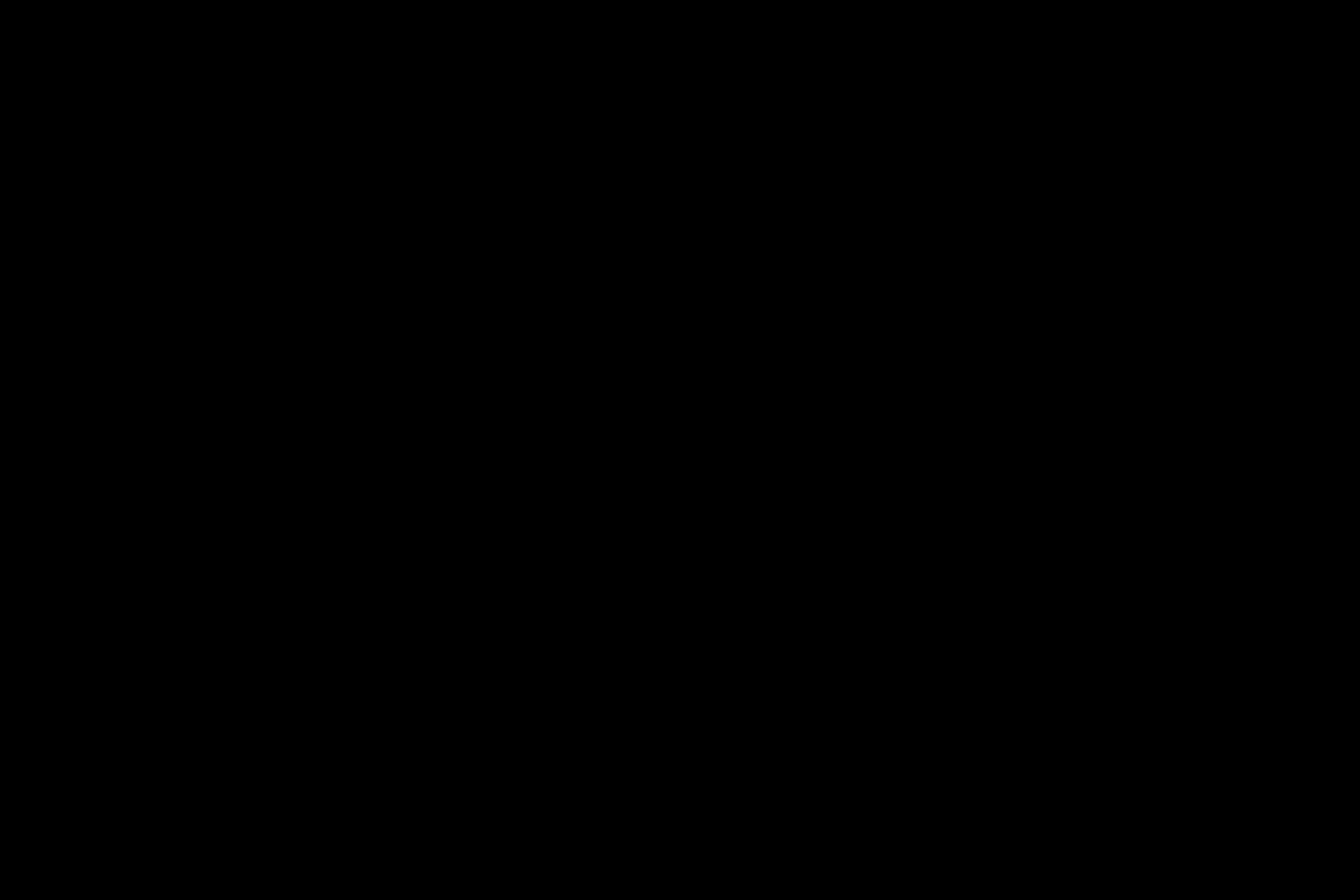 click at bounding box center [672, 448] 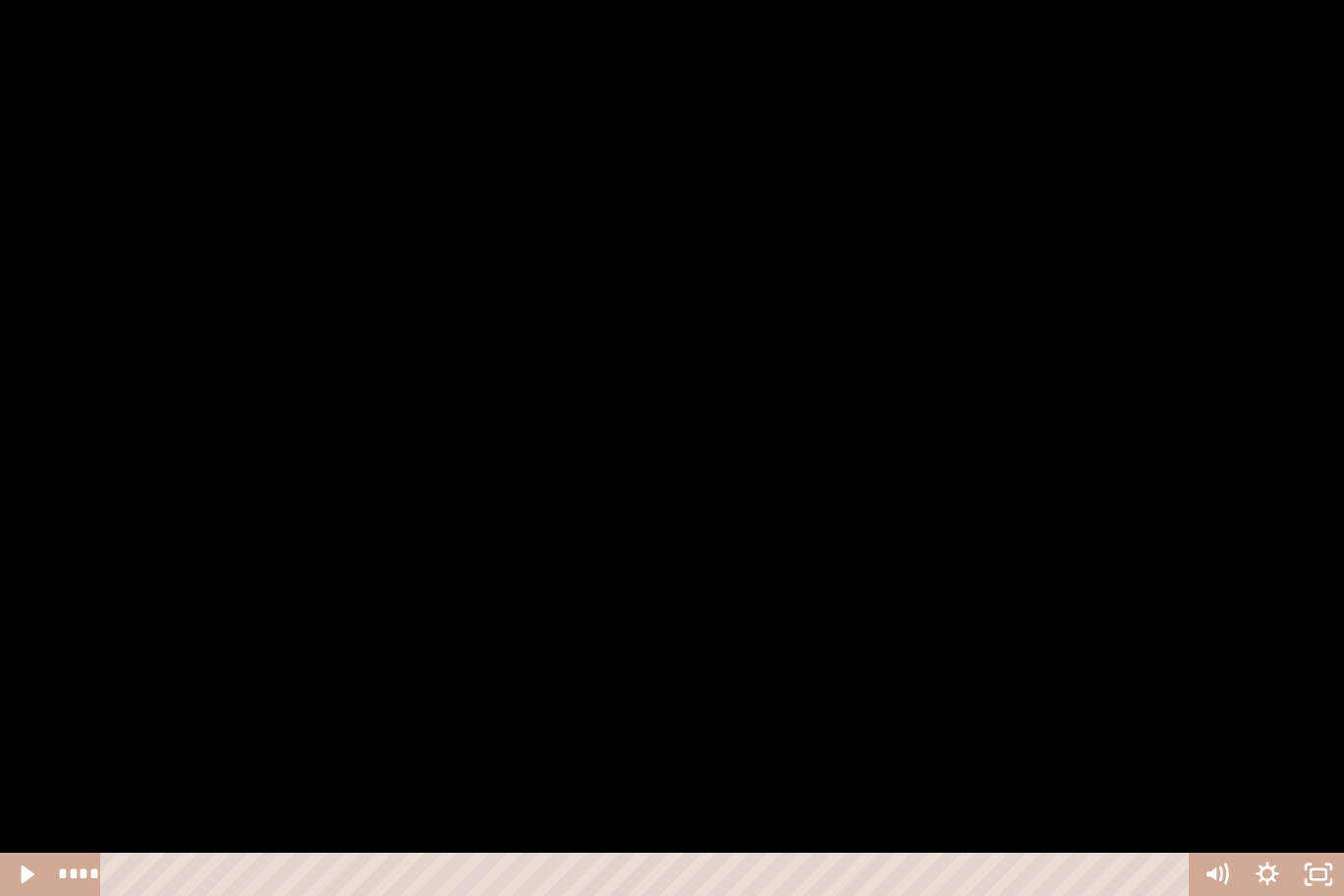 click at bounding box center (672, 448) 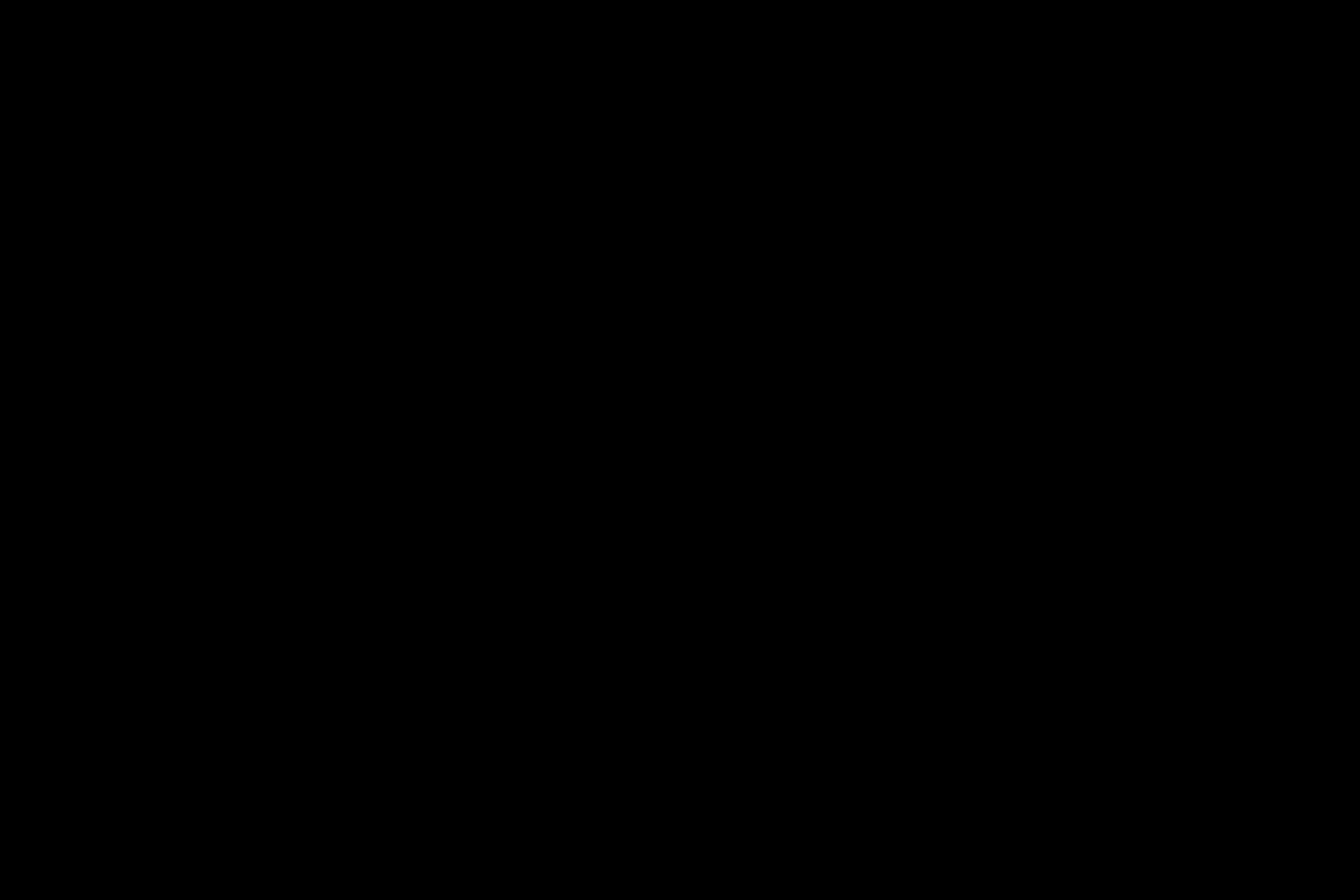 click at bounding box center (672, 448) 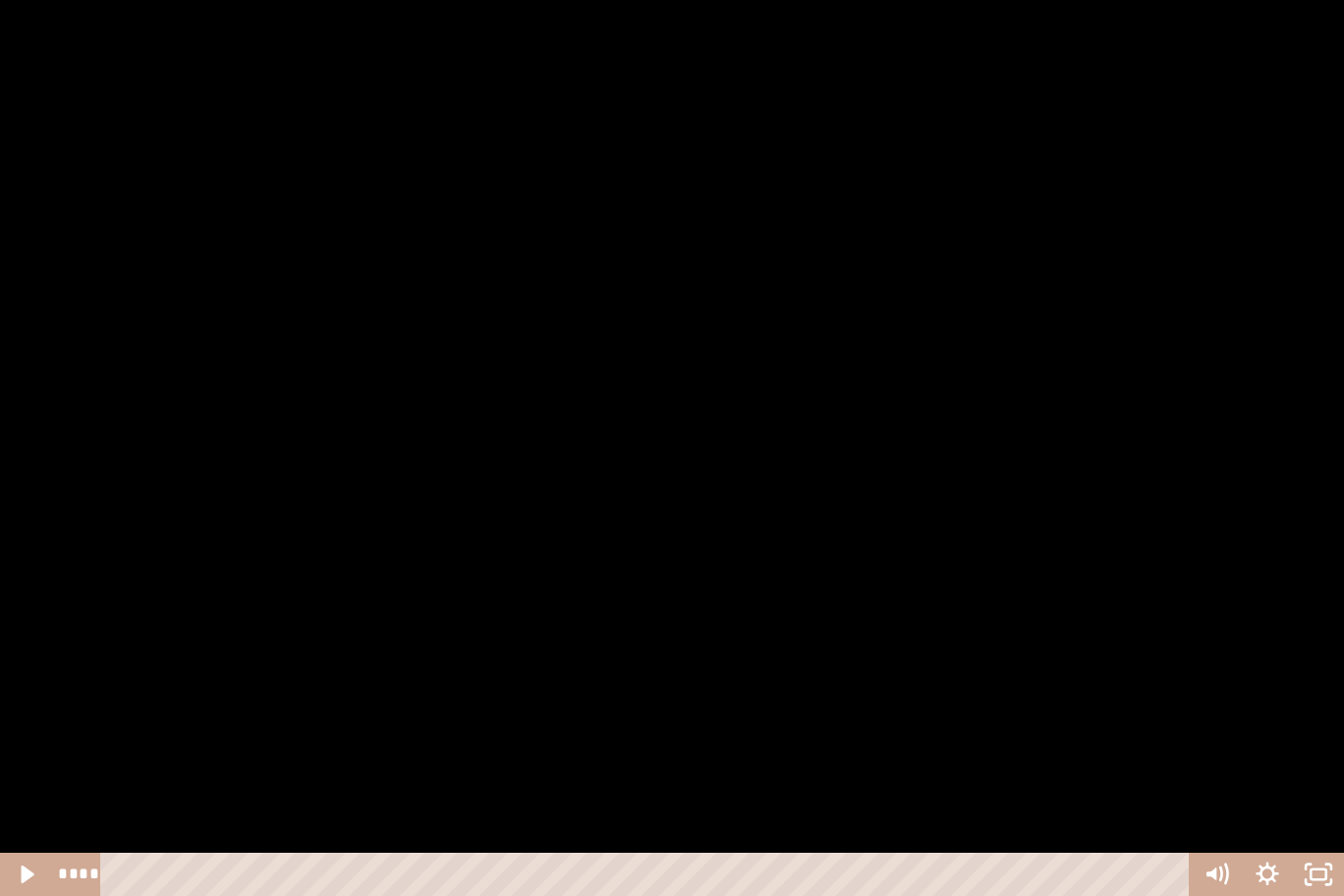 click at bounding box center [672, 448] 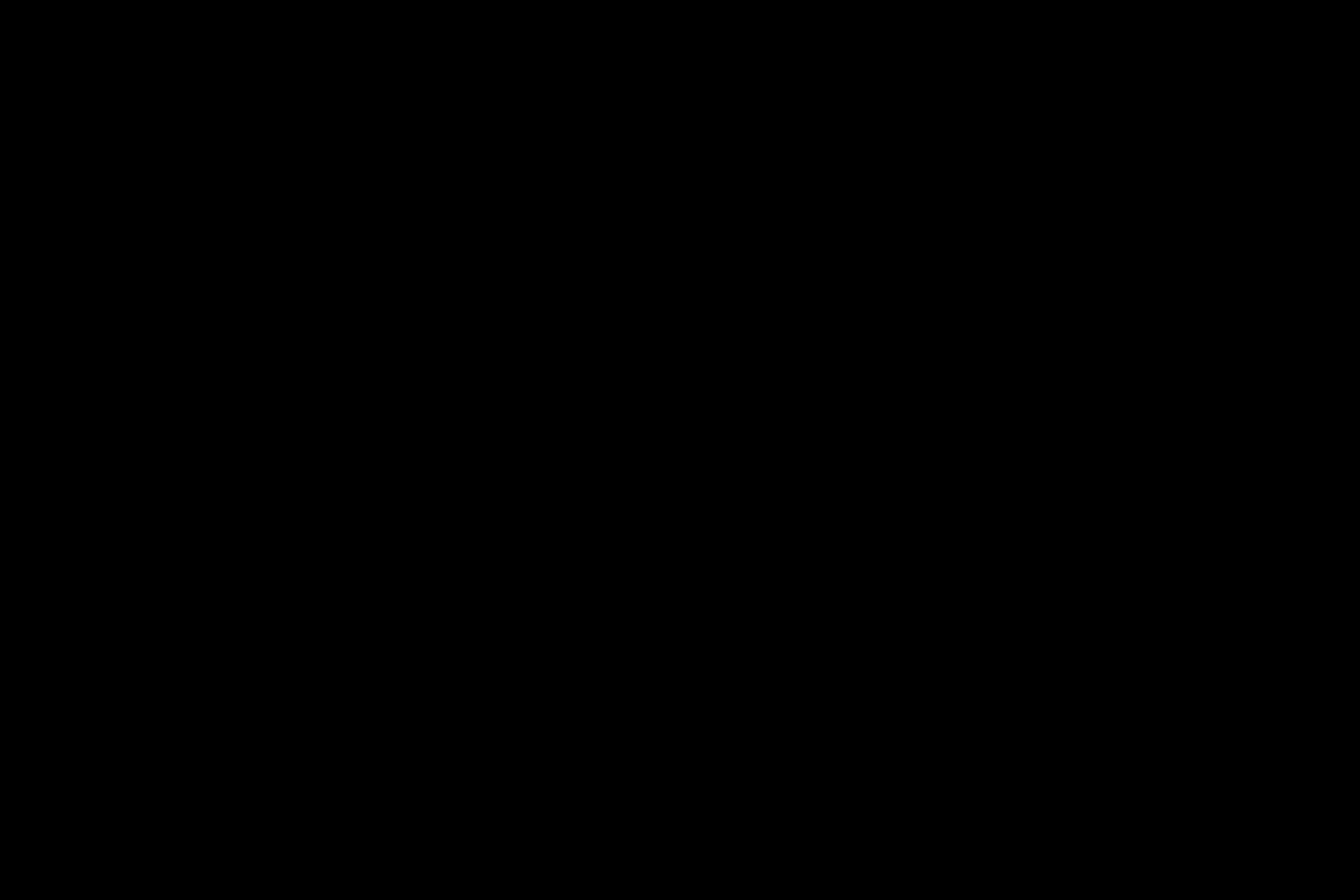 click at bounding box center (672, 448) 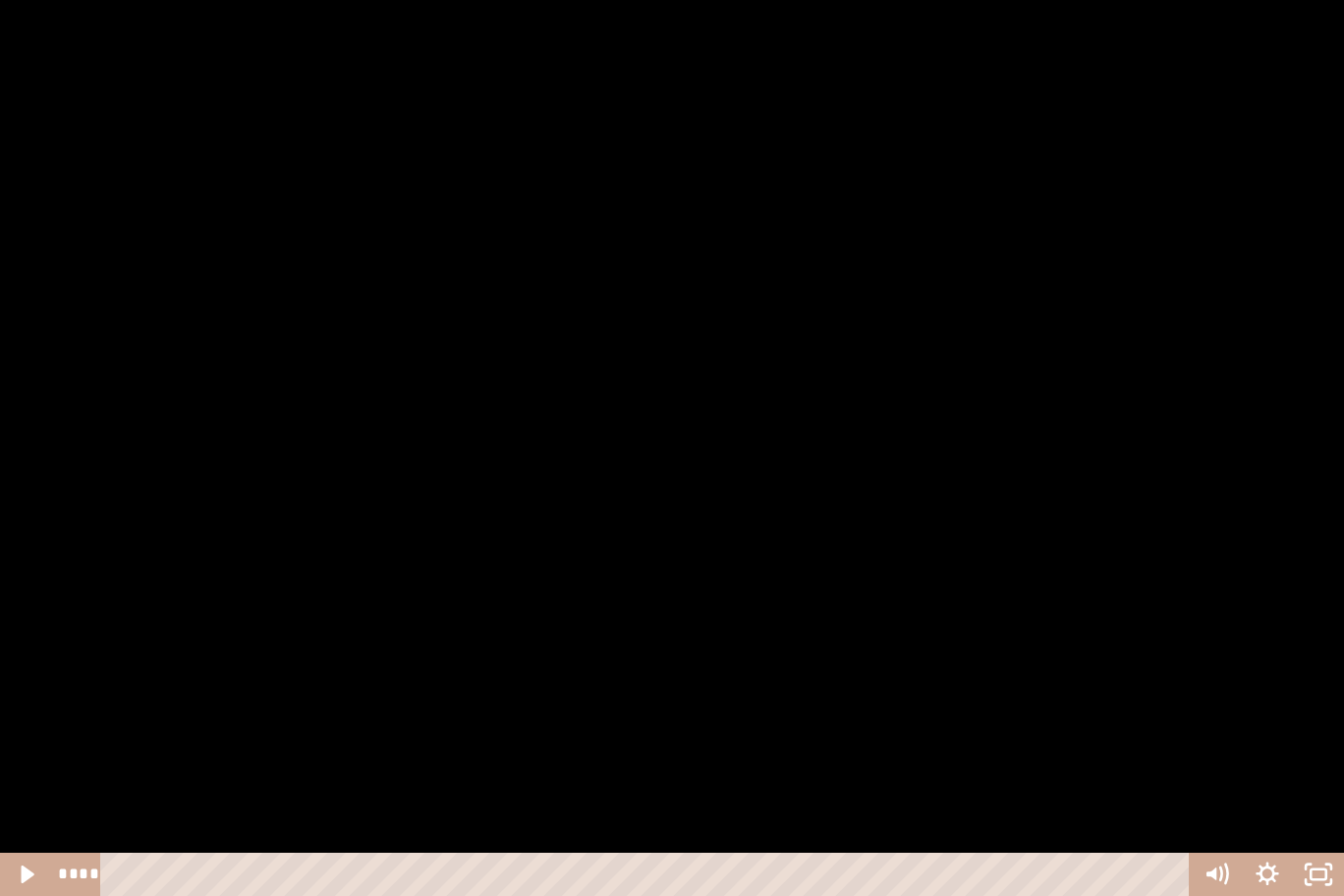 click at bounding box center [672, 448] 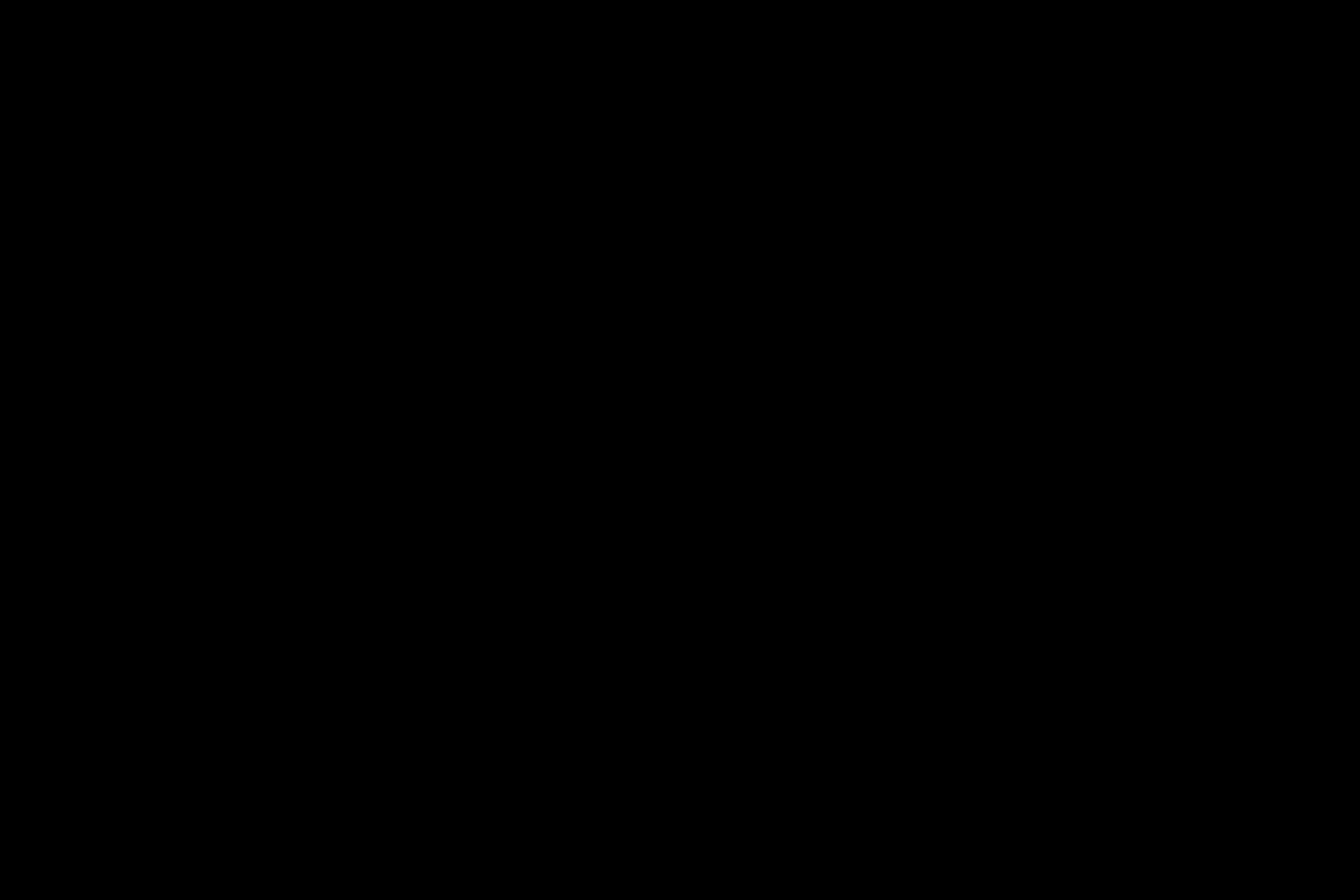 click at bounding box center [672, 448] 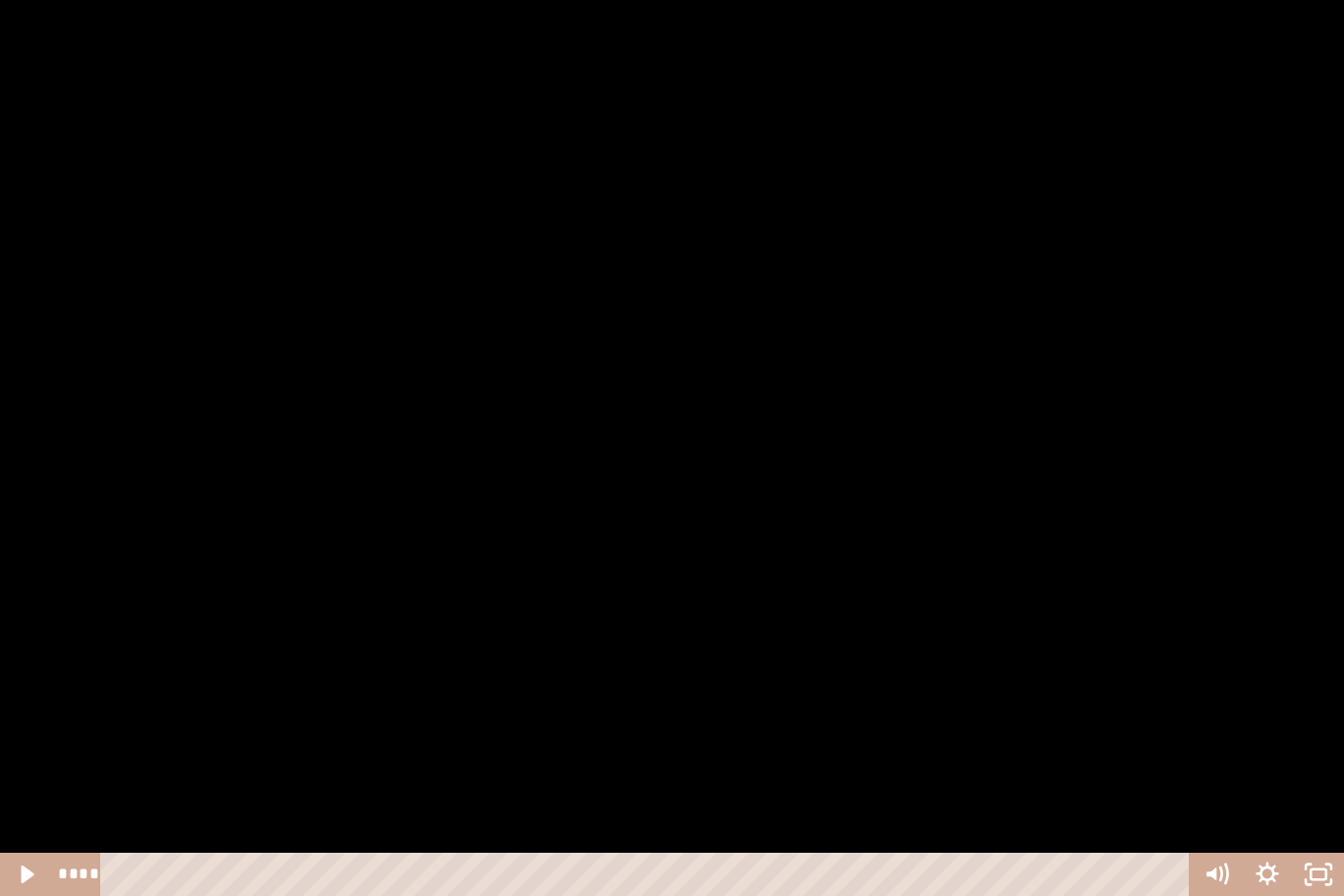click on "****" at bounding box center (648, 874) 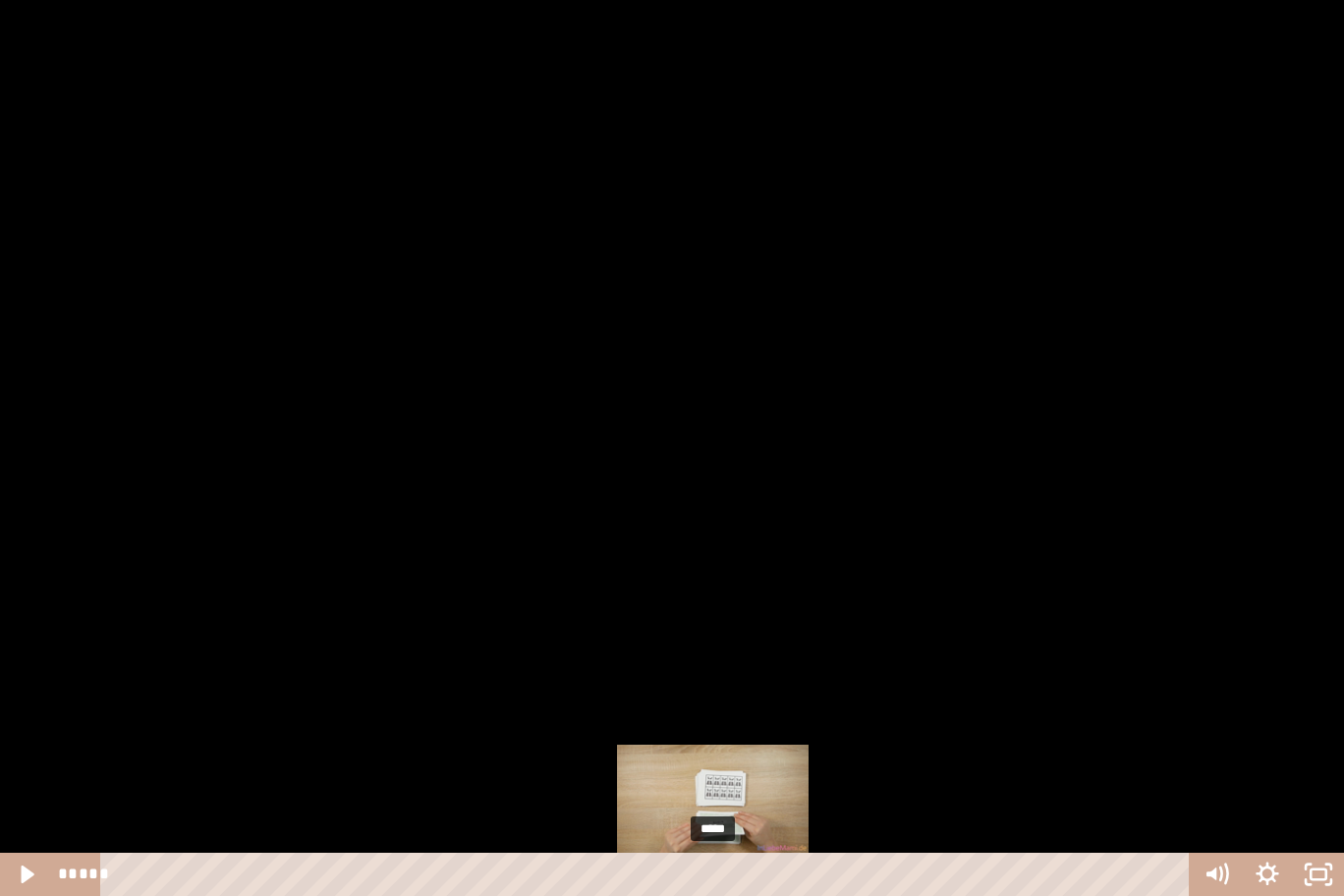 click on "*****" at bounding box center [648, 874] 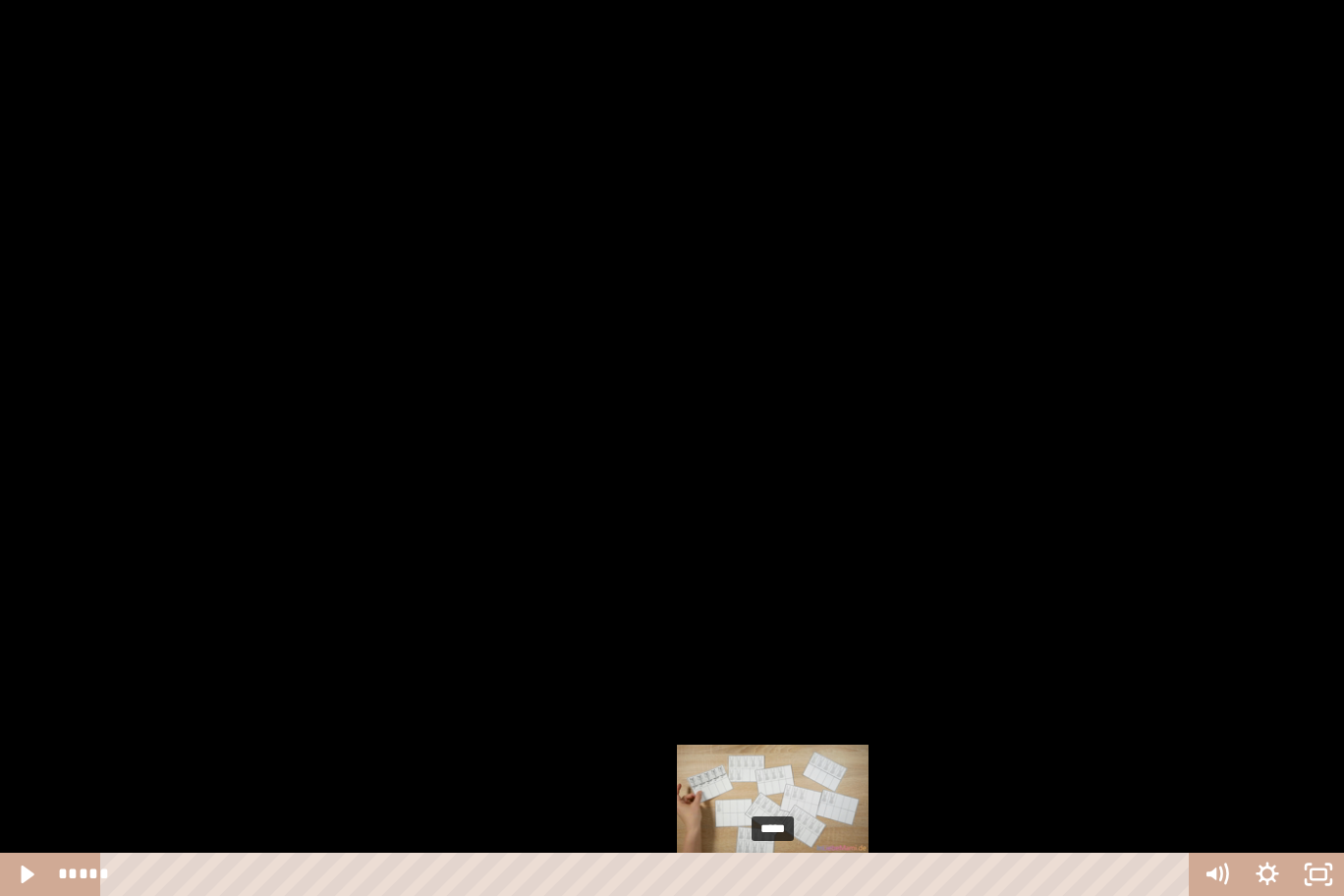 click on "*****" at bounding box center (648, 874) 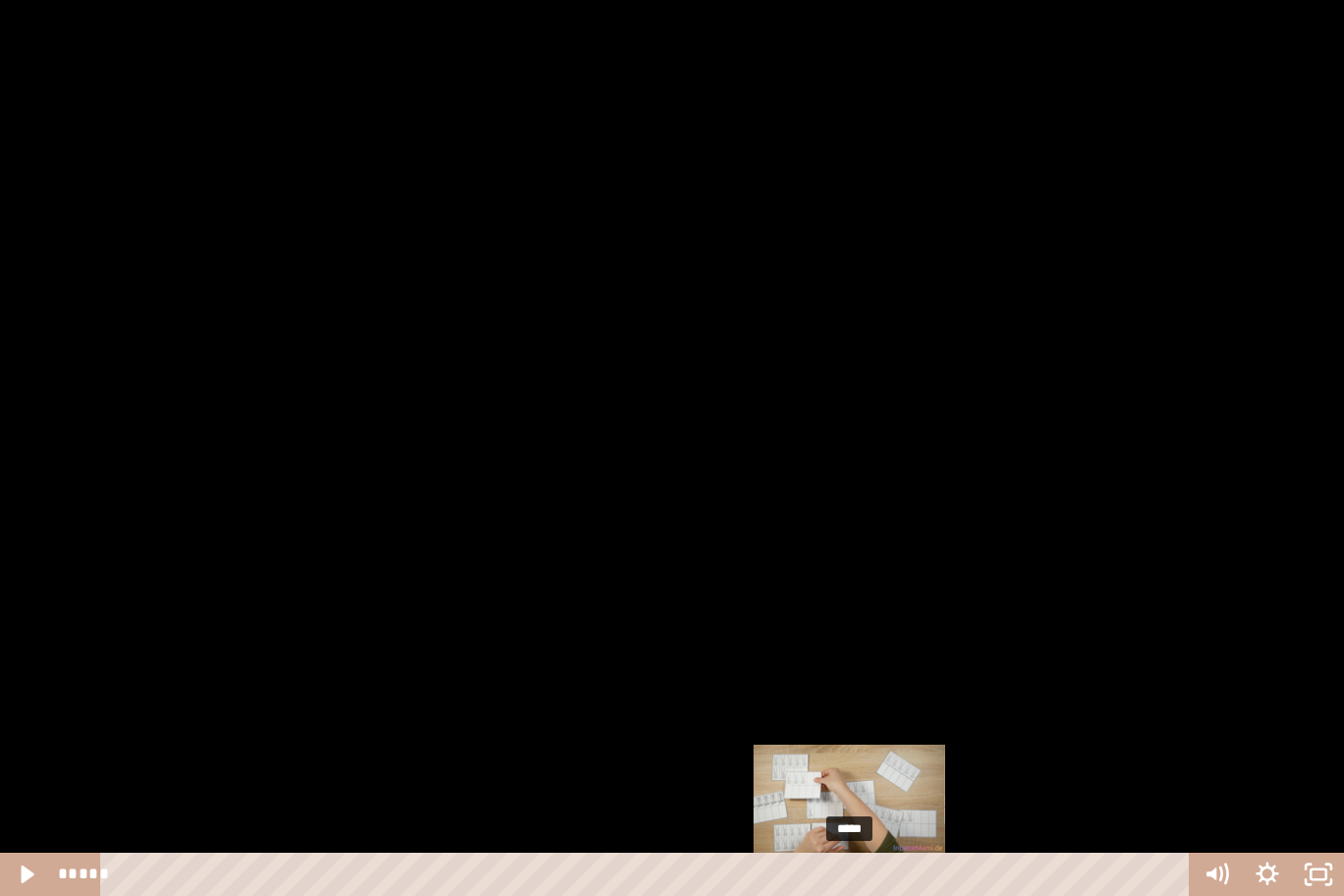 click on "*****" at bounding box center [648, 874] 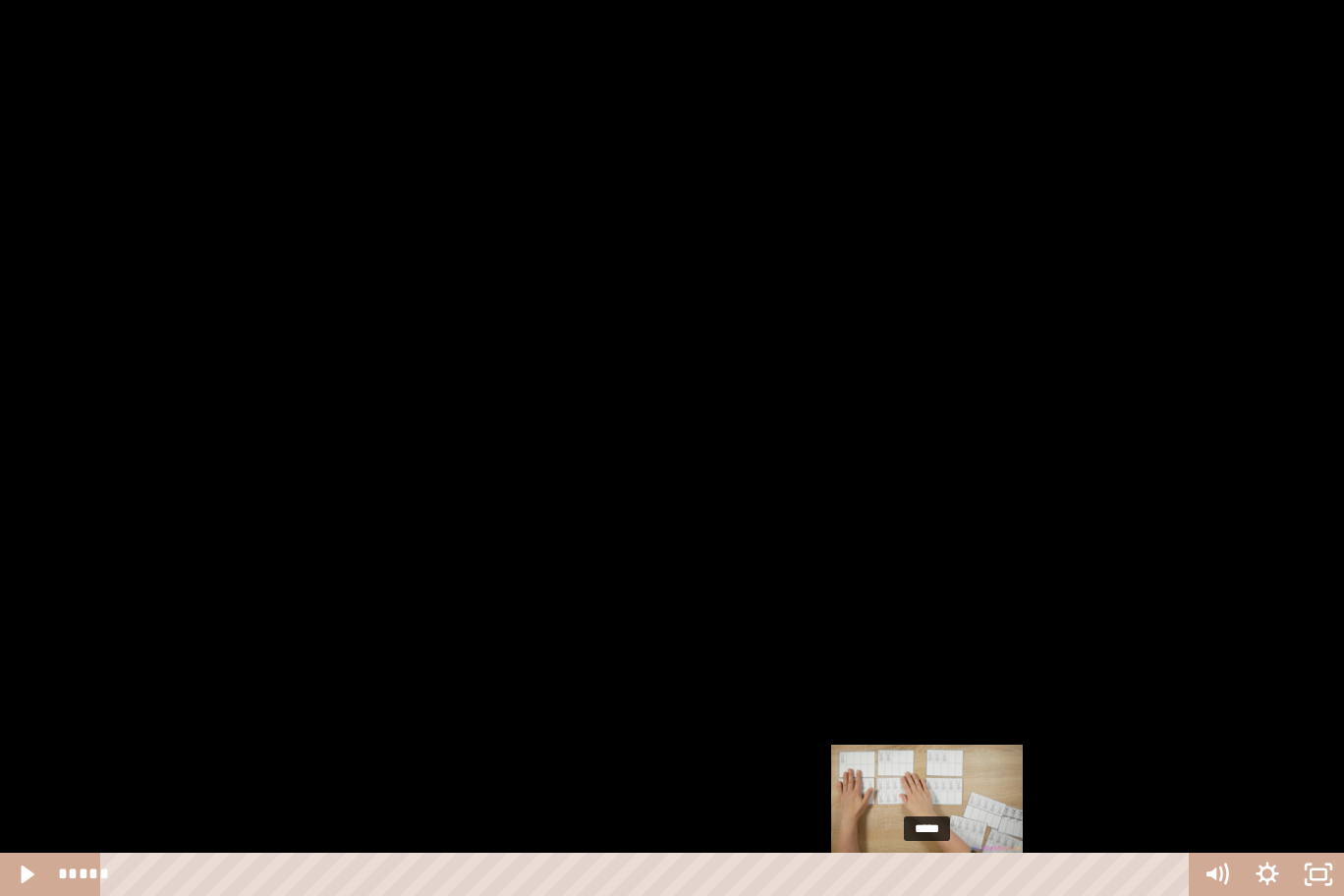 click on "*****" at bounding box center (648, 874) 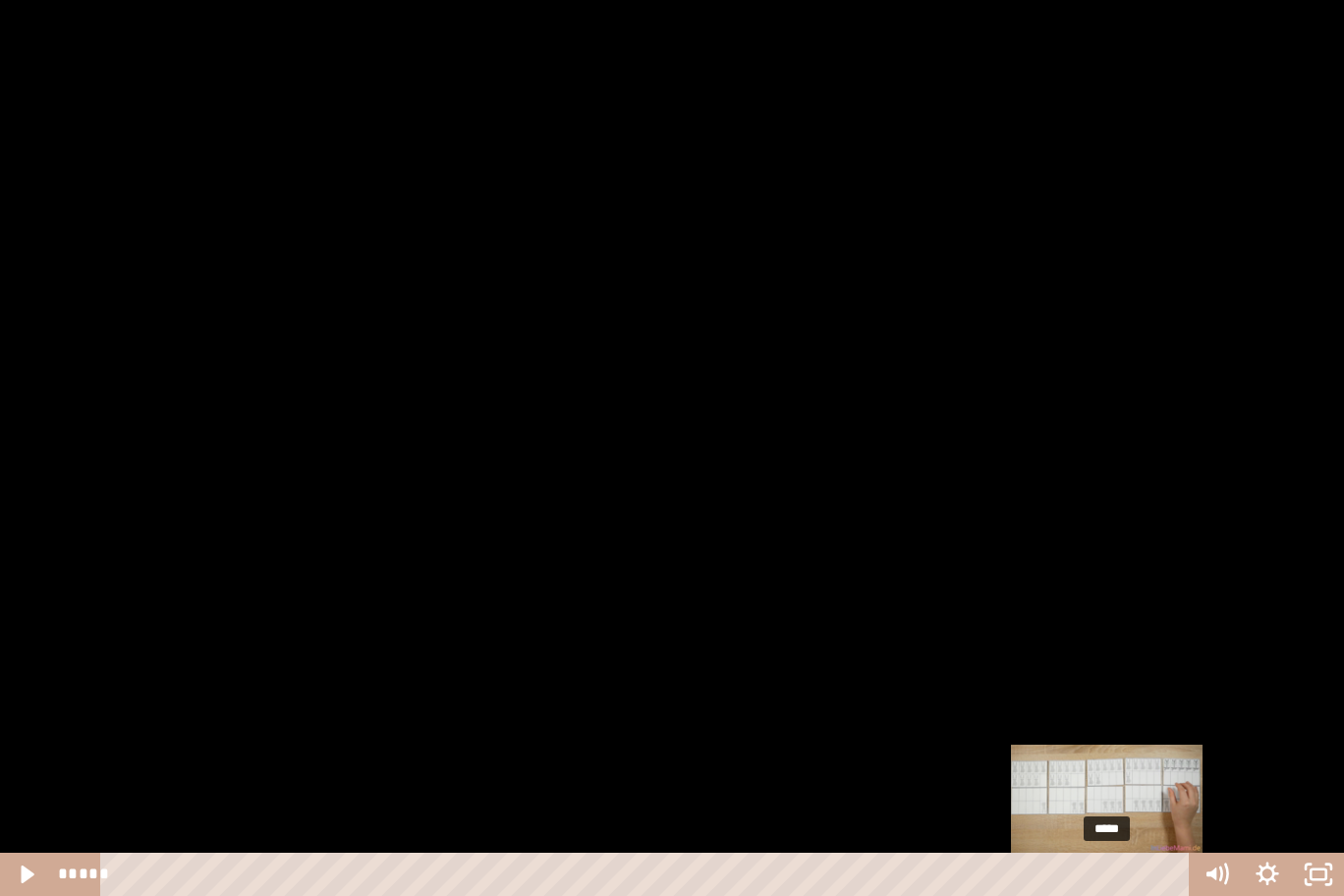 click 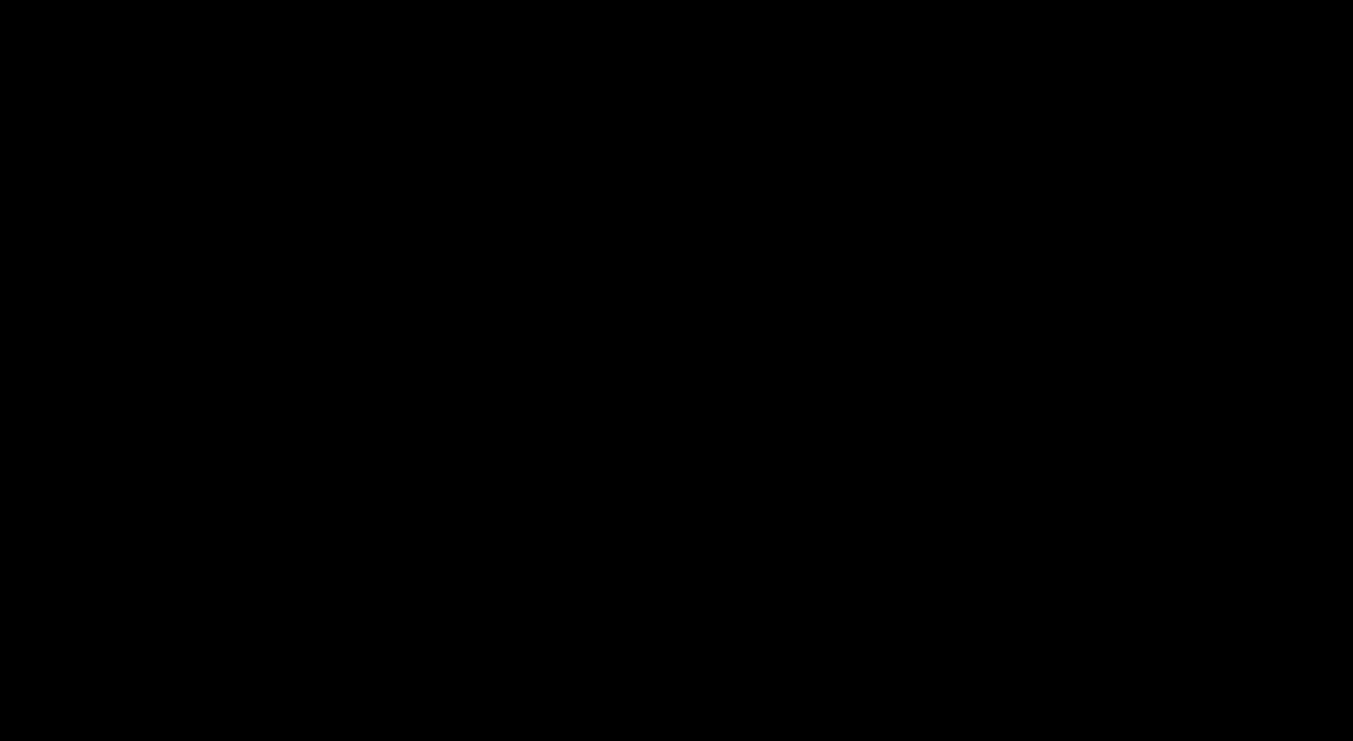 scroll, scrollTop: 737, scrollLeft: 0, axis: vertical 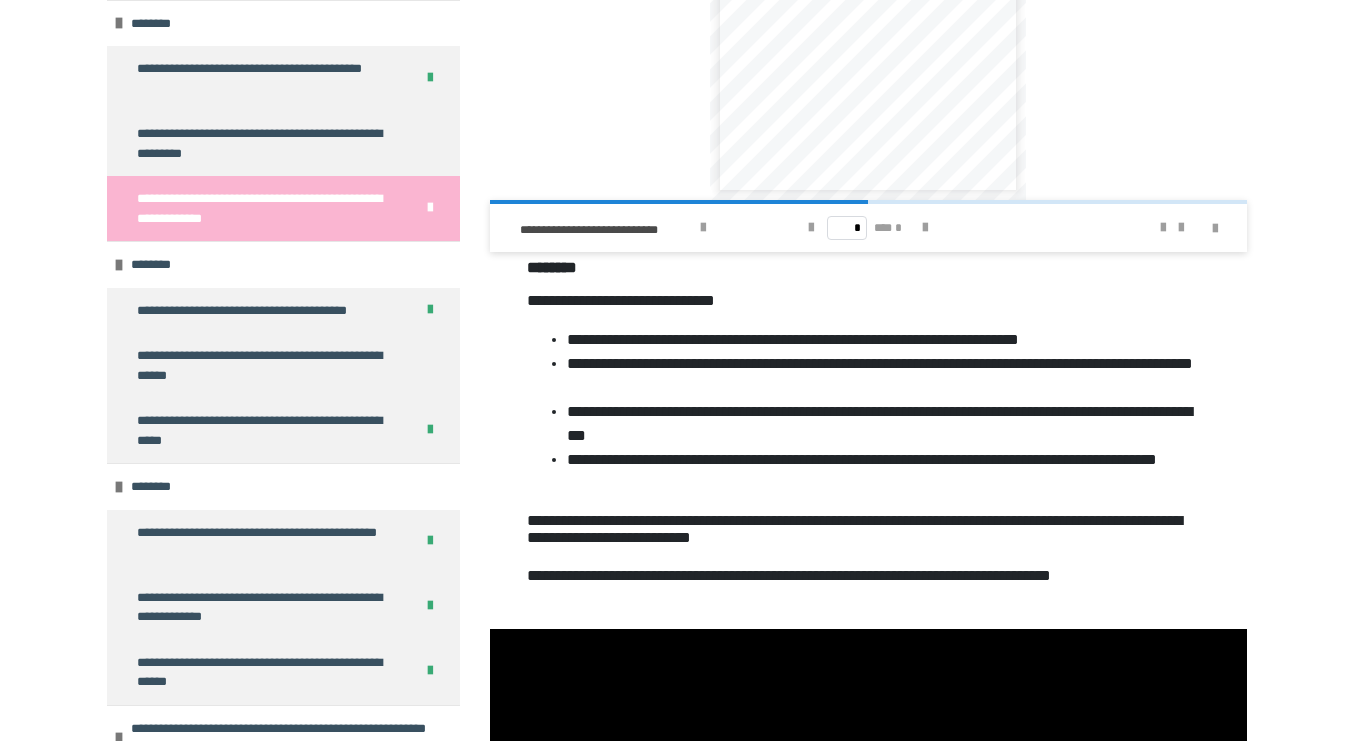 click on "**********" at bounding box center (260, 542) 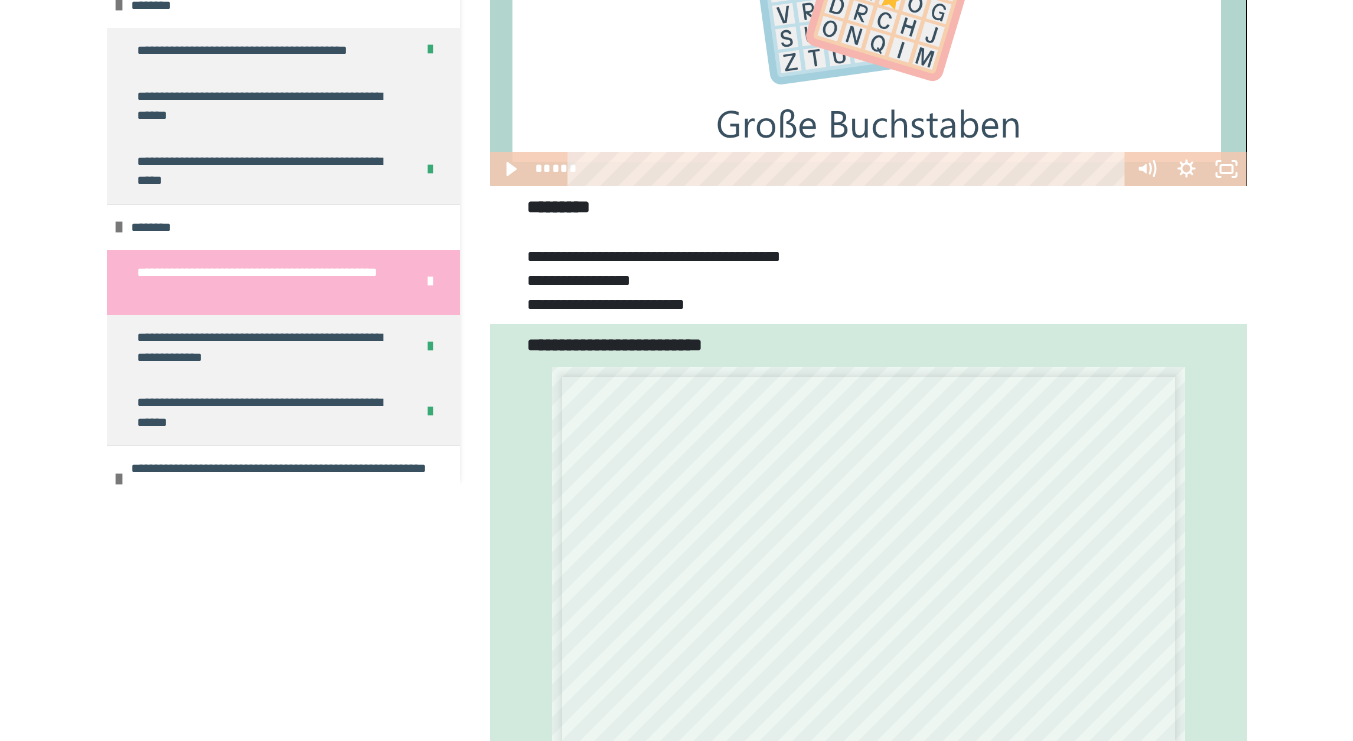 scroll, scrollTop: 84, scrollLeft: 0, axis: vertical 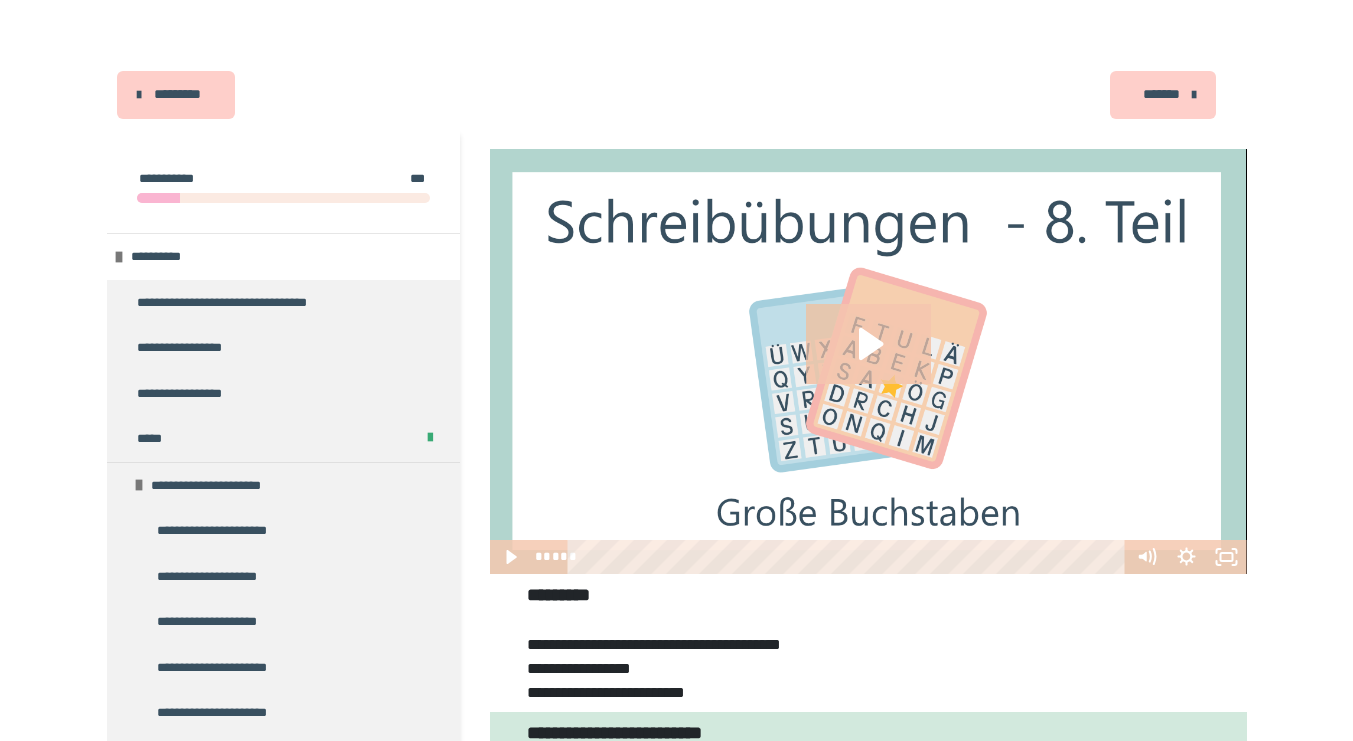 click 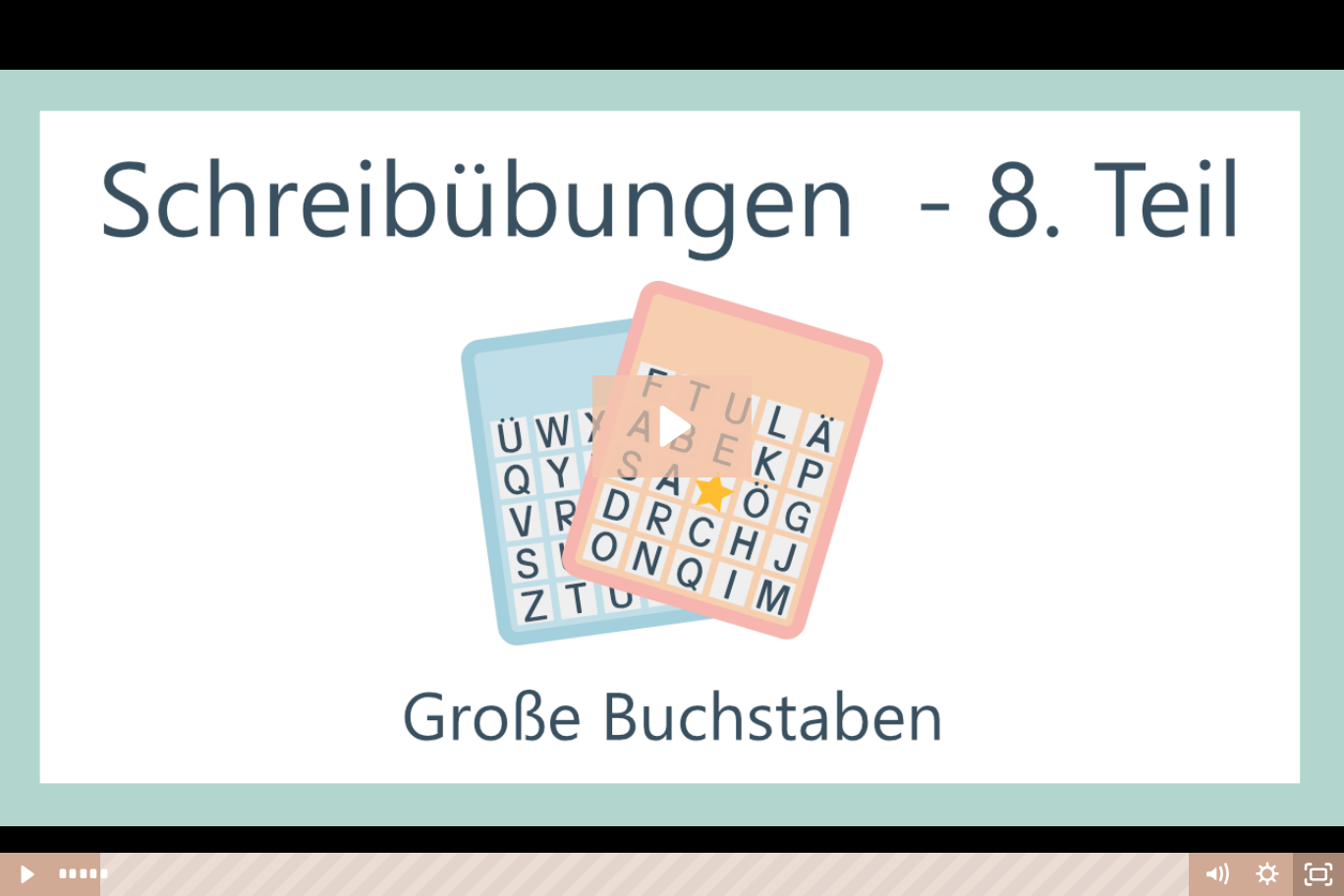 click 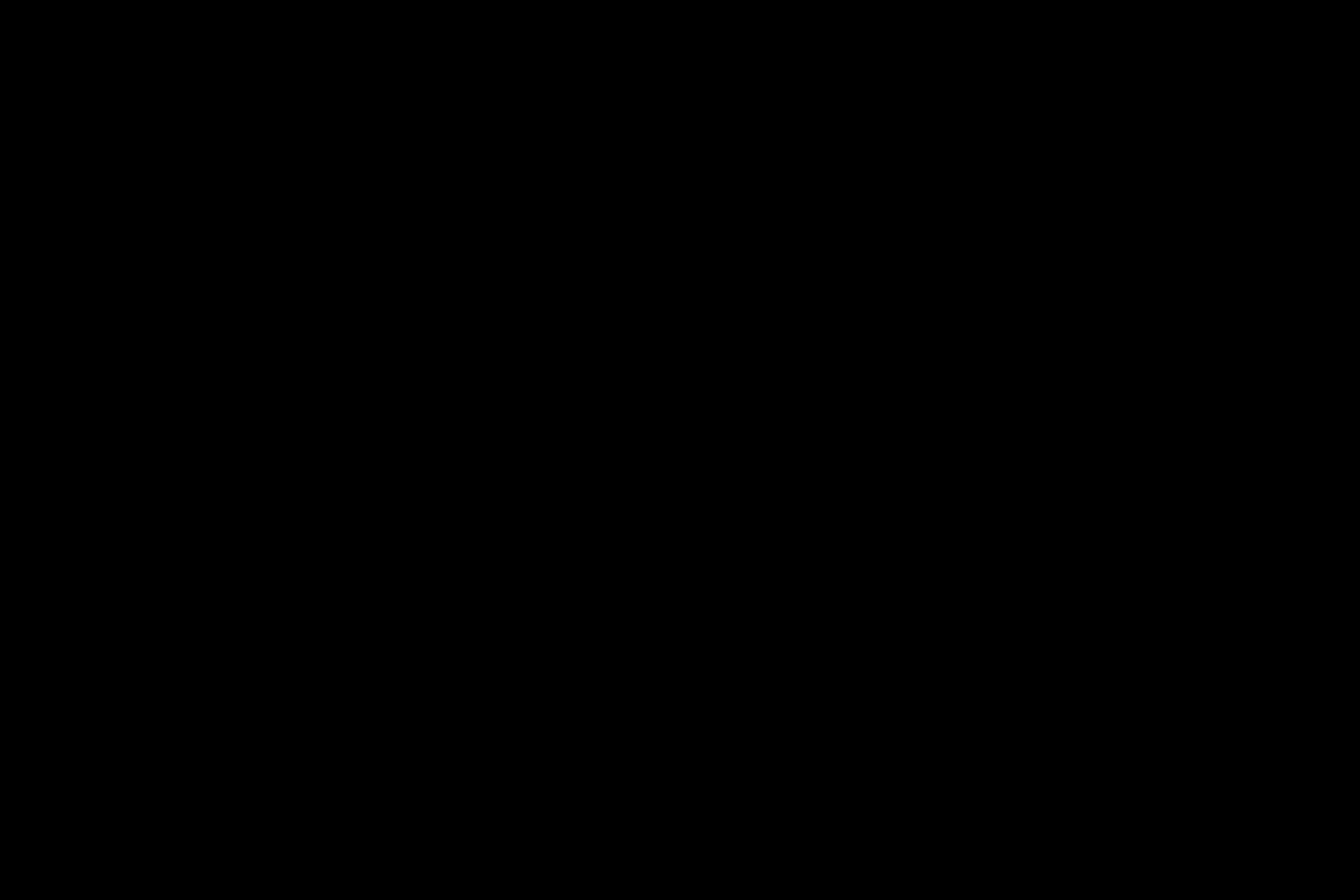 click at bounding box center (672, 448) 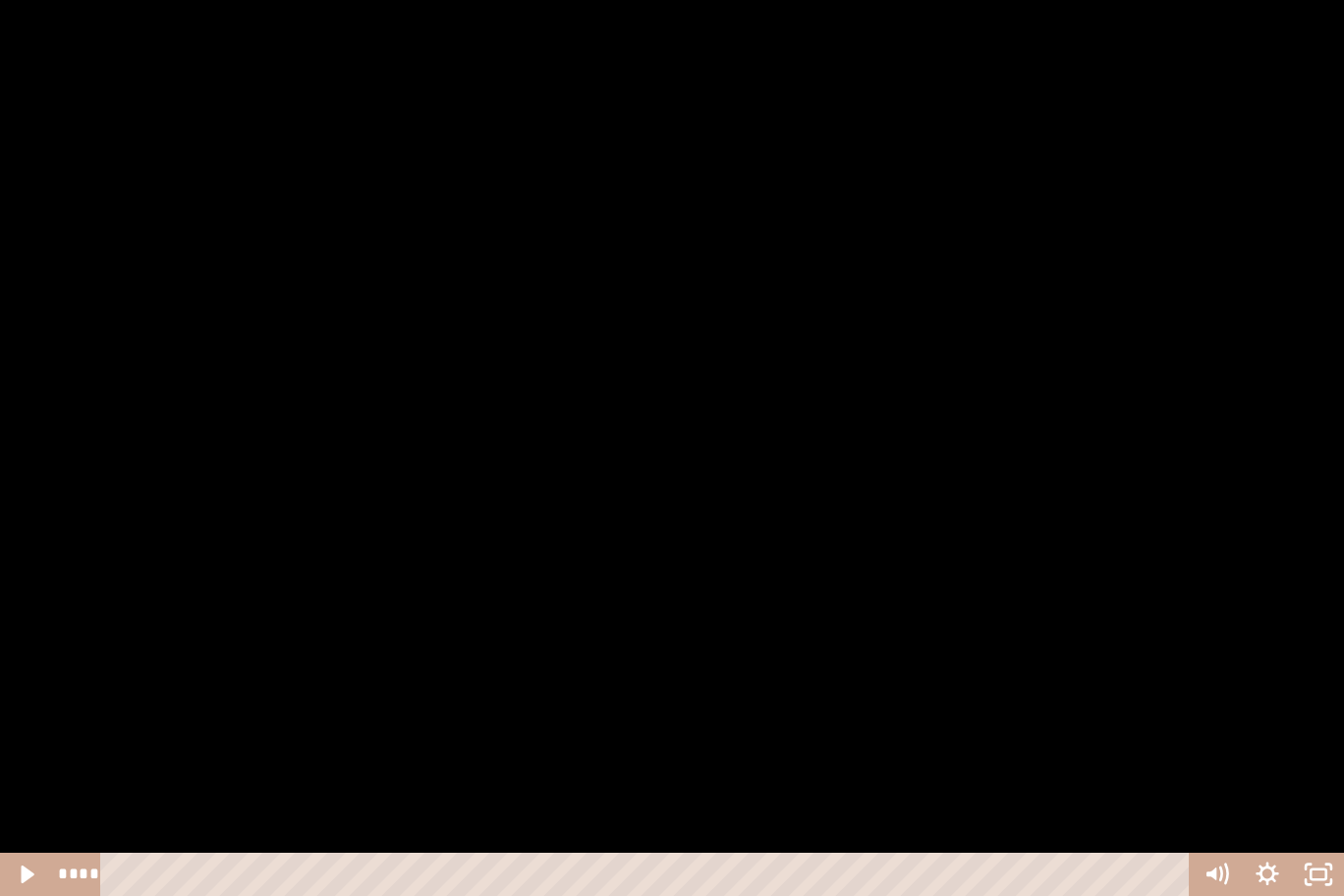 click 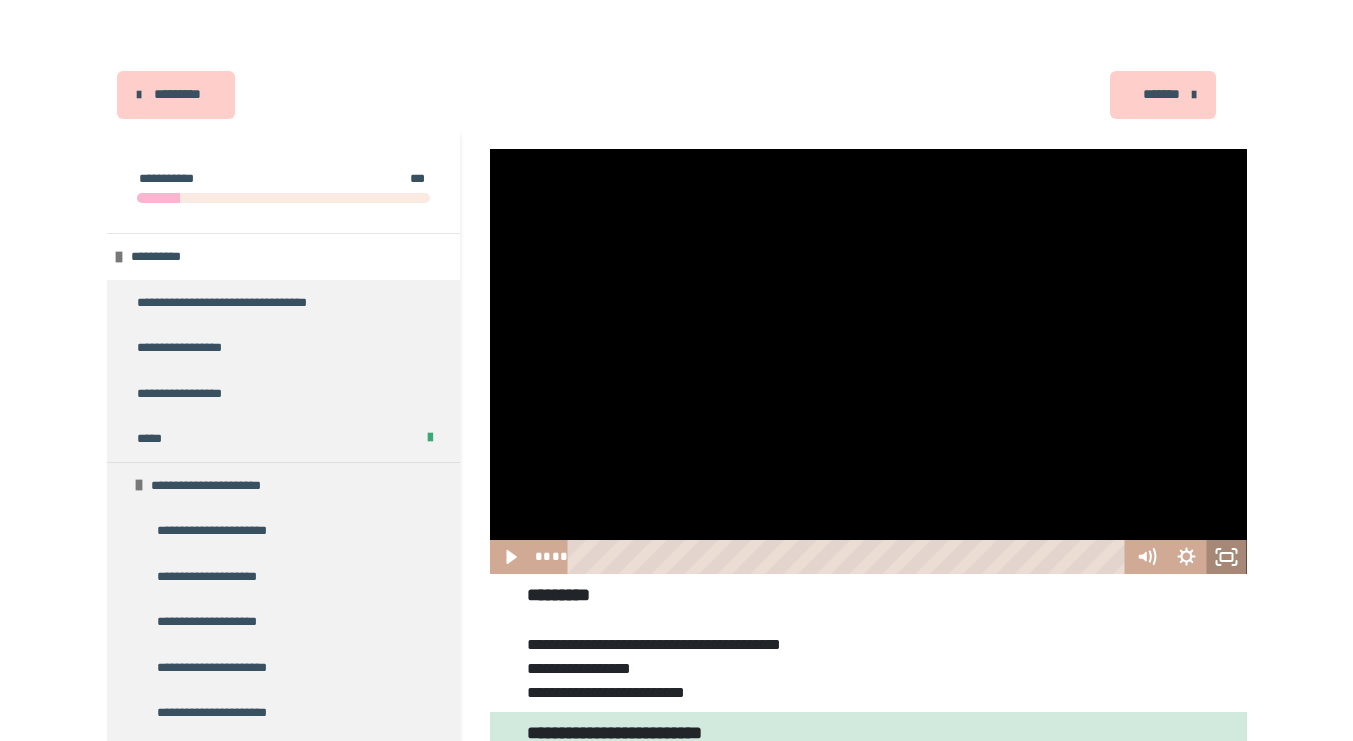 click at bounding box center (868, 362) 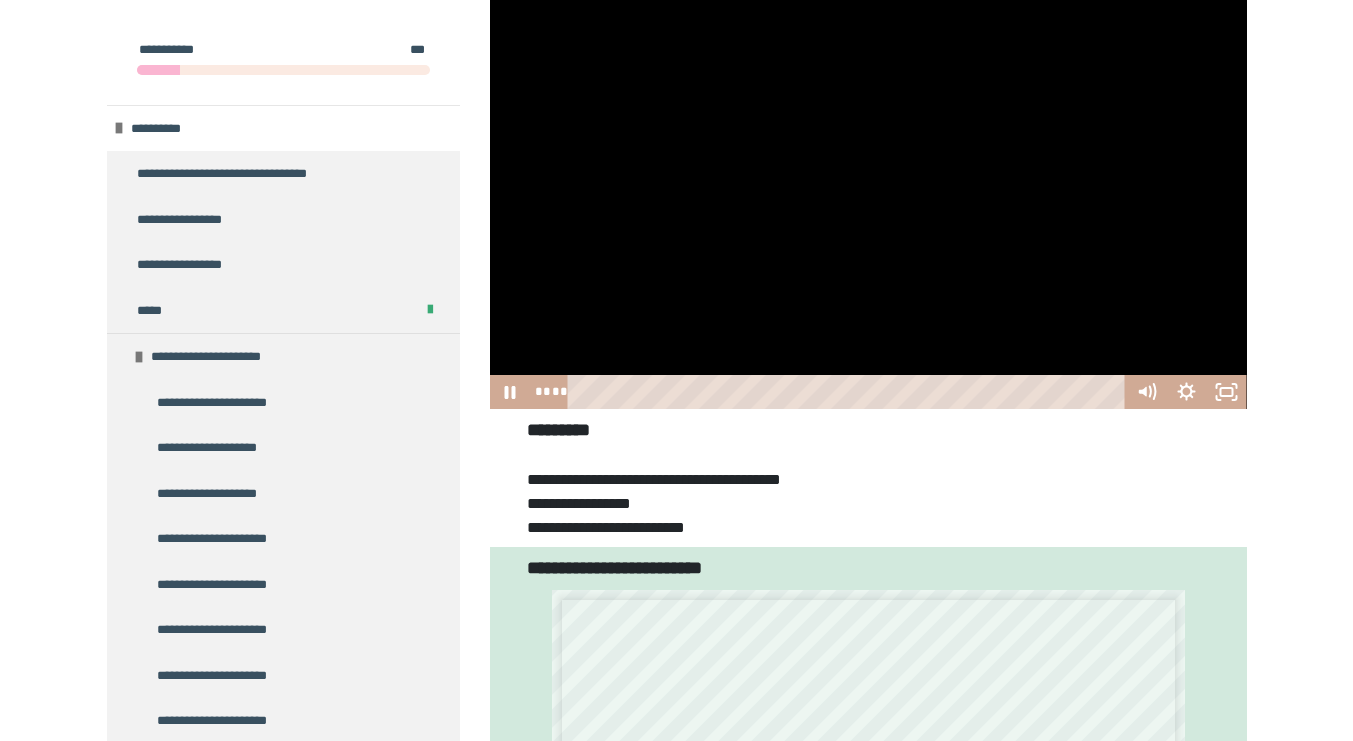 scroll, scrollTop: 924, scrollLeft: 0, axis: vertical 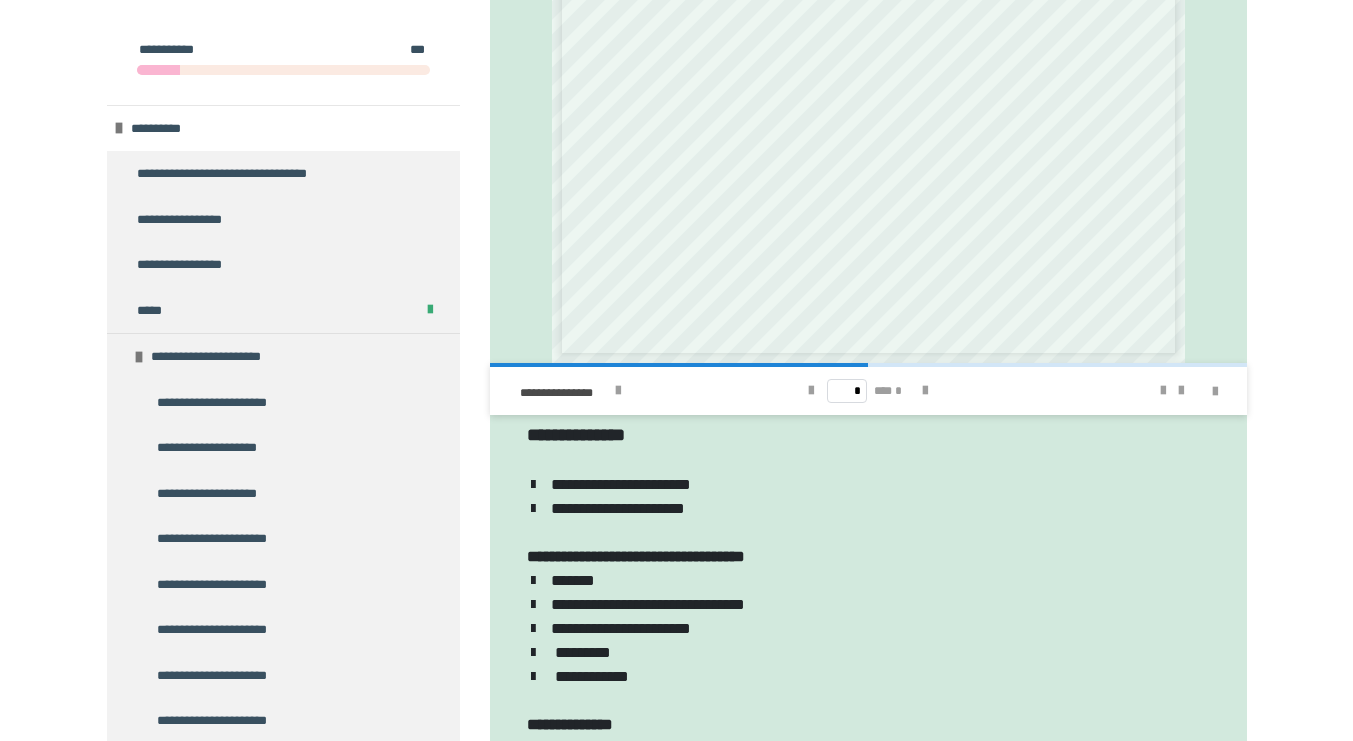 click at bounding box center (925, 391) 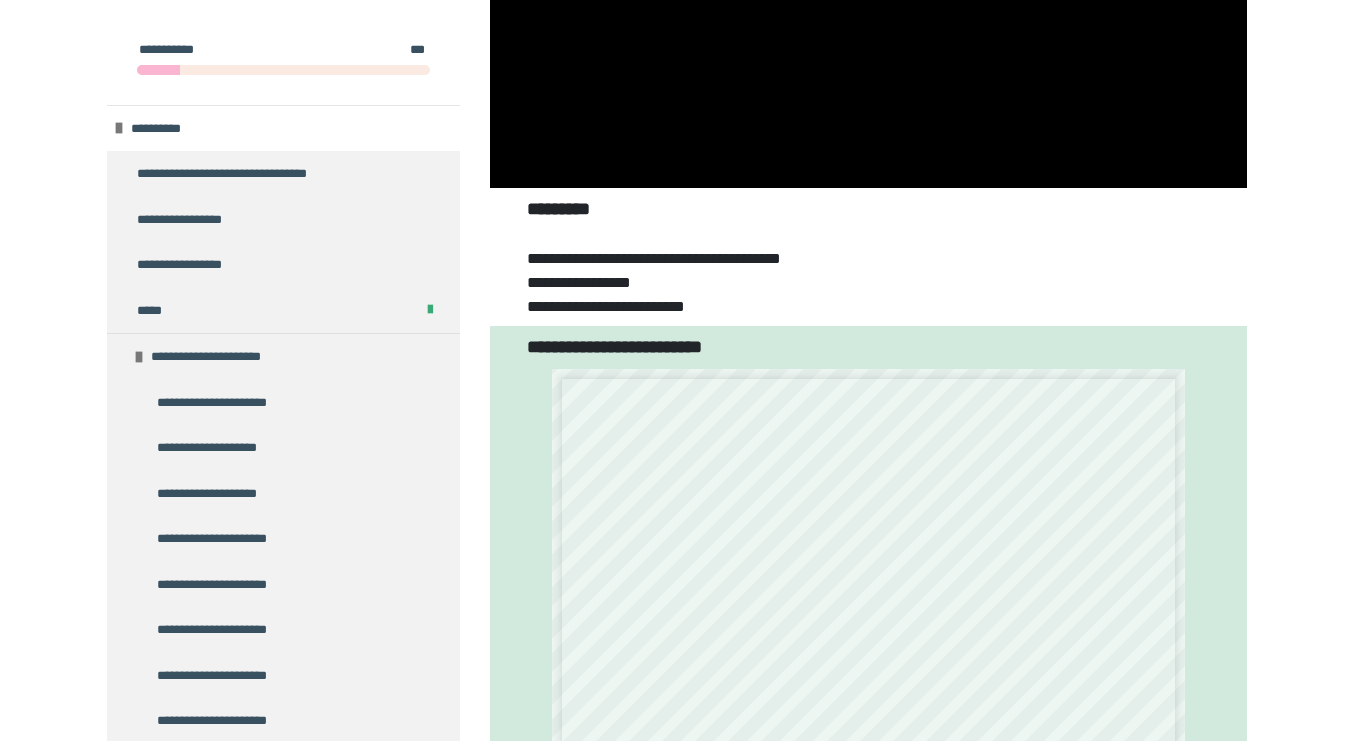 scroll, scrollTop: 319, scrollLeft: 0, axis: vertical 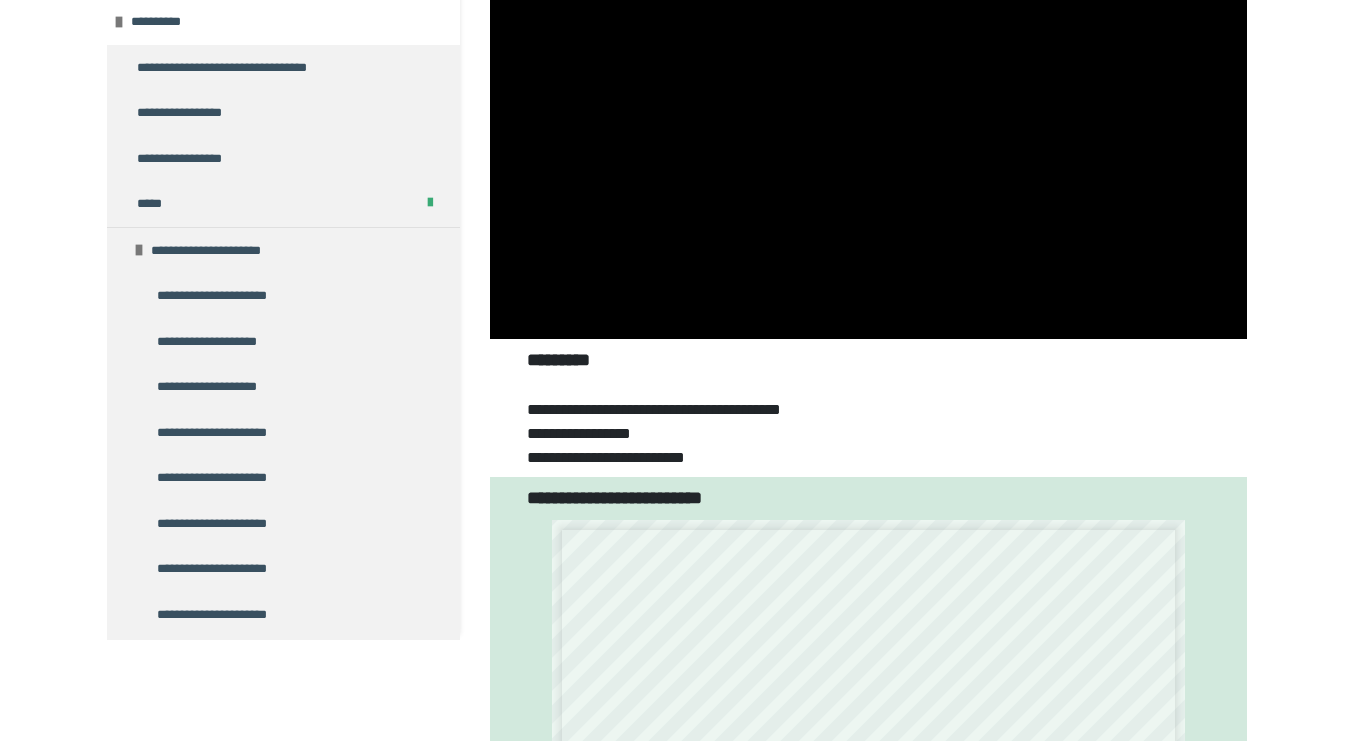 click on "**********" at bounding box center [868, 408] 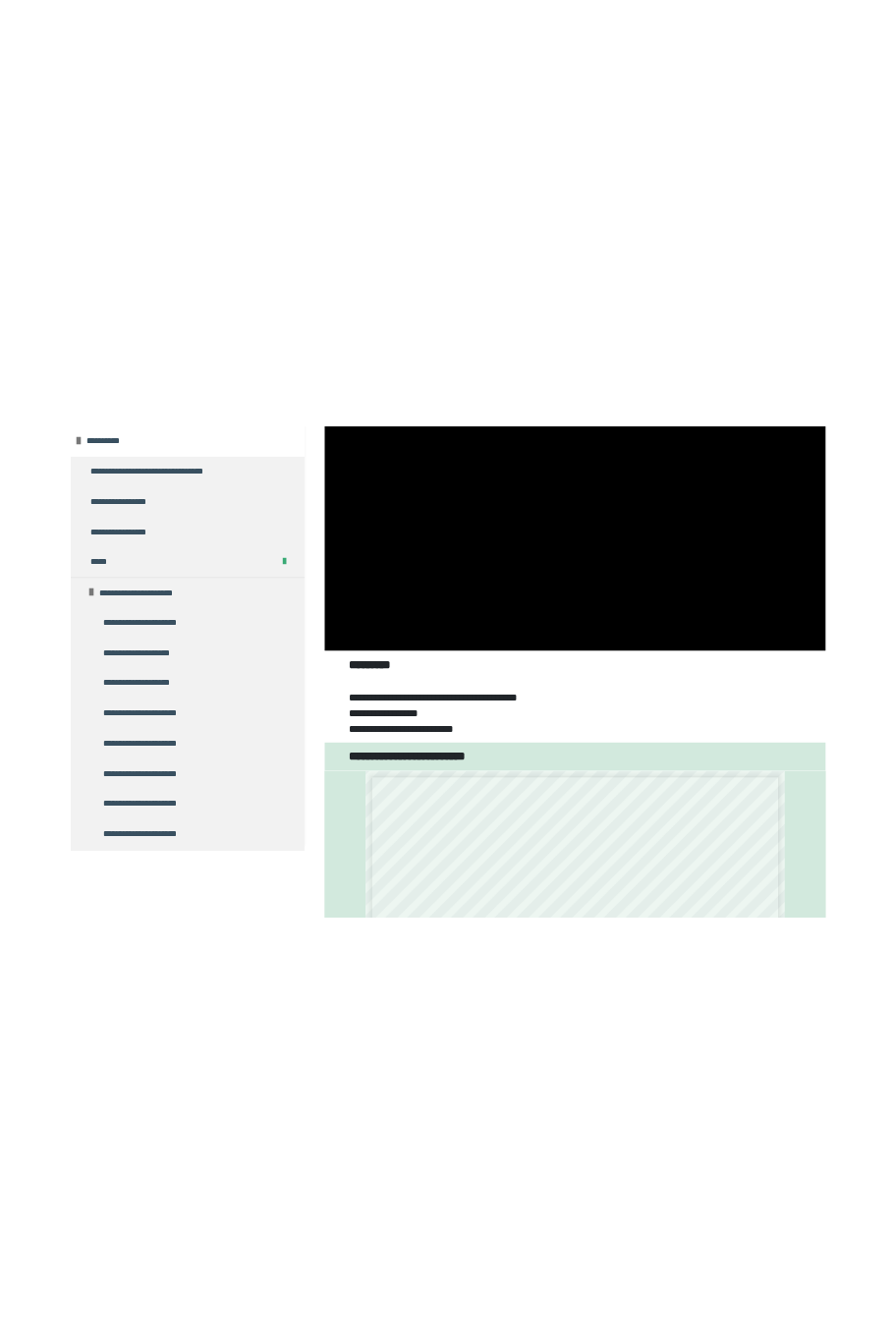 scroll, scrollTop: 35, scrollLeft: 0, axis: vertical 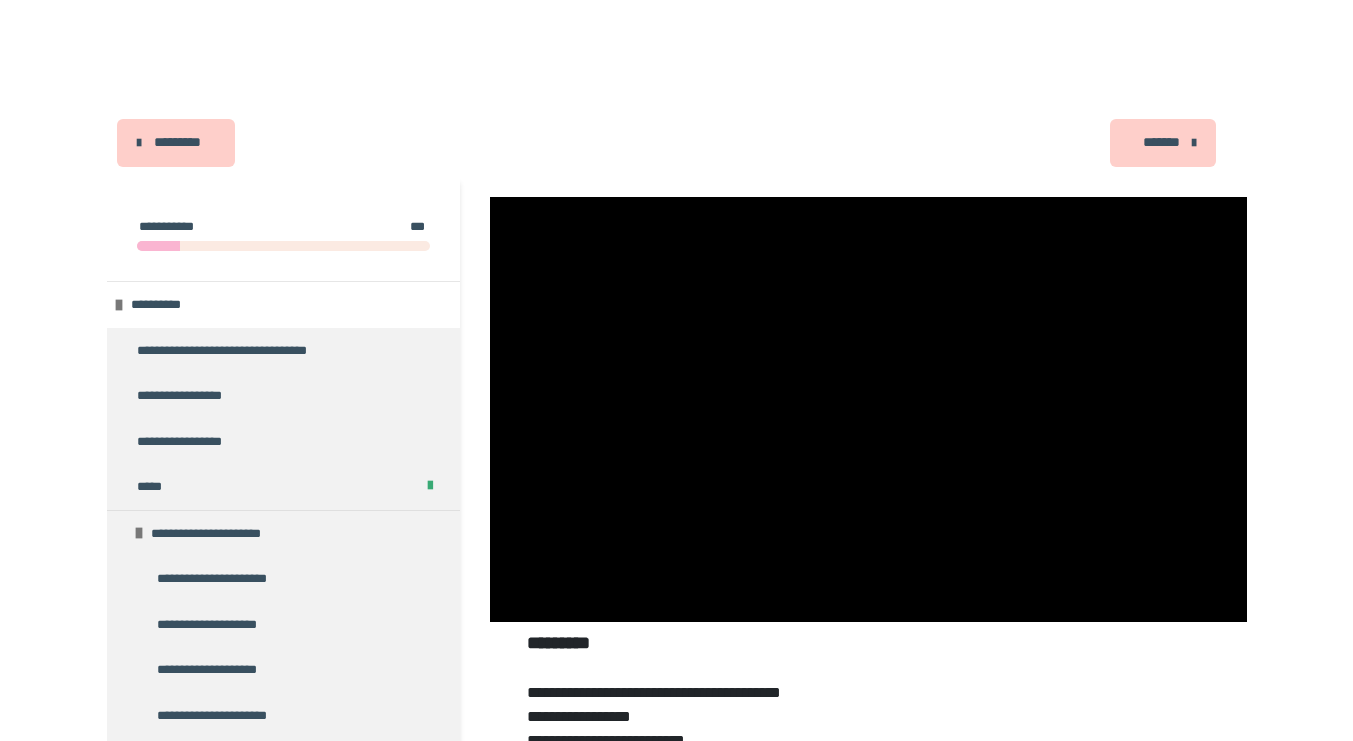 click 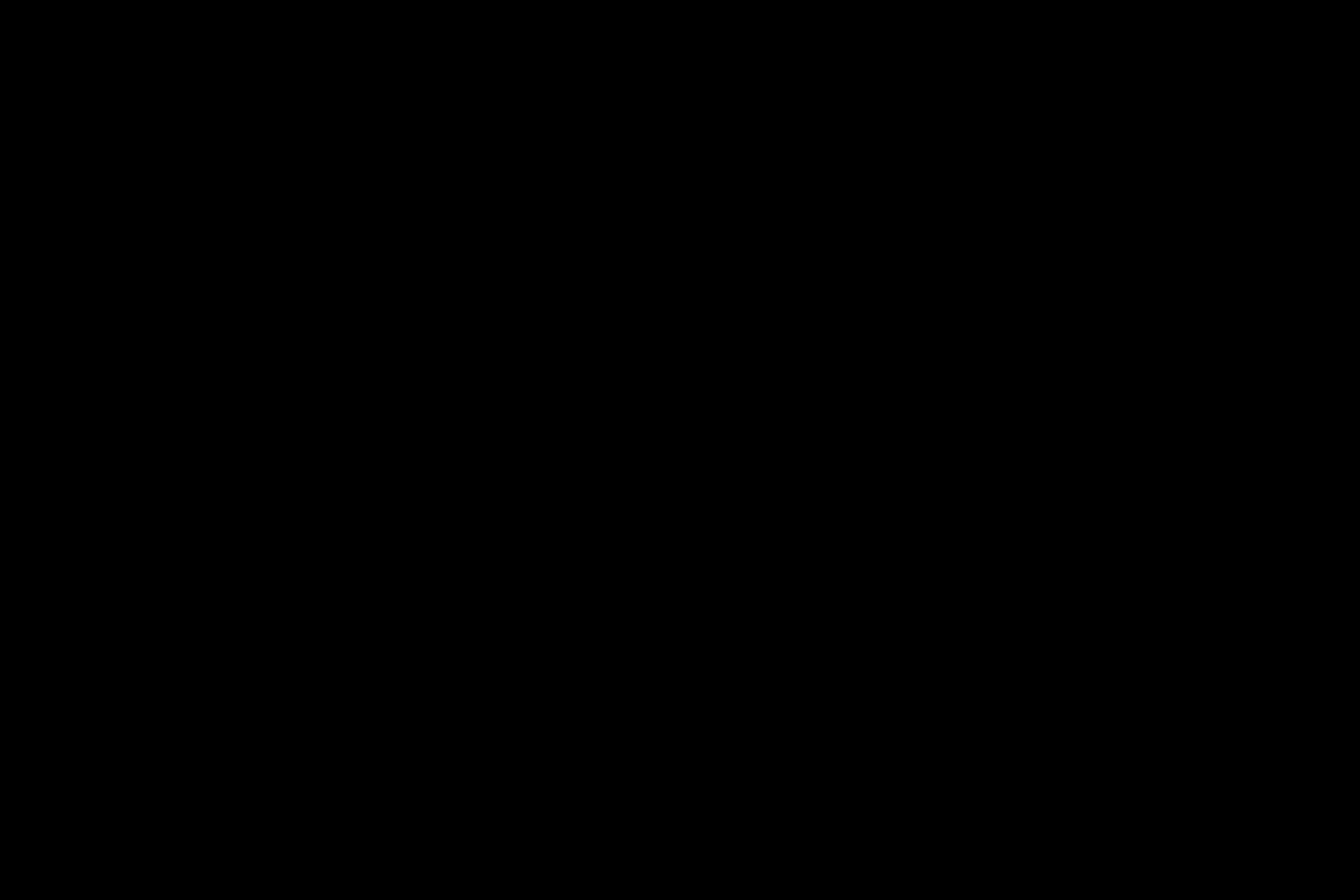 click at bounding box center (672, 448) 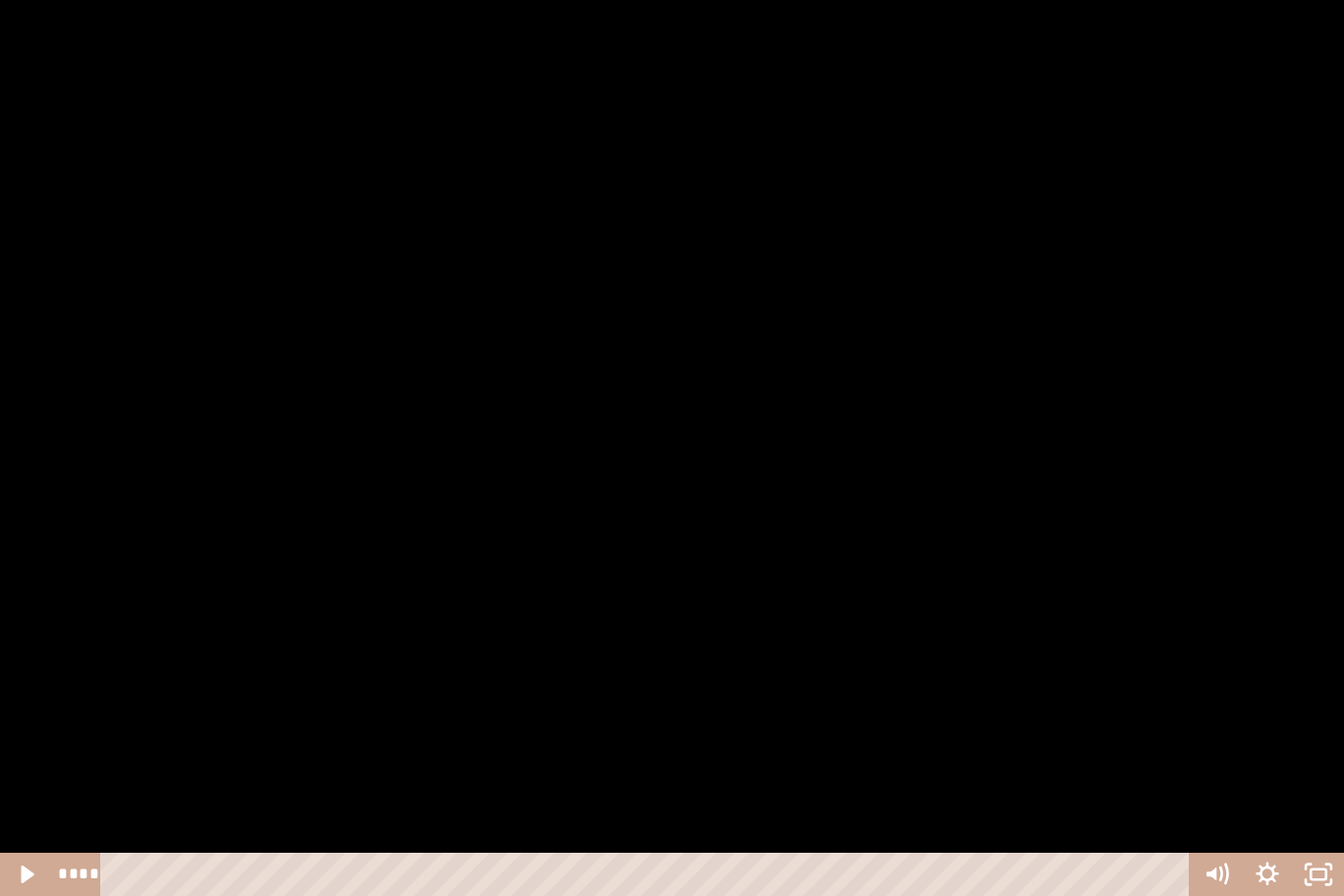 click 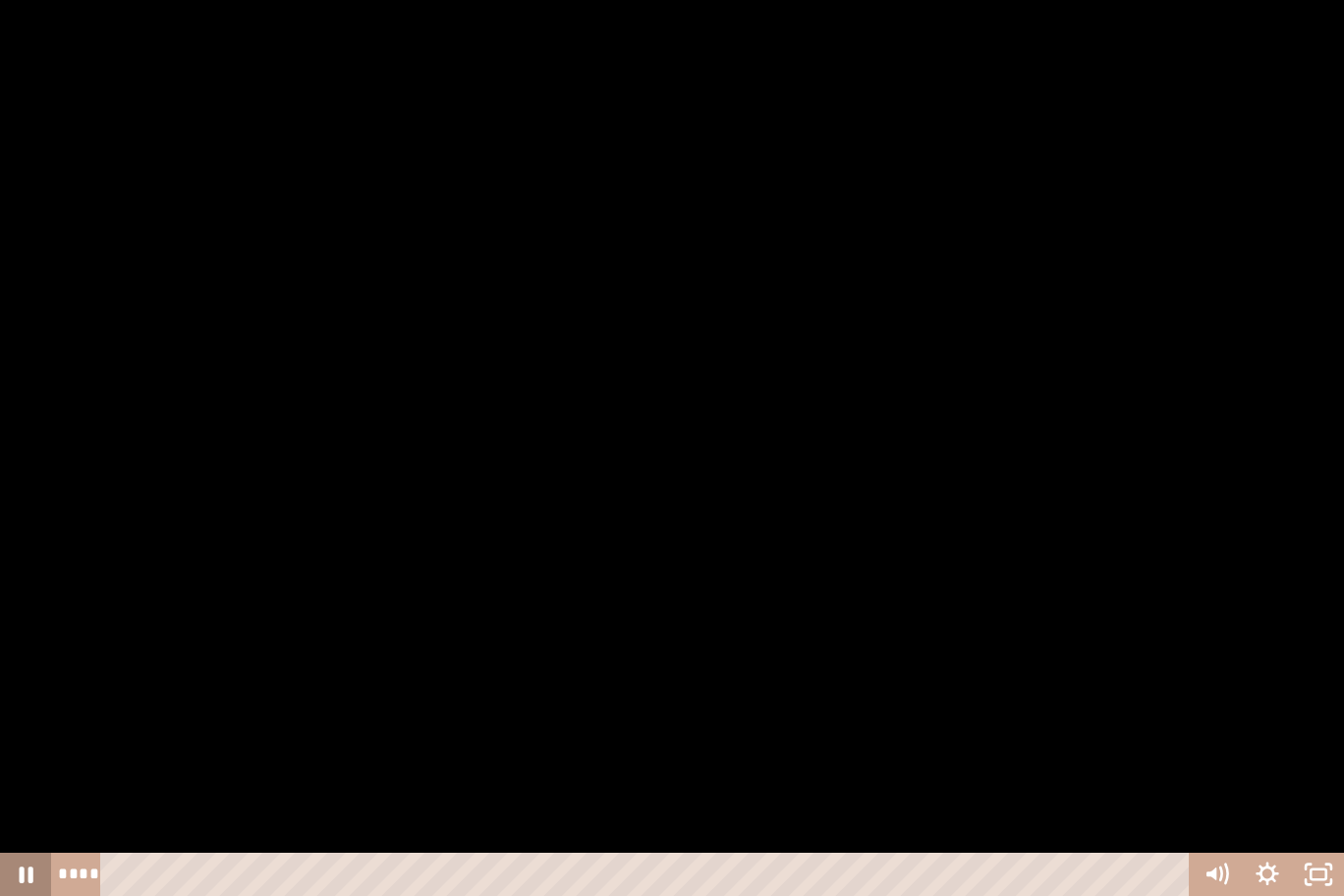 click at bounding box center (672, 448) 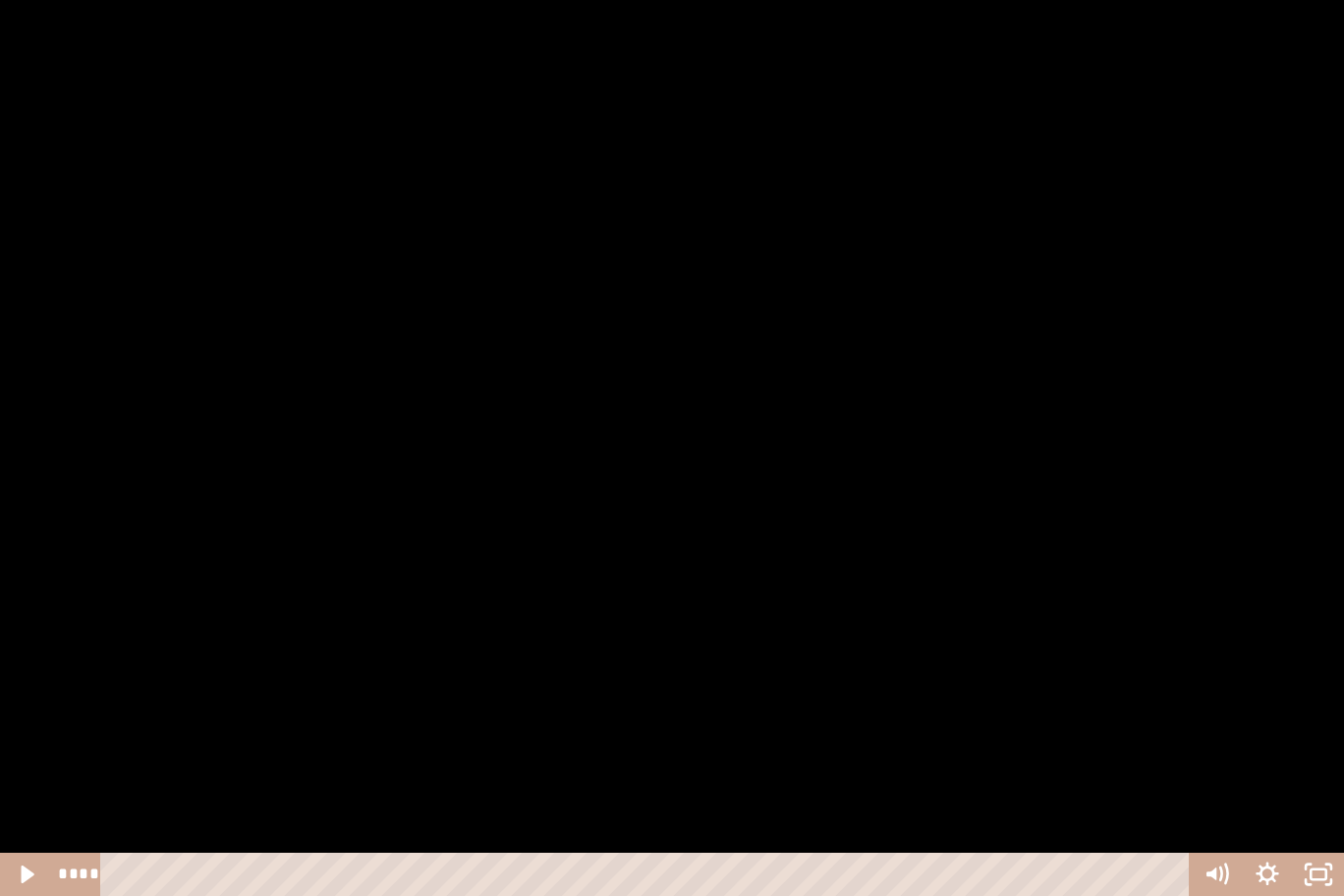 click 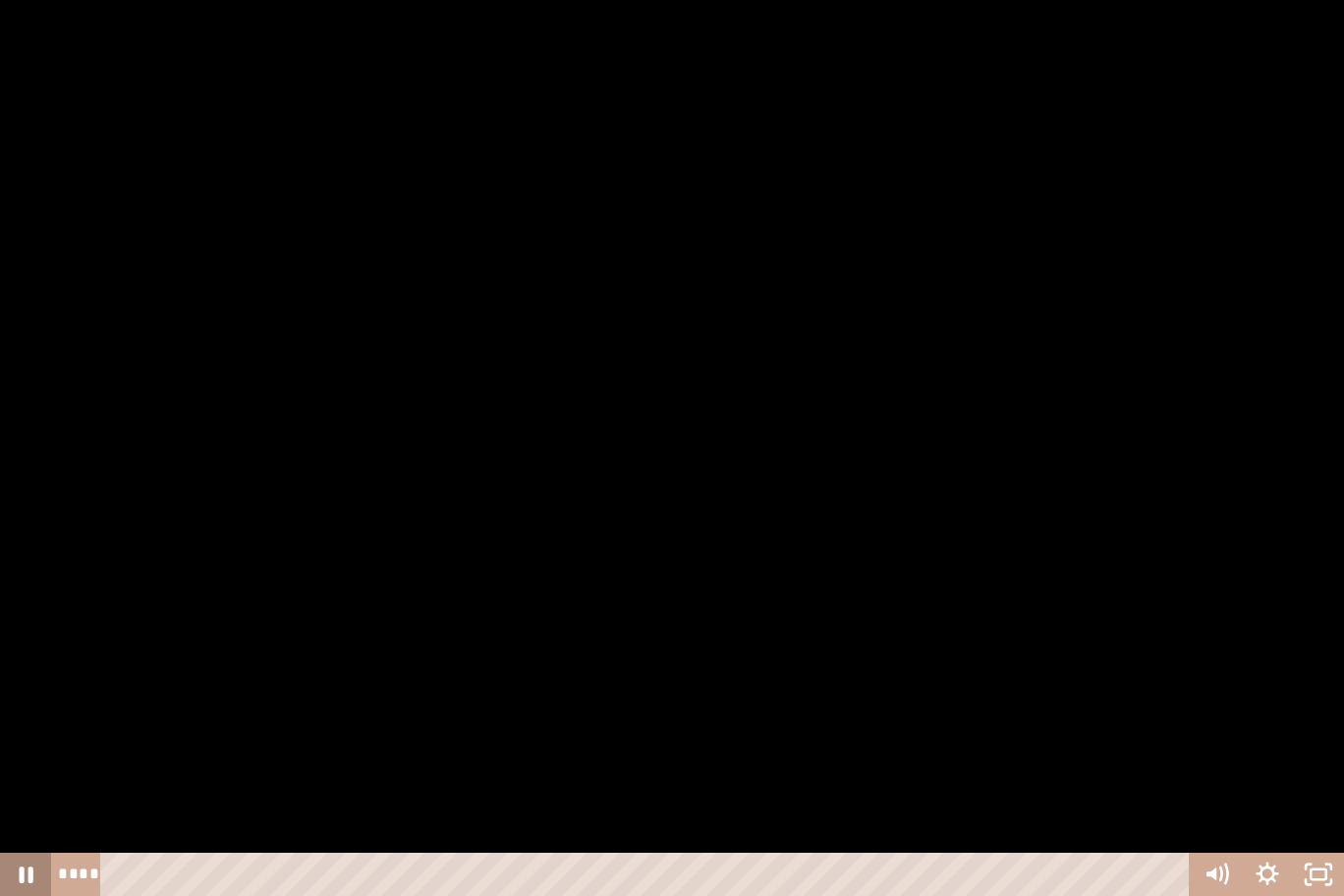 click at bounding box center (672, 448) 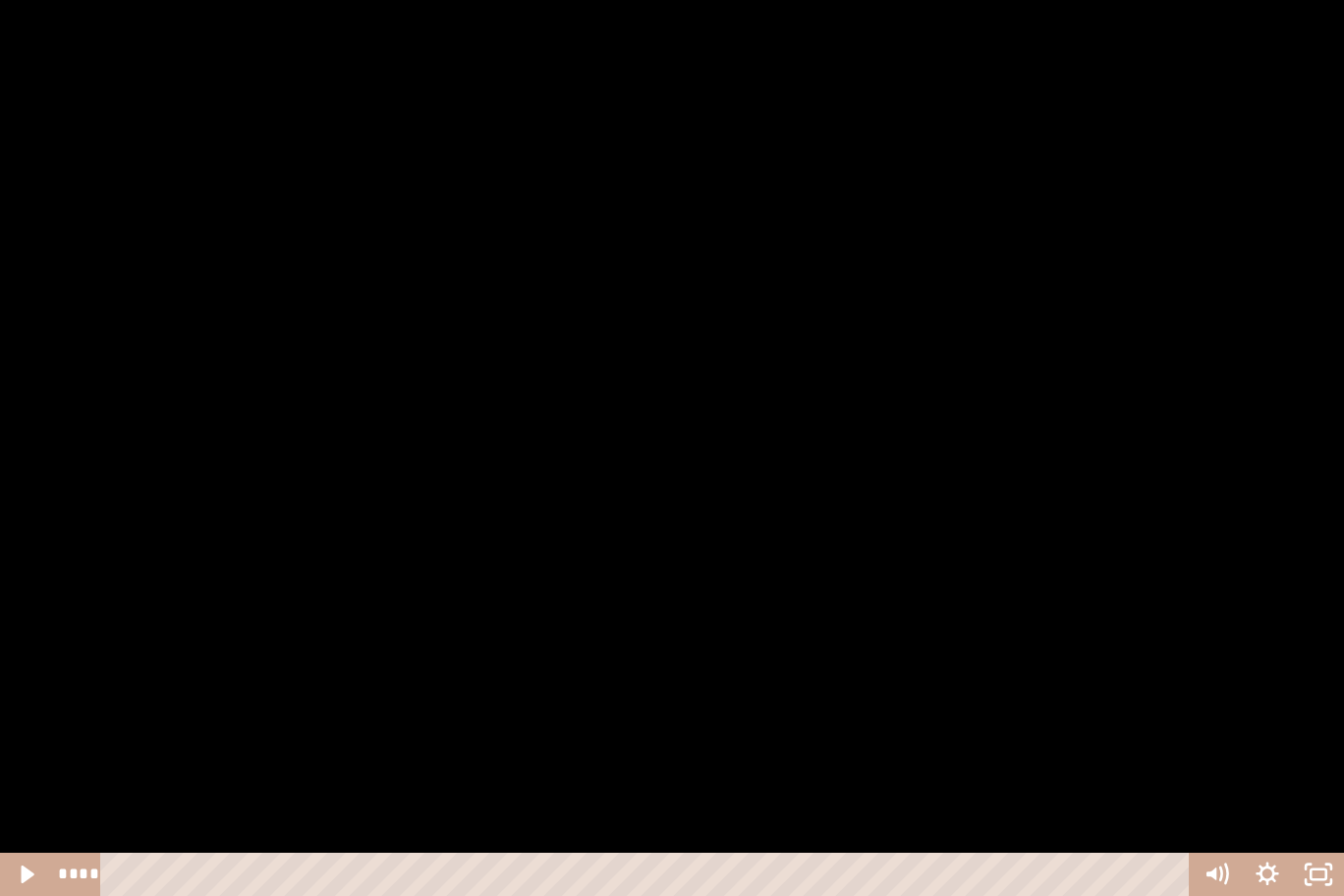 click at bounding box center [672, 448] 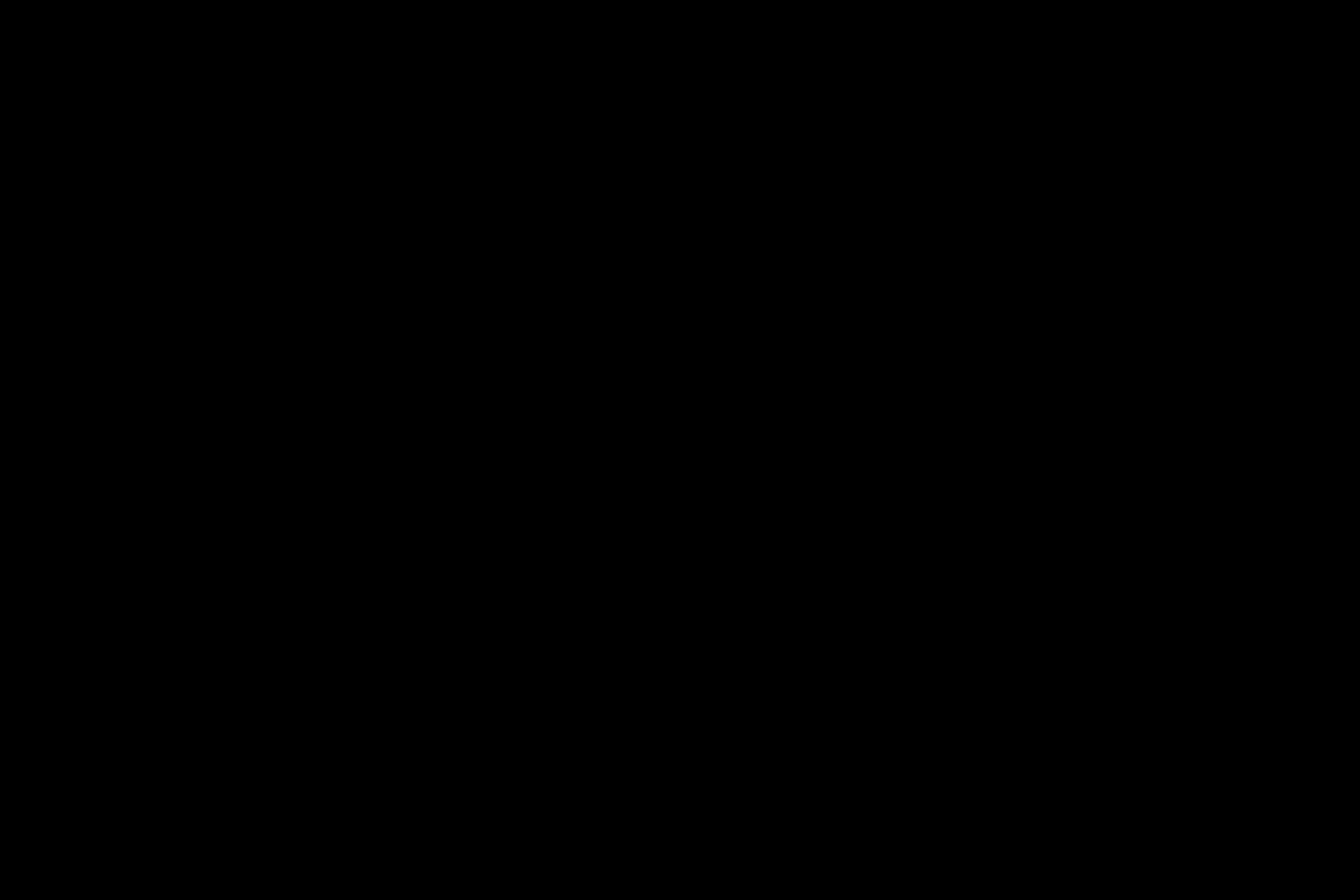 click at bounding box center [672, 448] 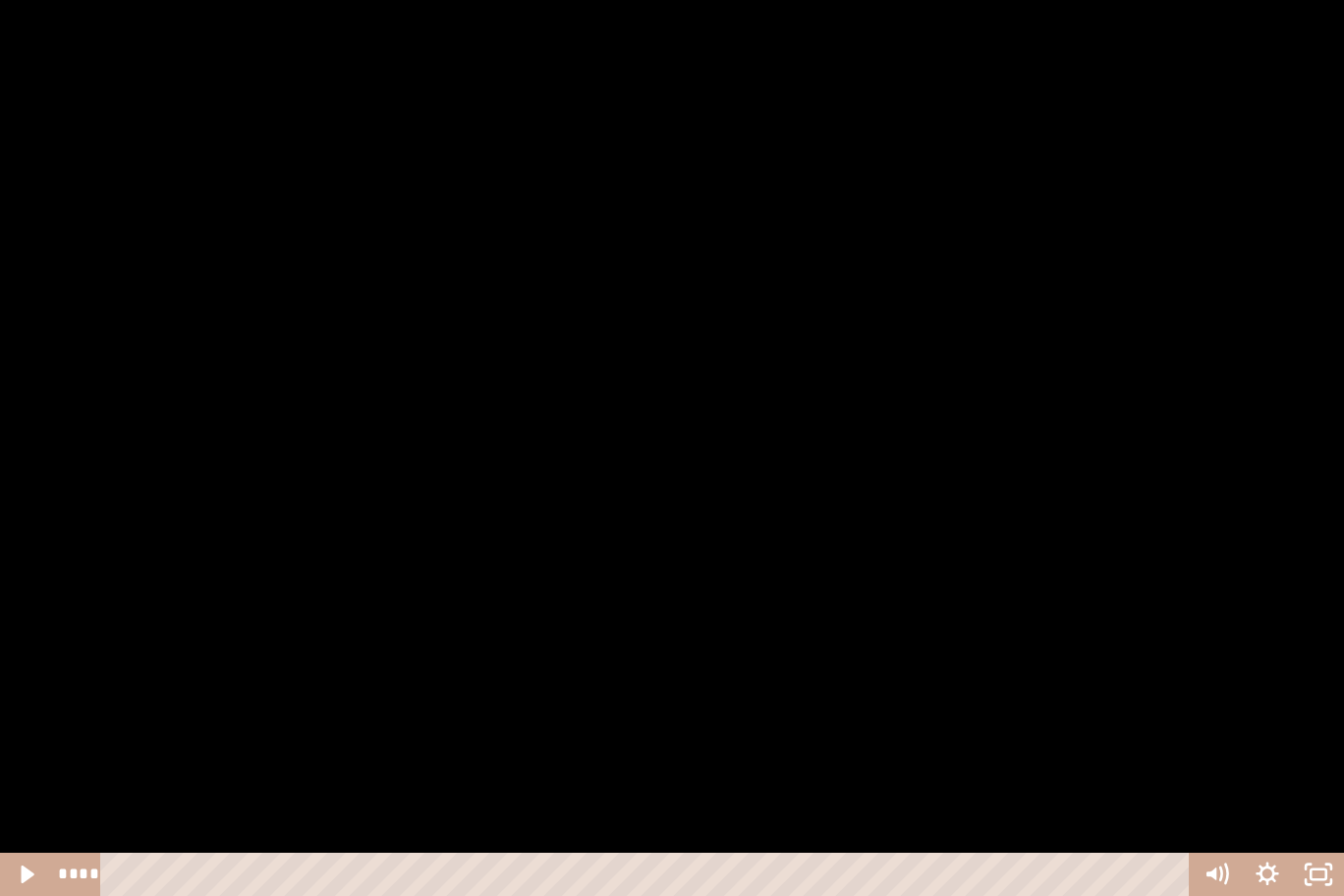 click at bounding box center (672, 448) 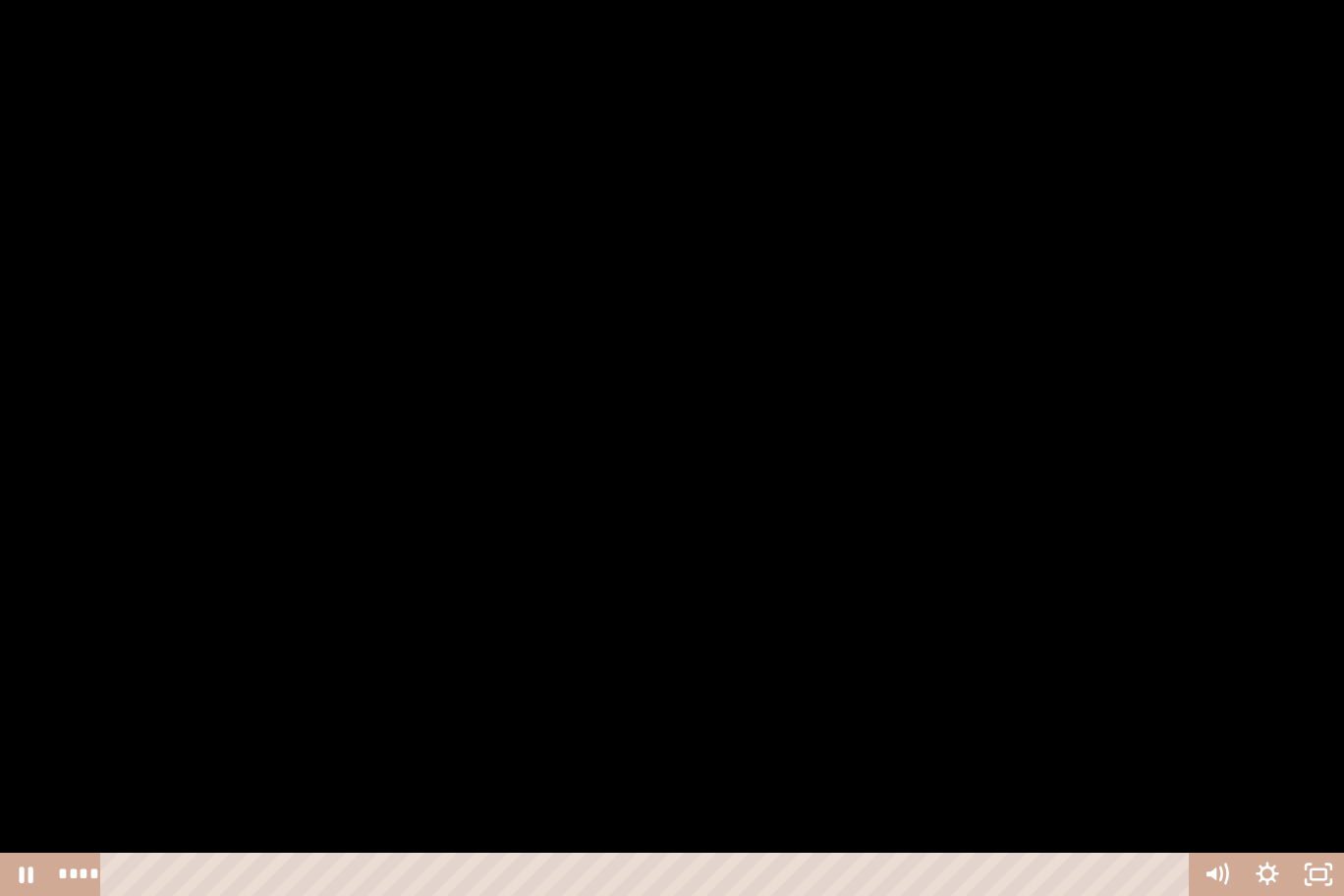 click 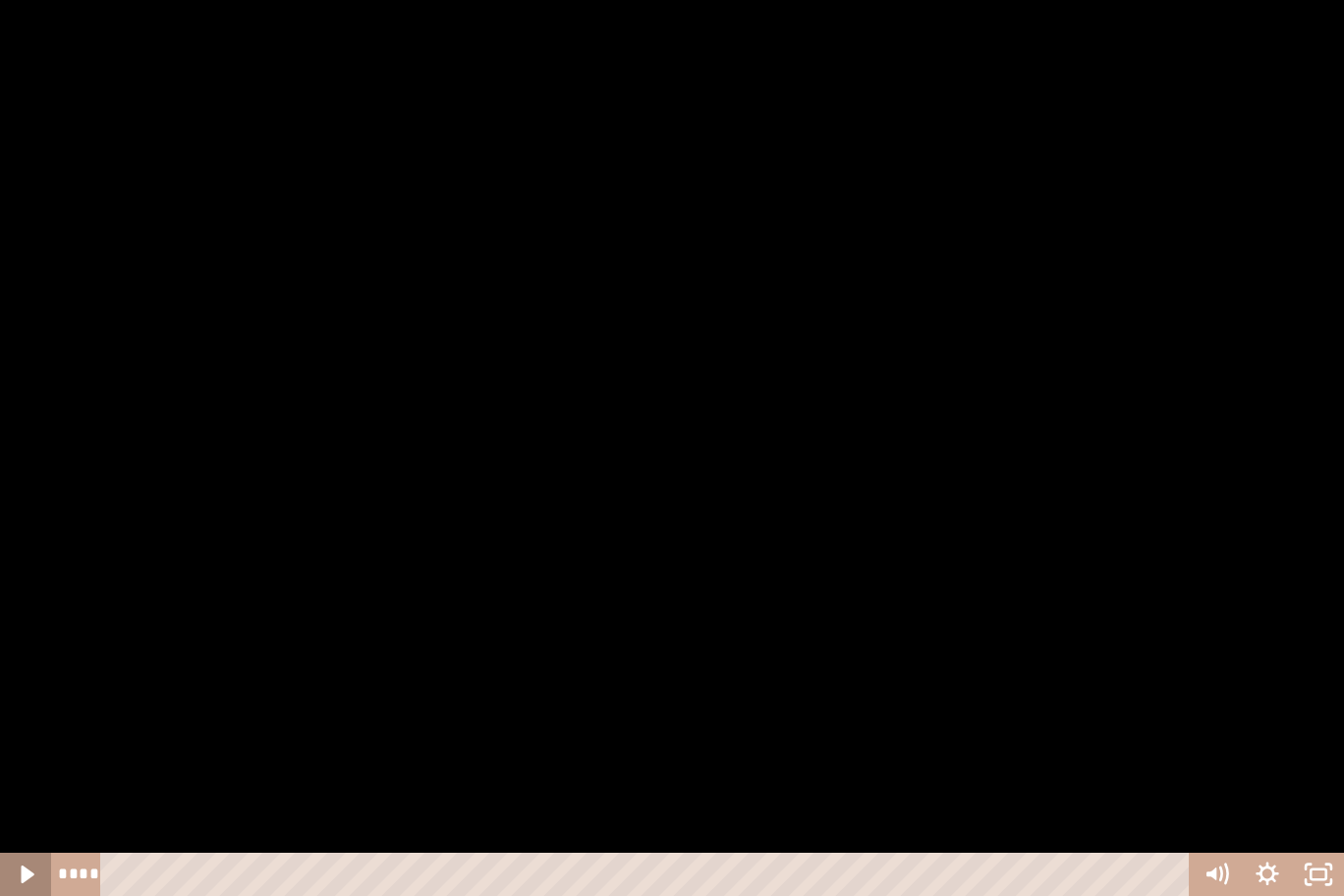 click at bounding box center [672, 448] 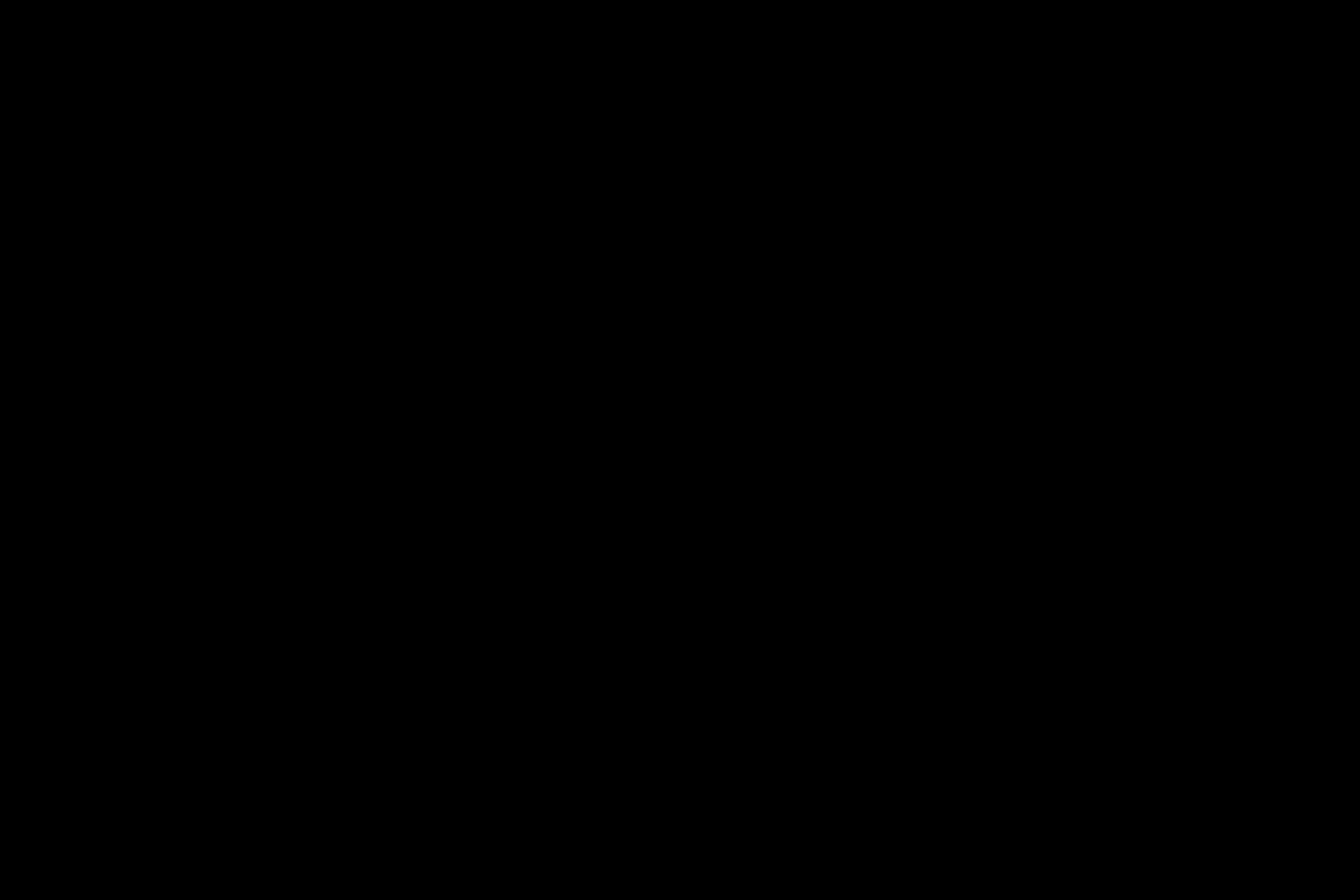 click at bounding box center [672, 448] 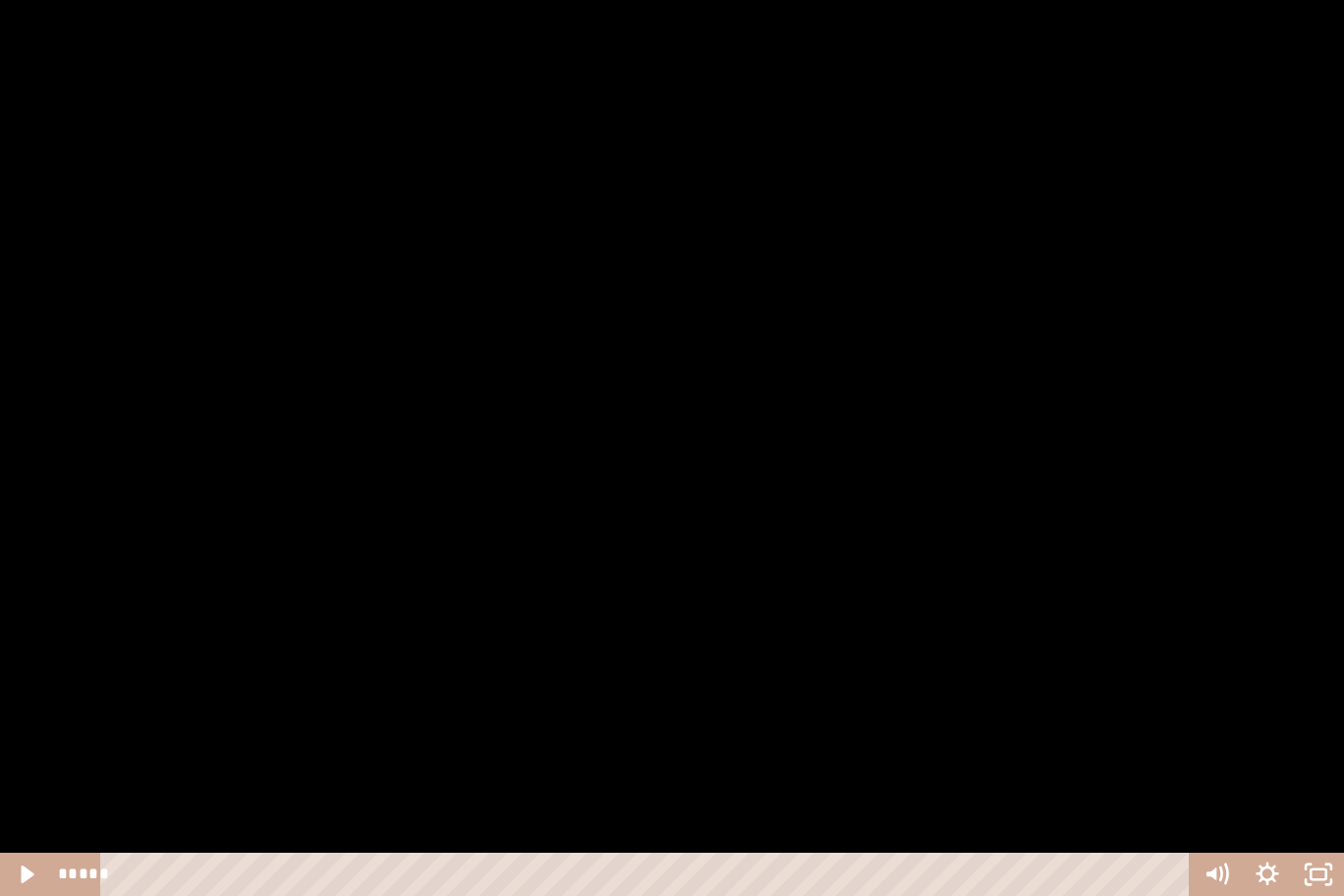 click 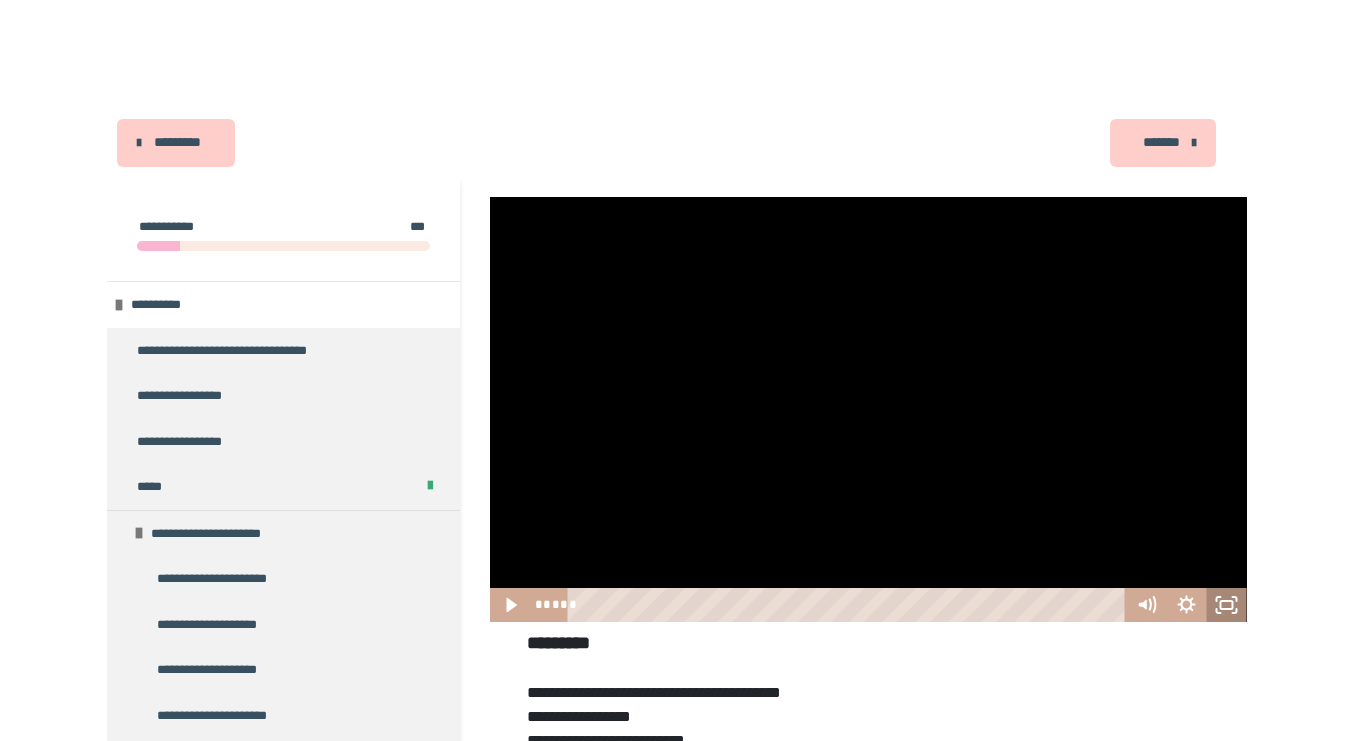 click 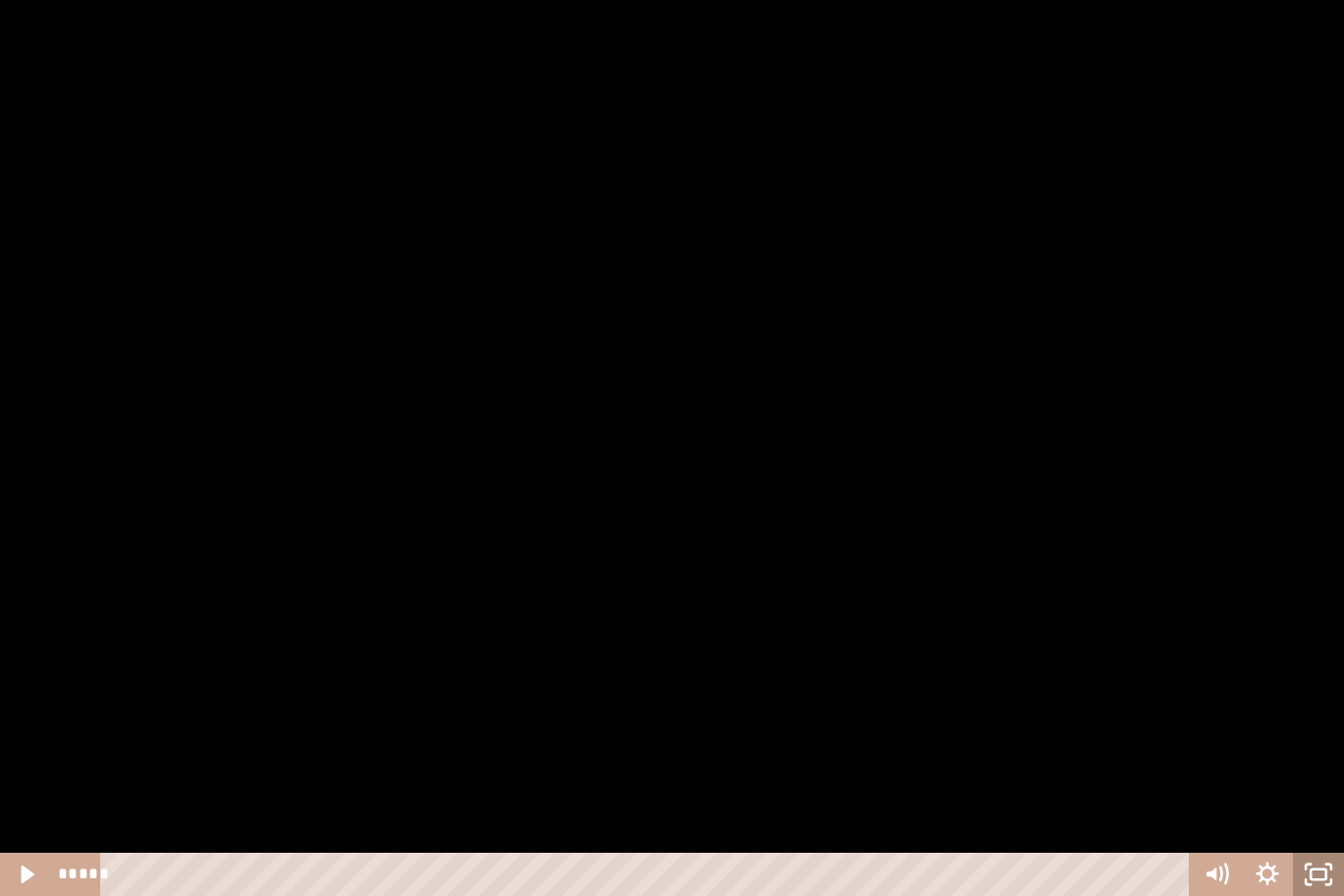 click at bounding box center [672, 448] 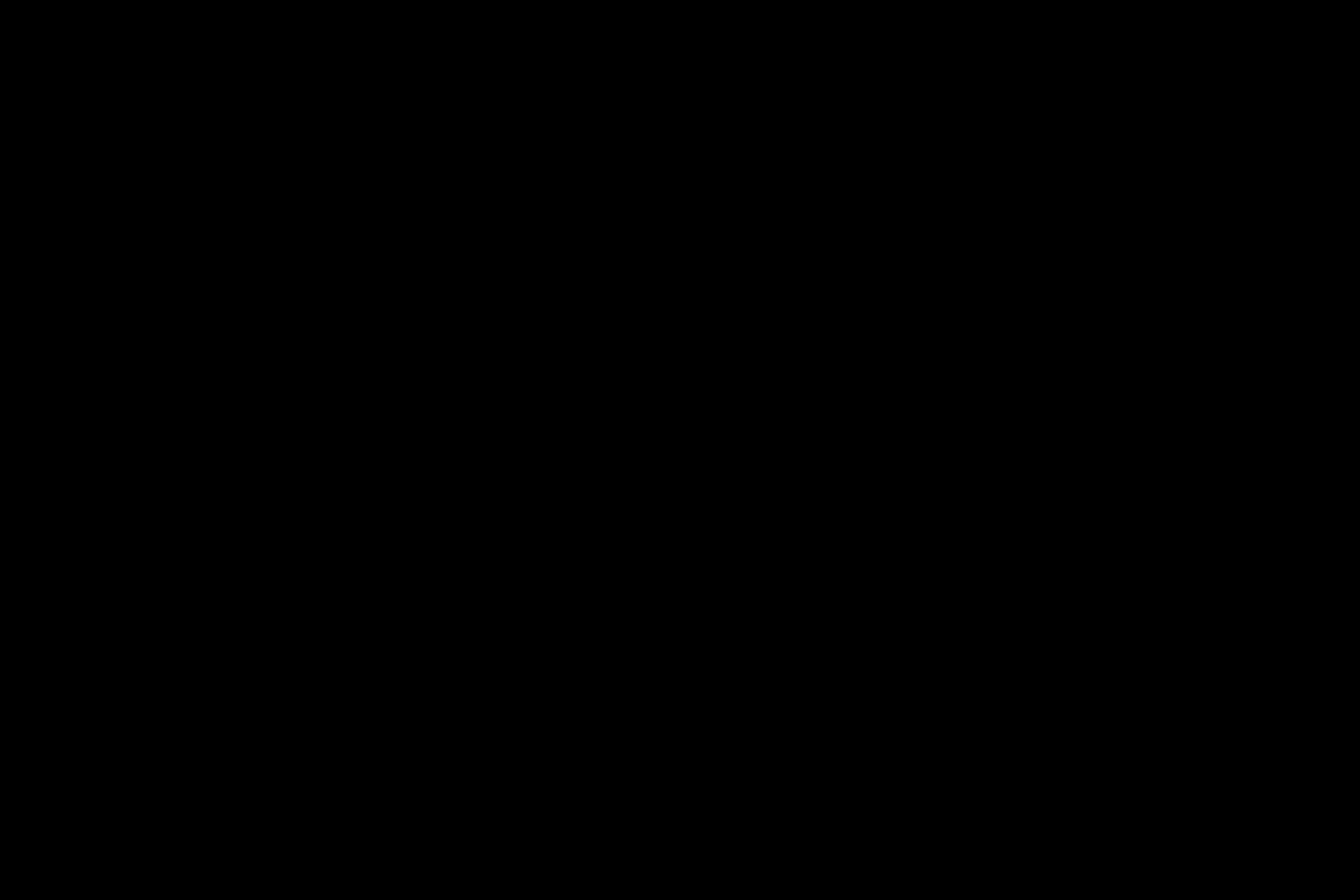 click at bounding box center [672, 448] 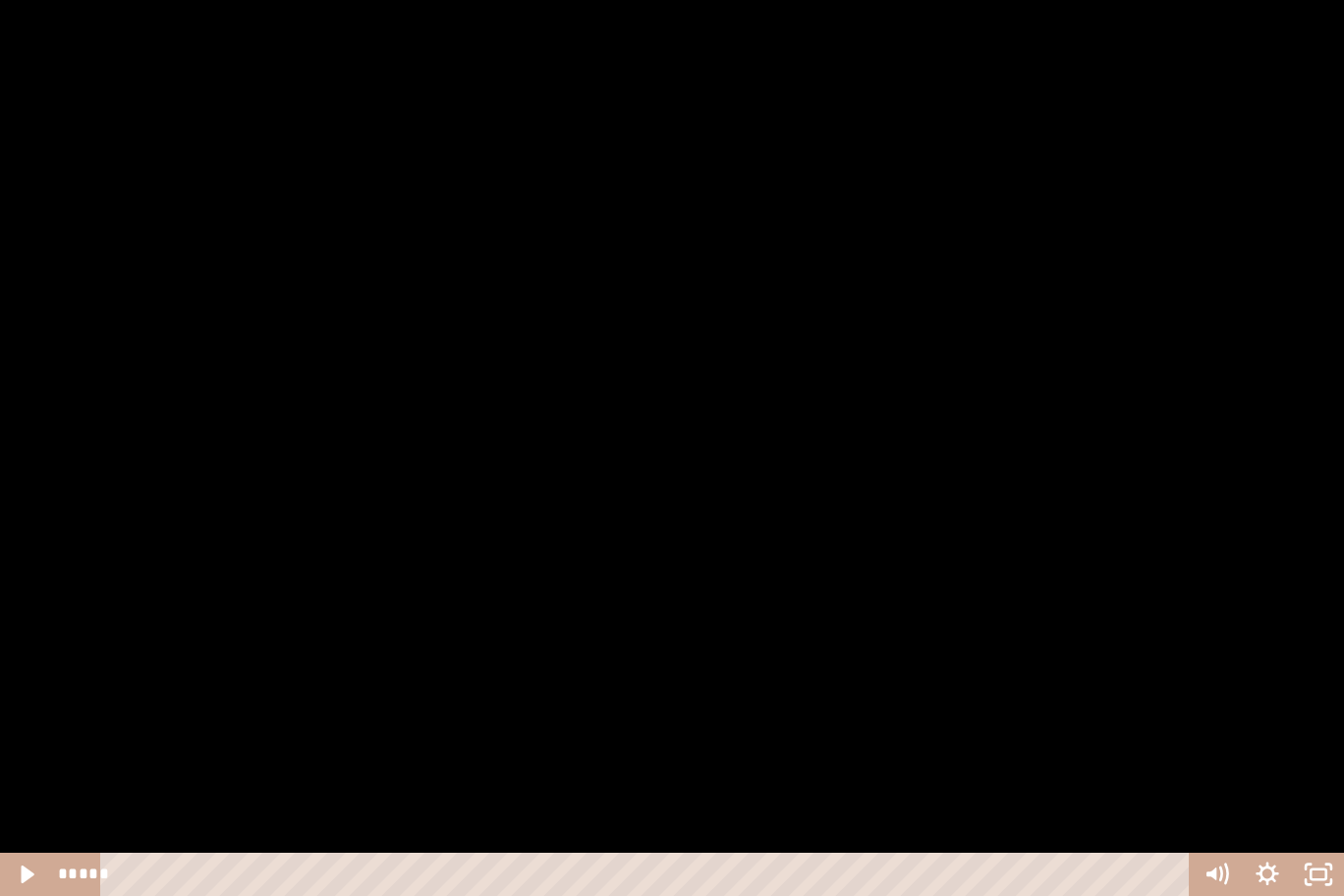click at bounding box center [672, 448] 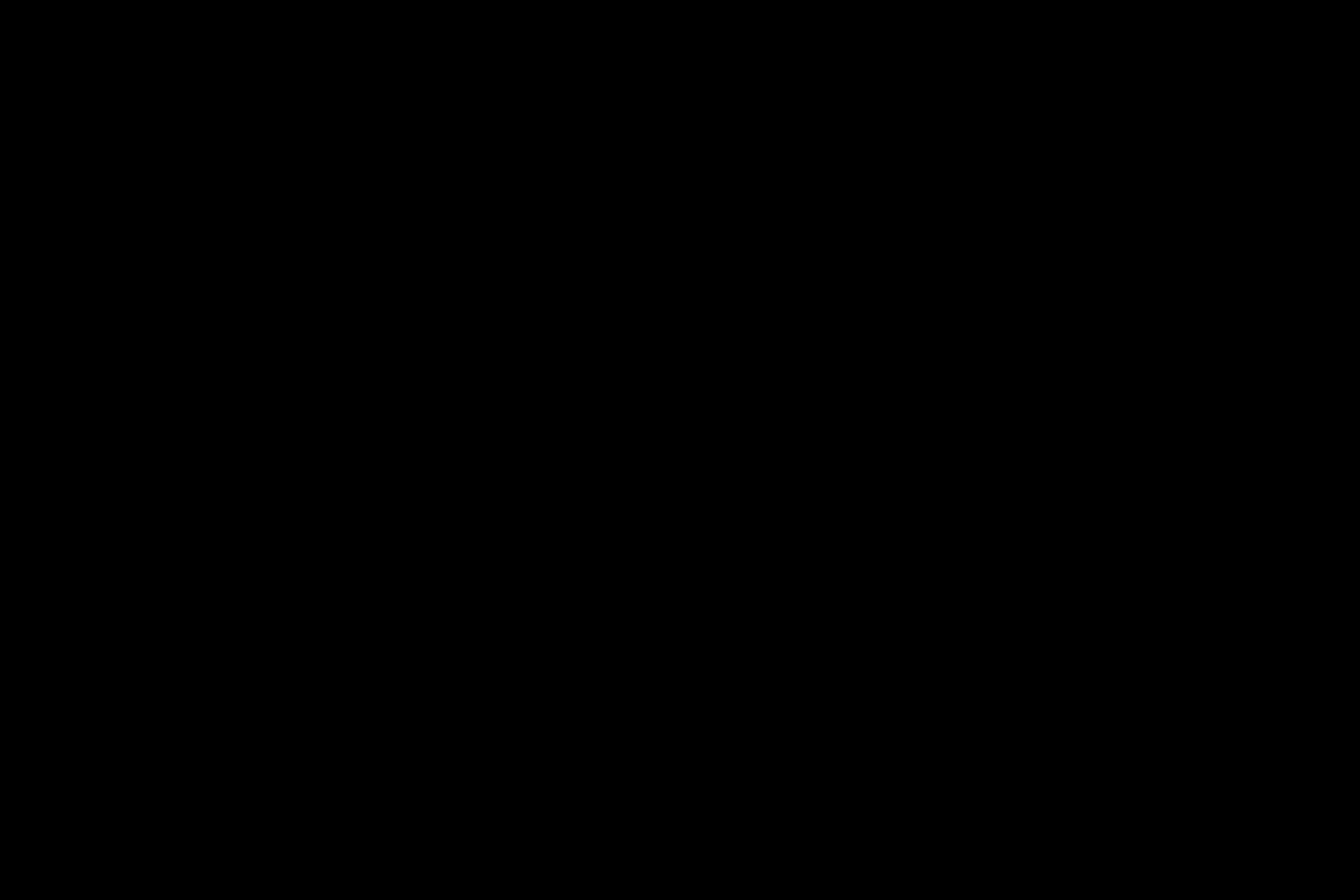 click at bounding box center [672, 448] 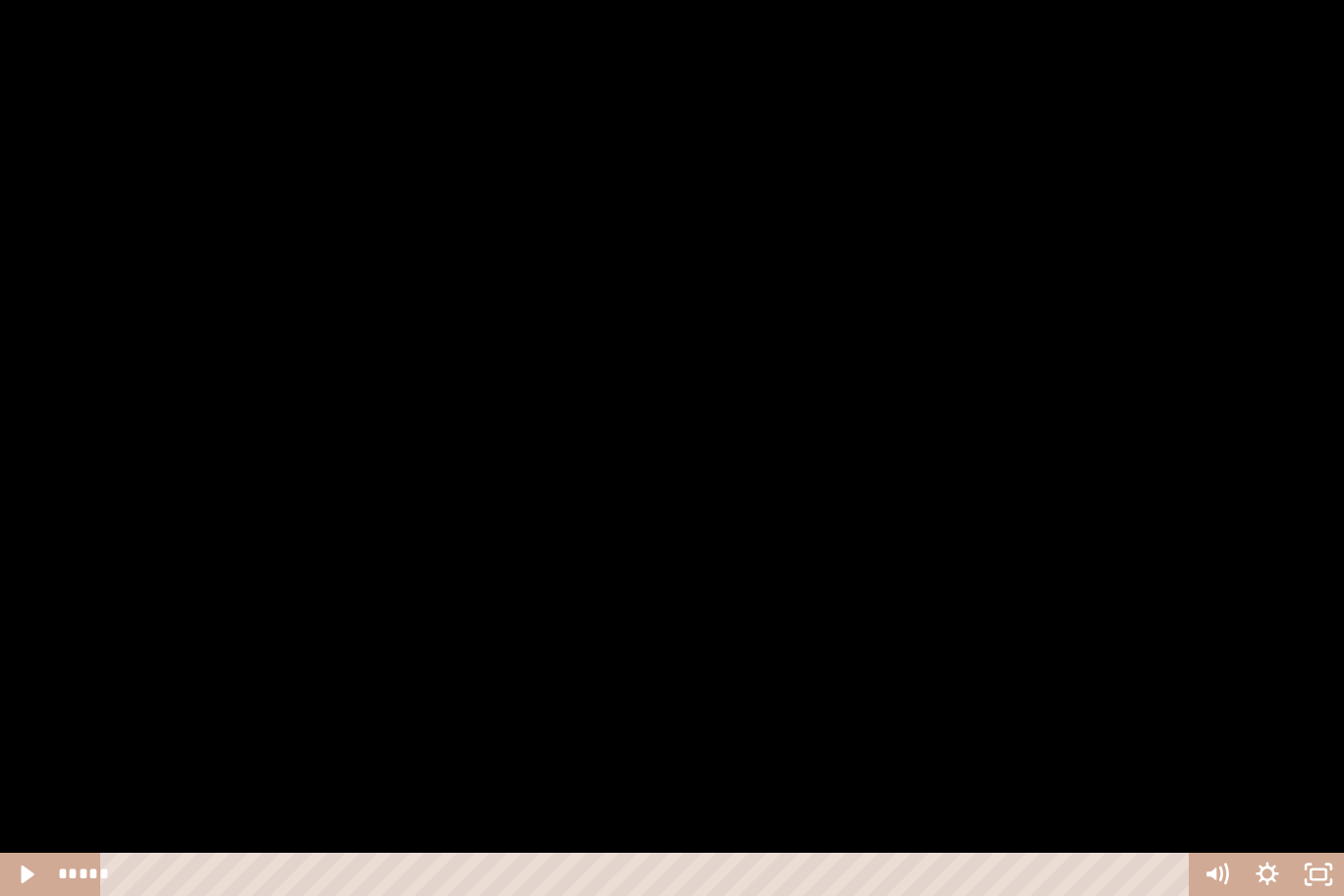 click on "****" at bounding box center (648, 874) 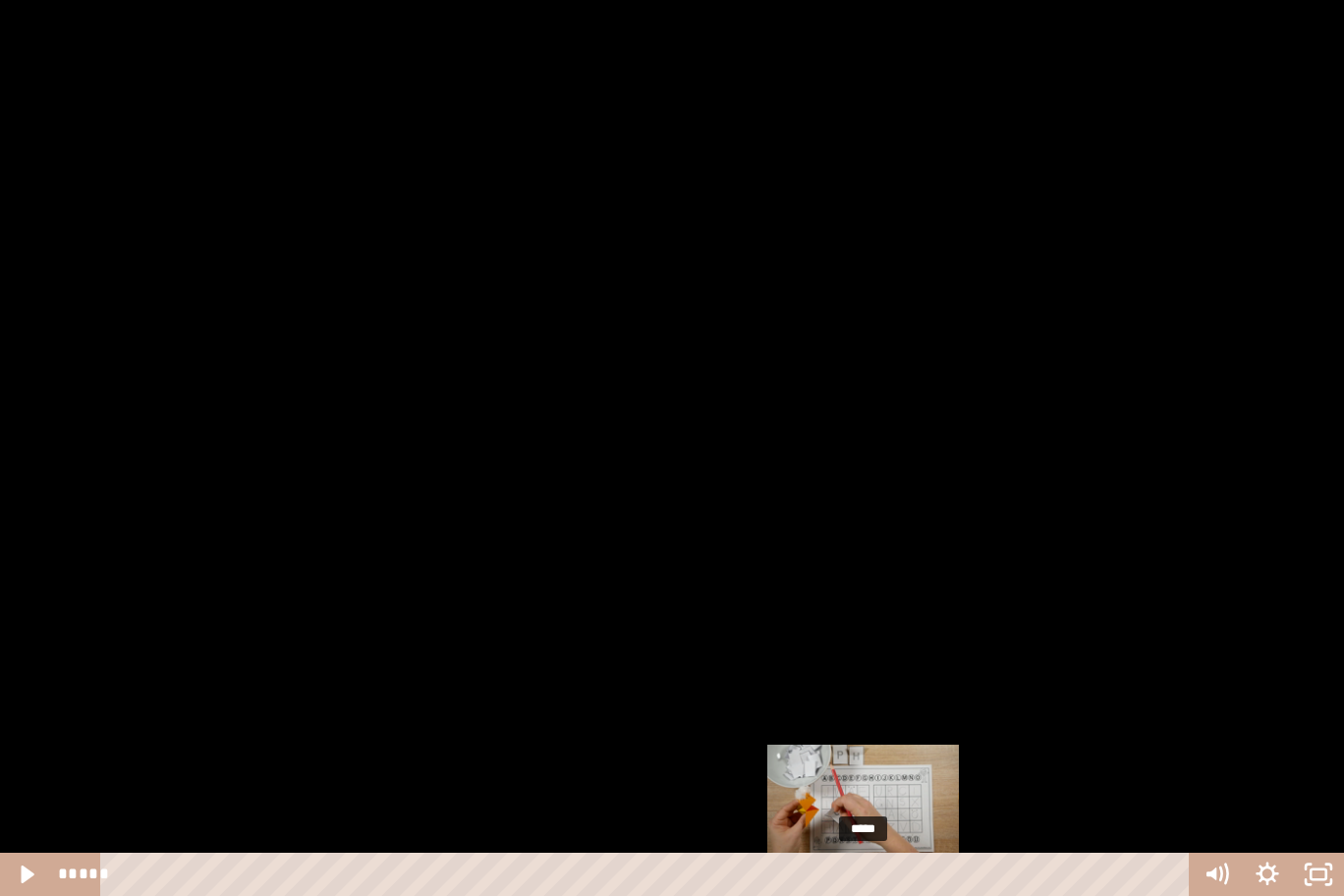click at bounding box center [672, 448] 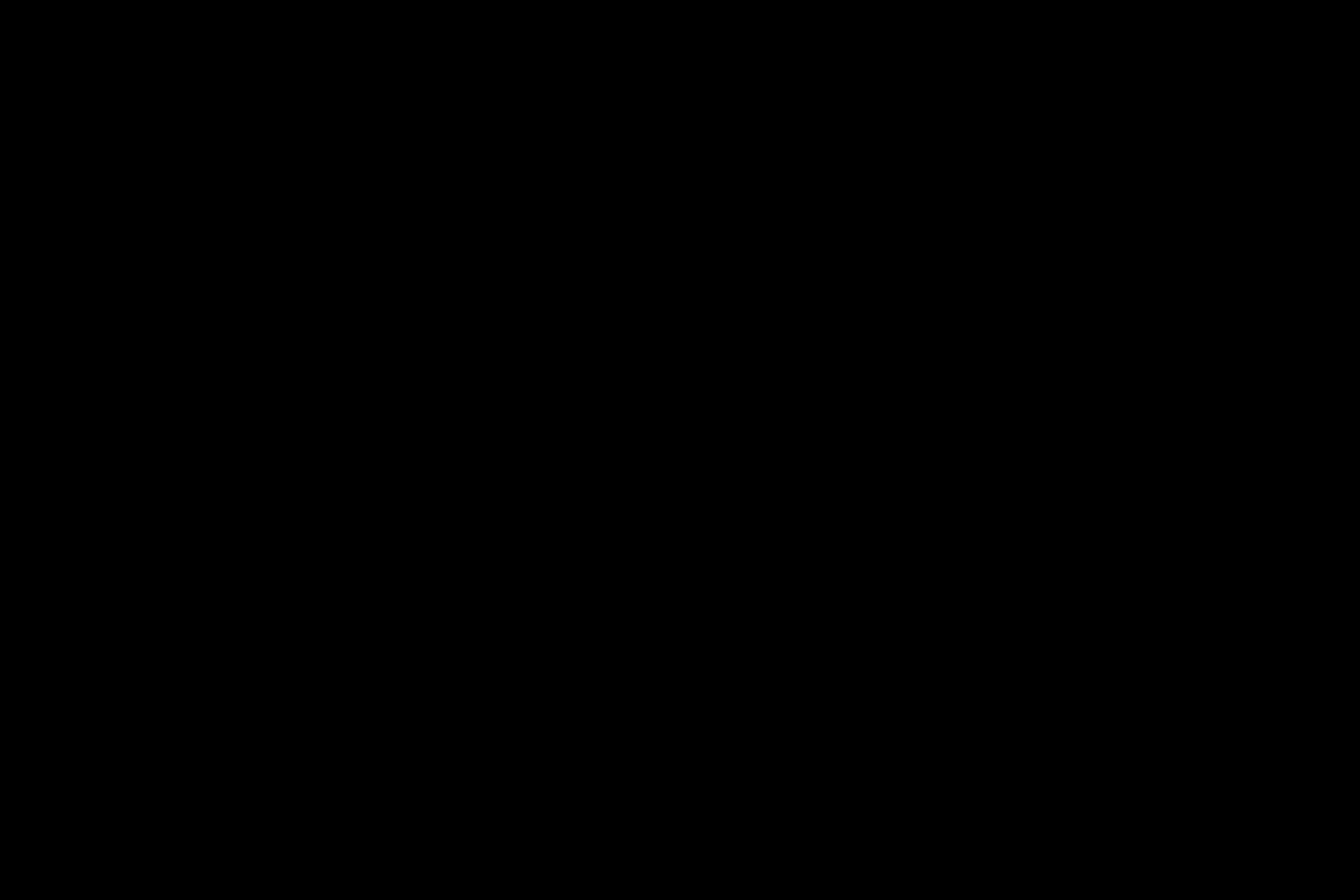 click at bounding box center [672, 448] 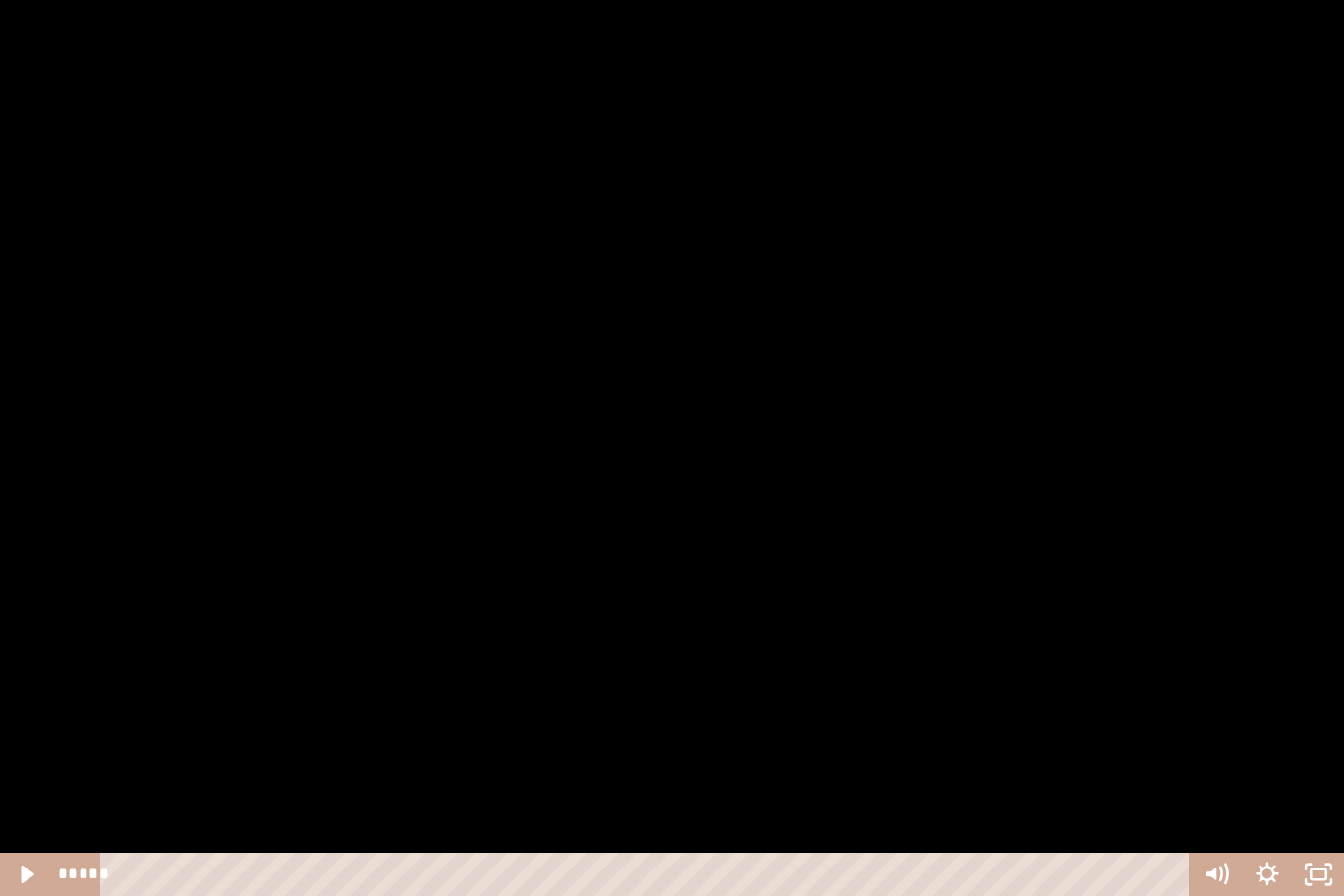 click at bounding box center (672, 448) 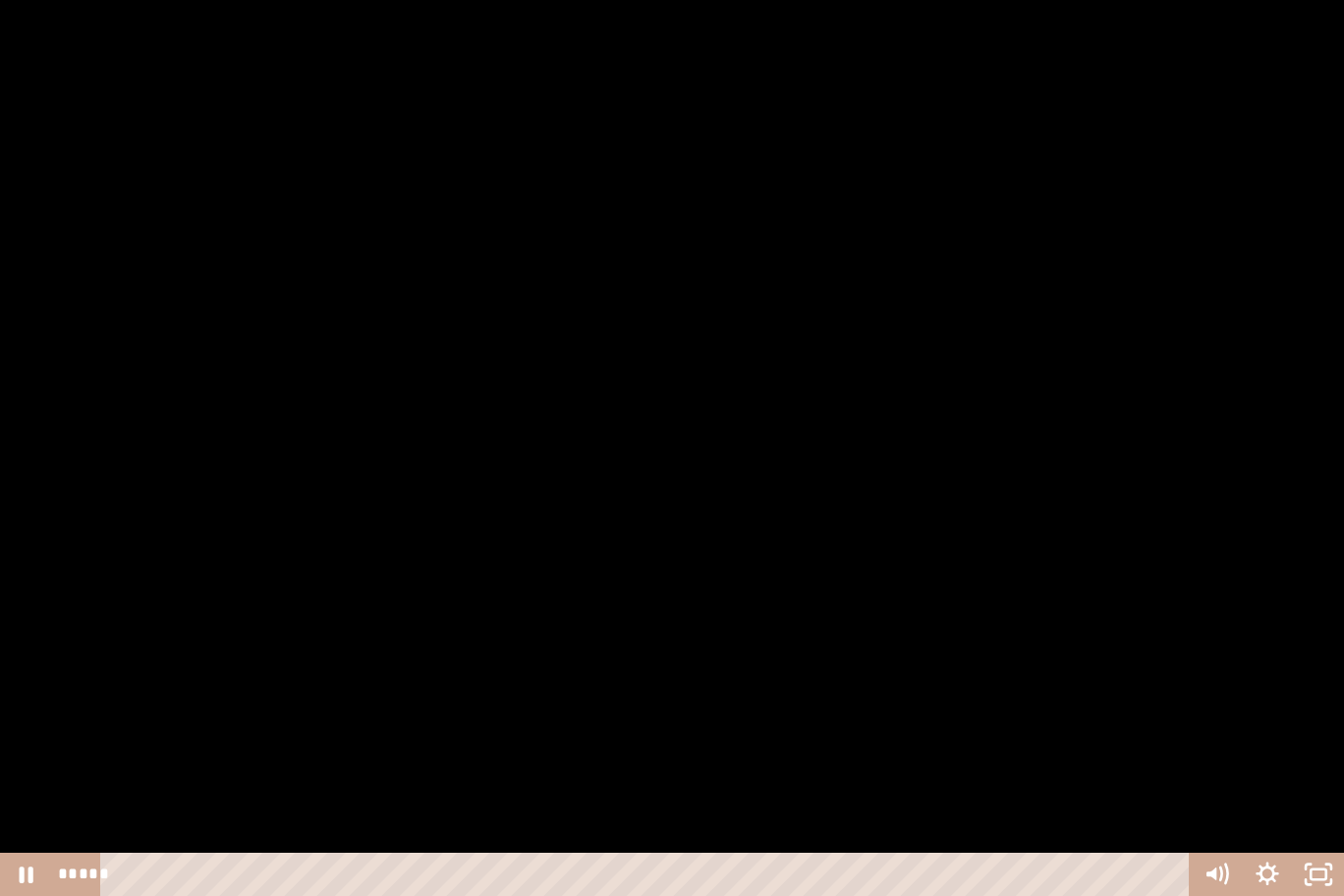 click at bounding box center [672, 448] 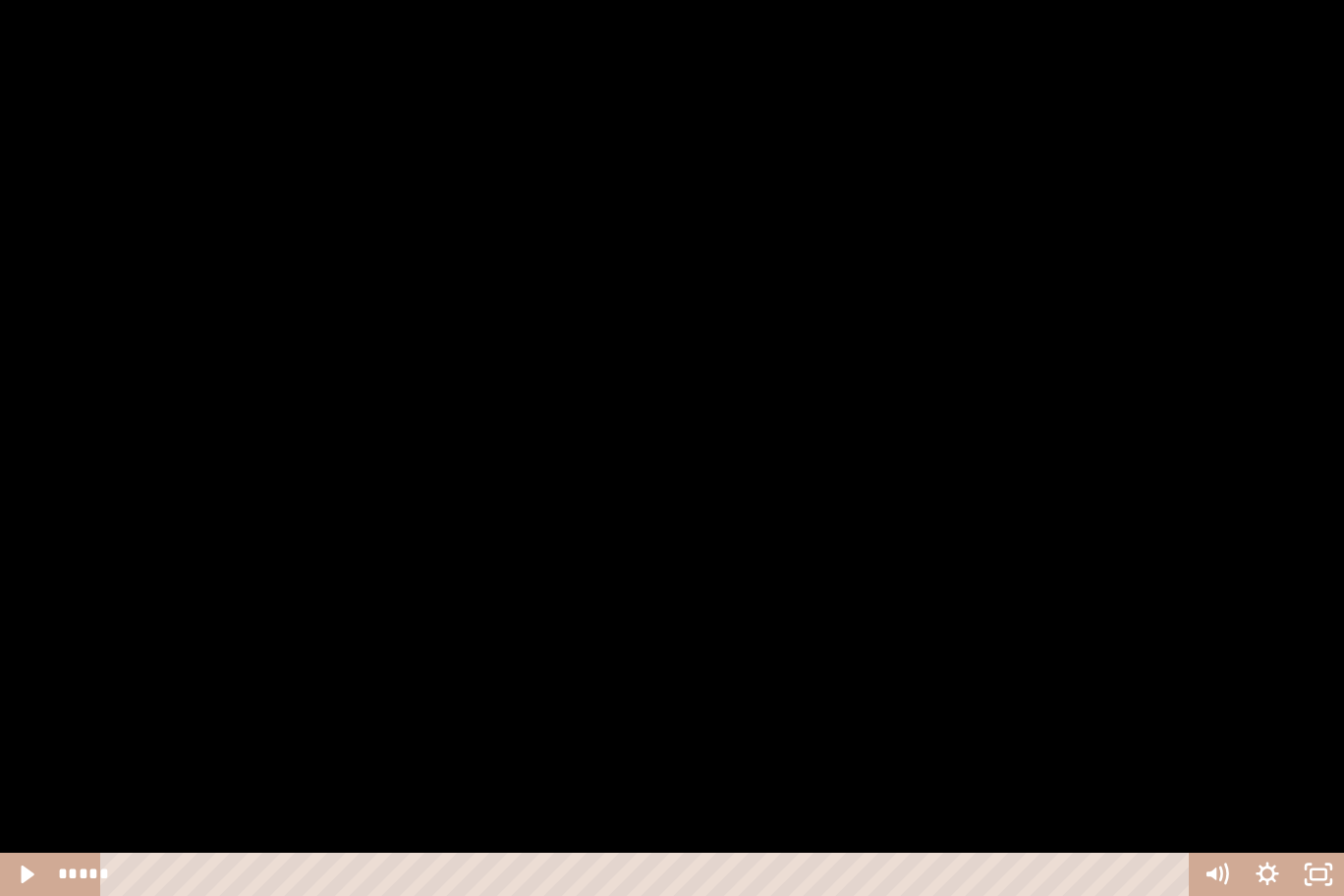 click at bounding box center (672, 448) 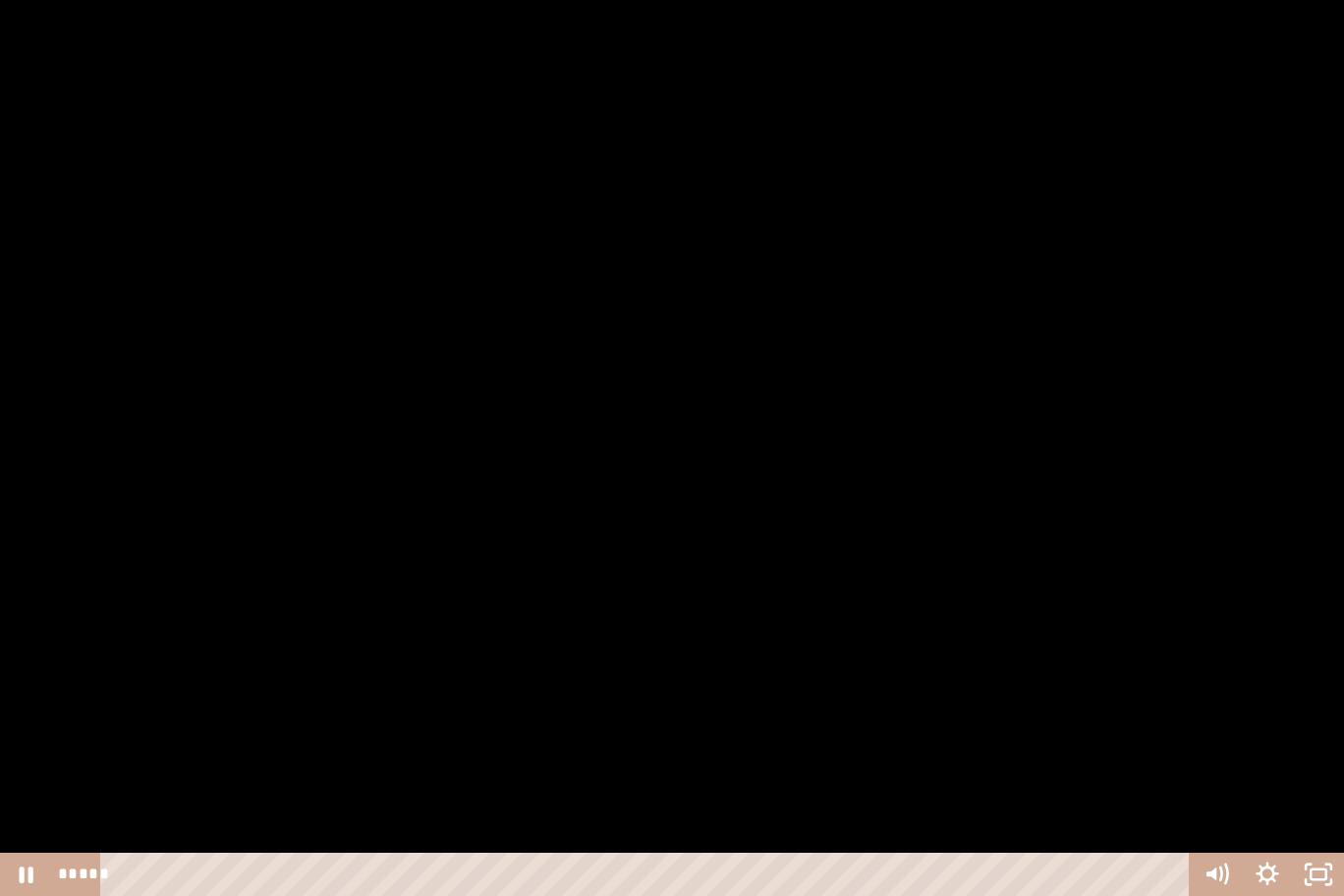 click at bounding box center [672, 448] 